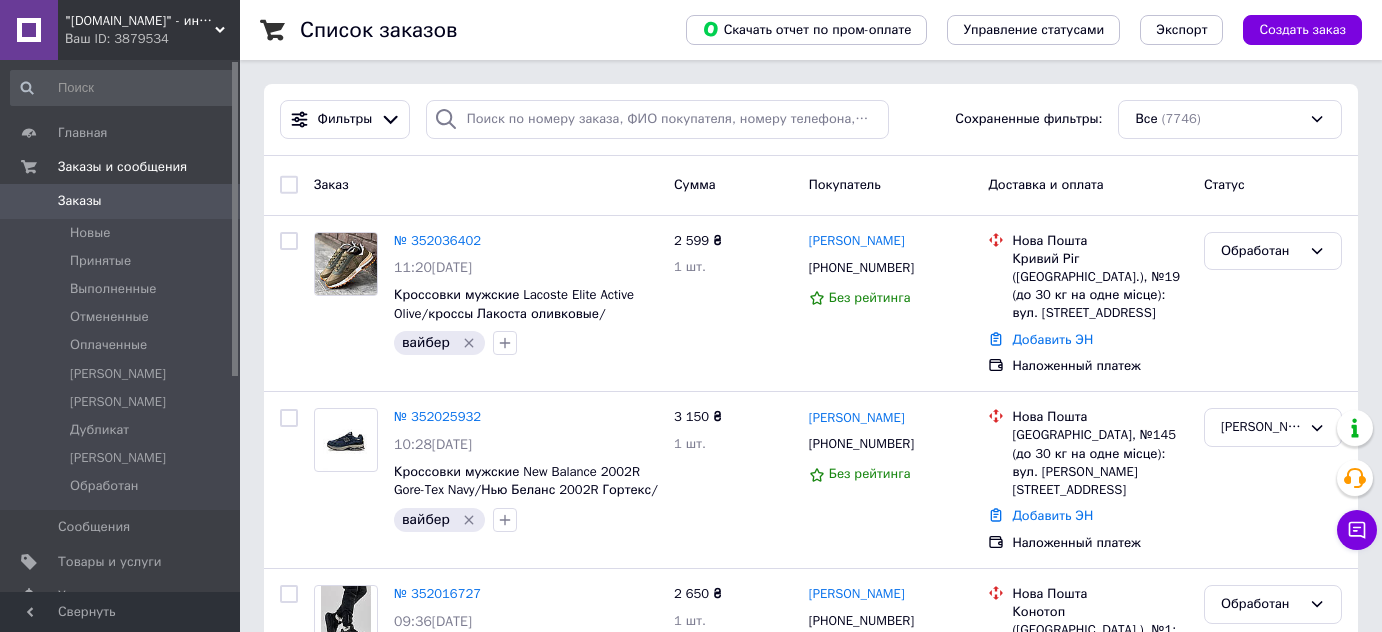 scroll, scrollTop: 0, scrollLeft: 0, axis: both 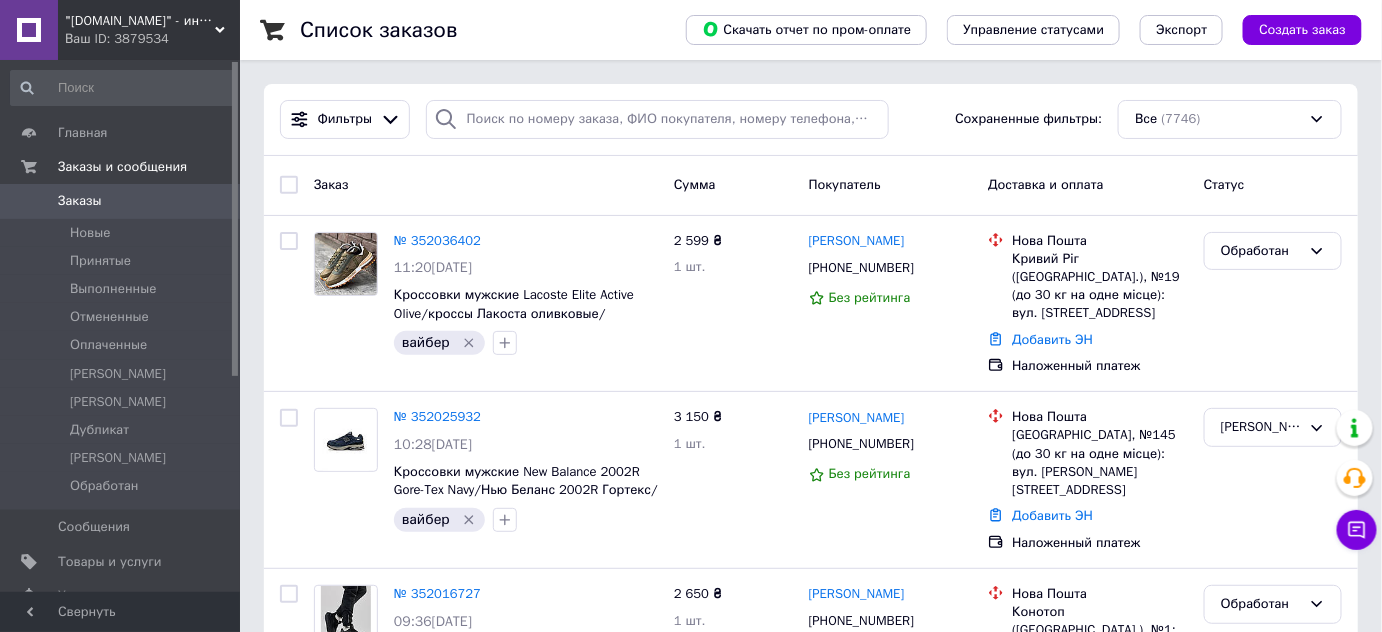 click on "Заказы" at bounding box center [80, 201] 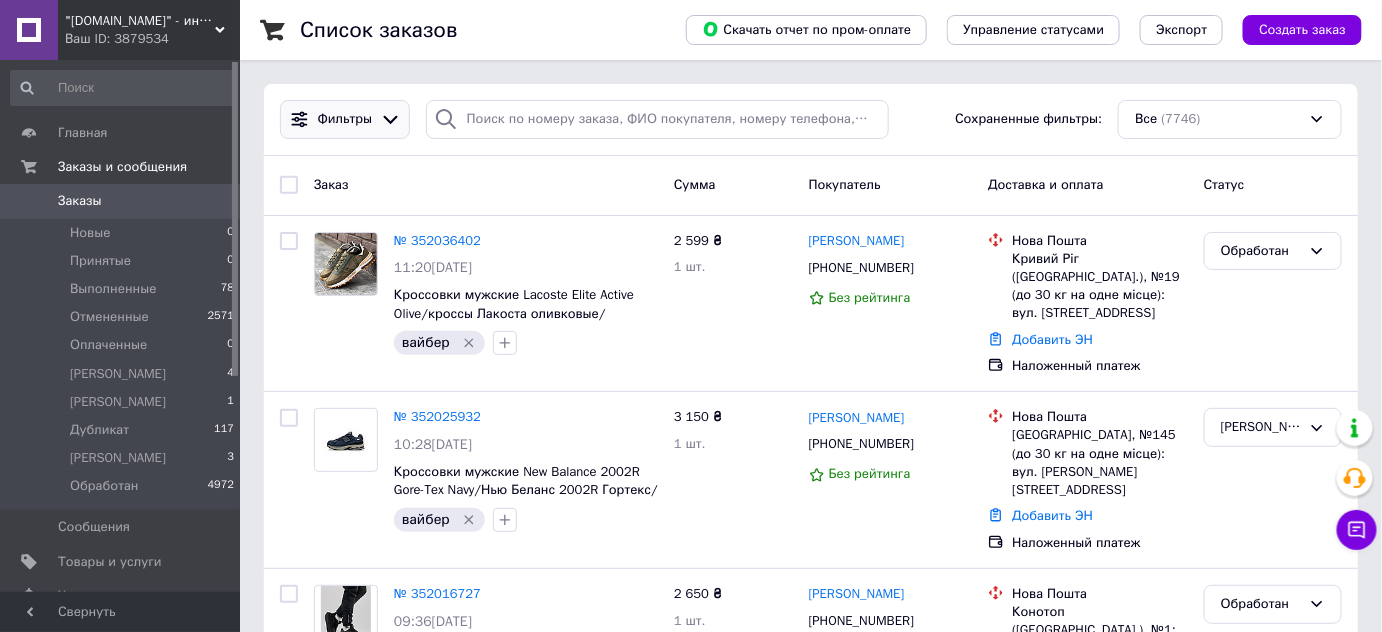 click at bounding box center (390, 119) 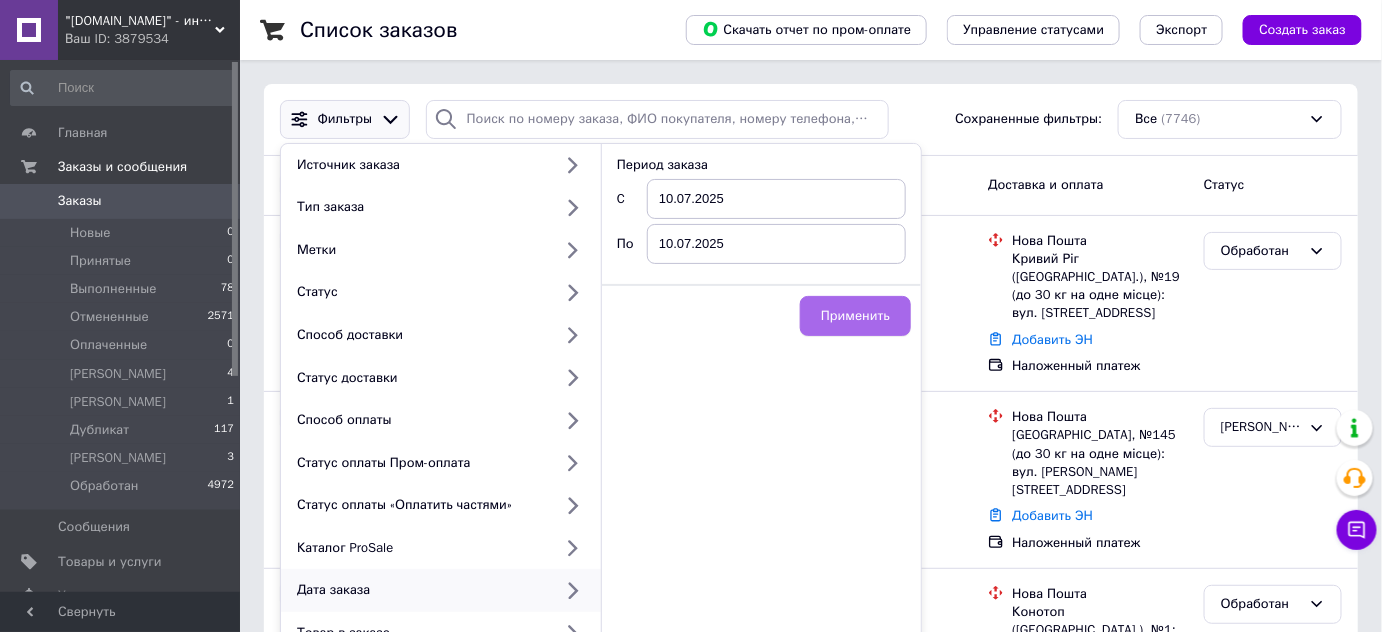 click on "Применить" at bounding box center [855, 316] 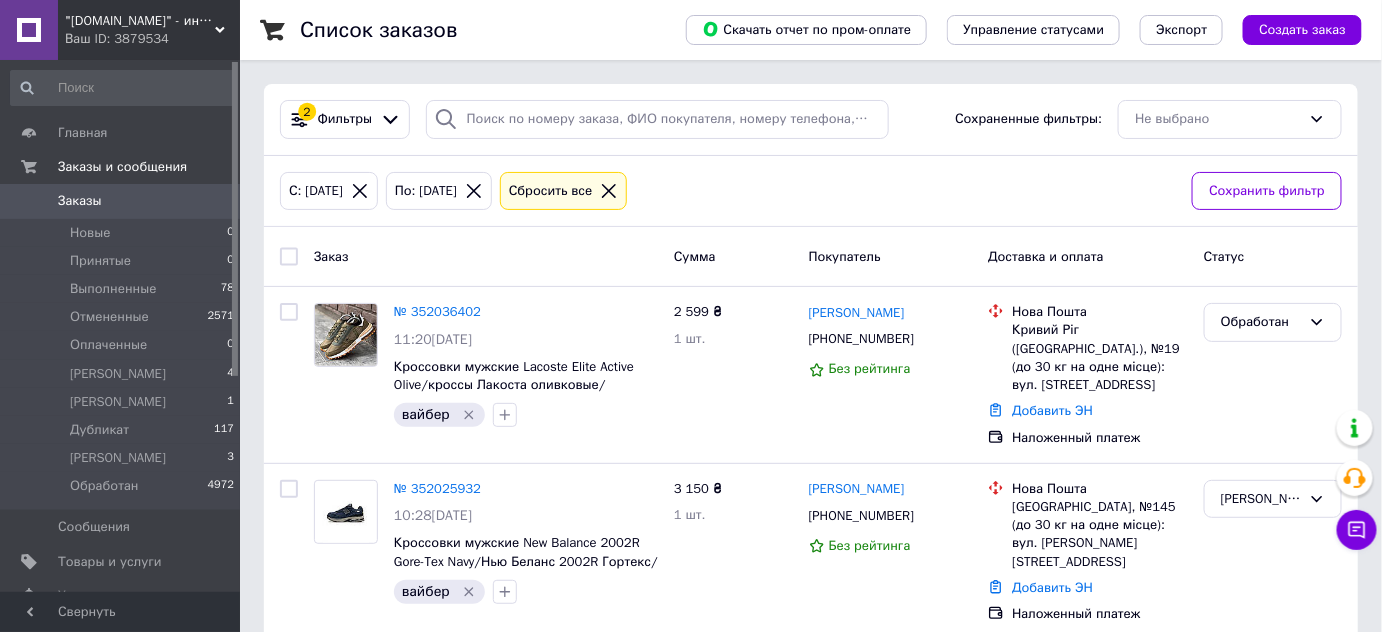 click at bounding box center [289, 257] 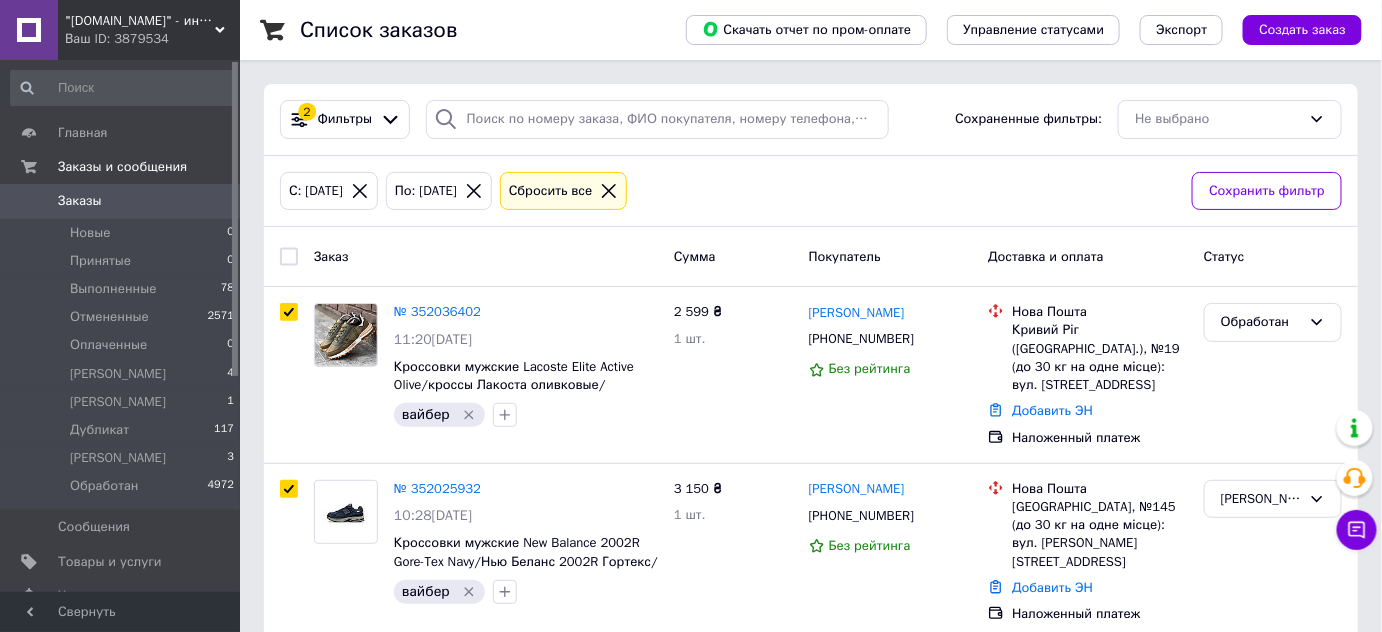checkbox on "true" 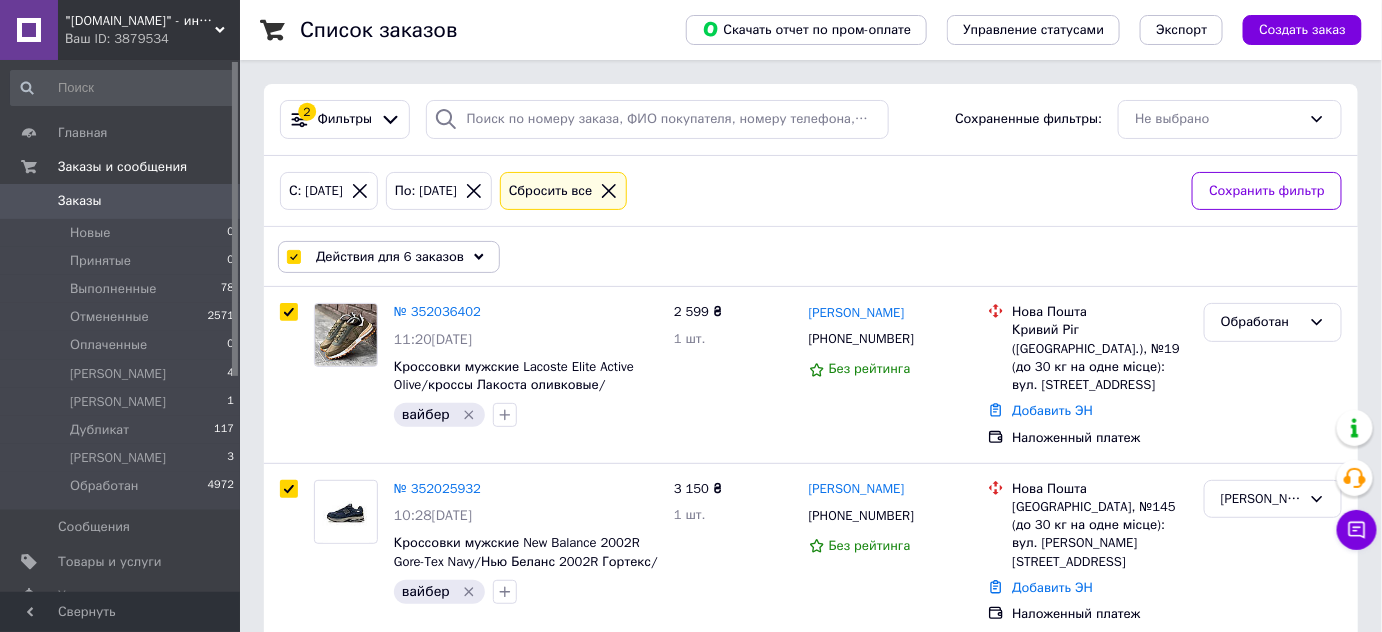 click at bounding box center [293, 257] 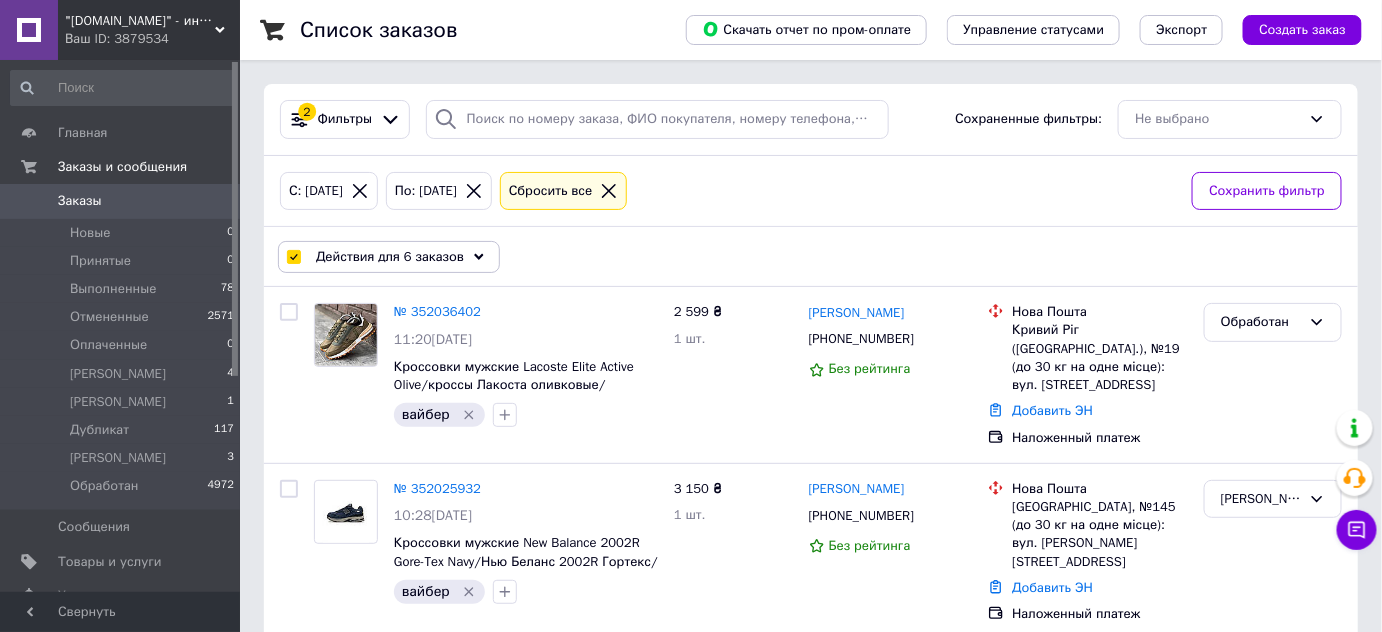 checkbox on "false" 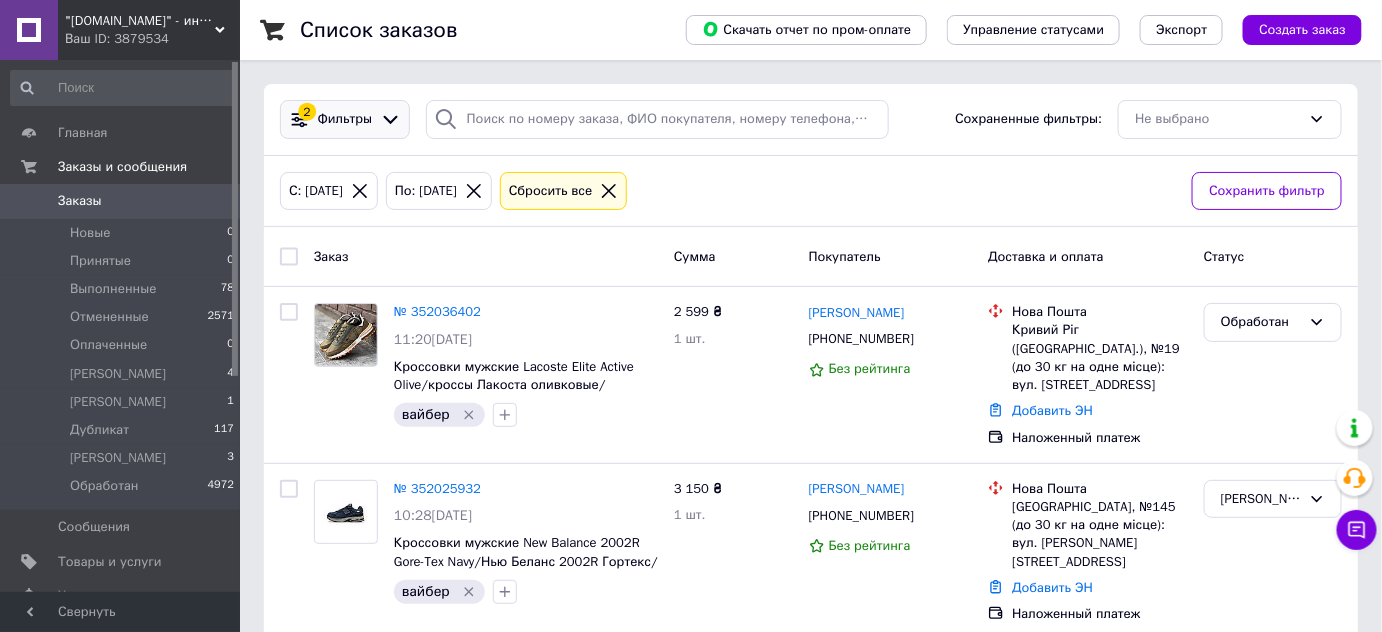 click on "Фильтры" at bounding box center (345, 119) 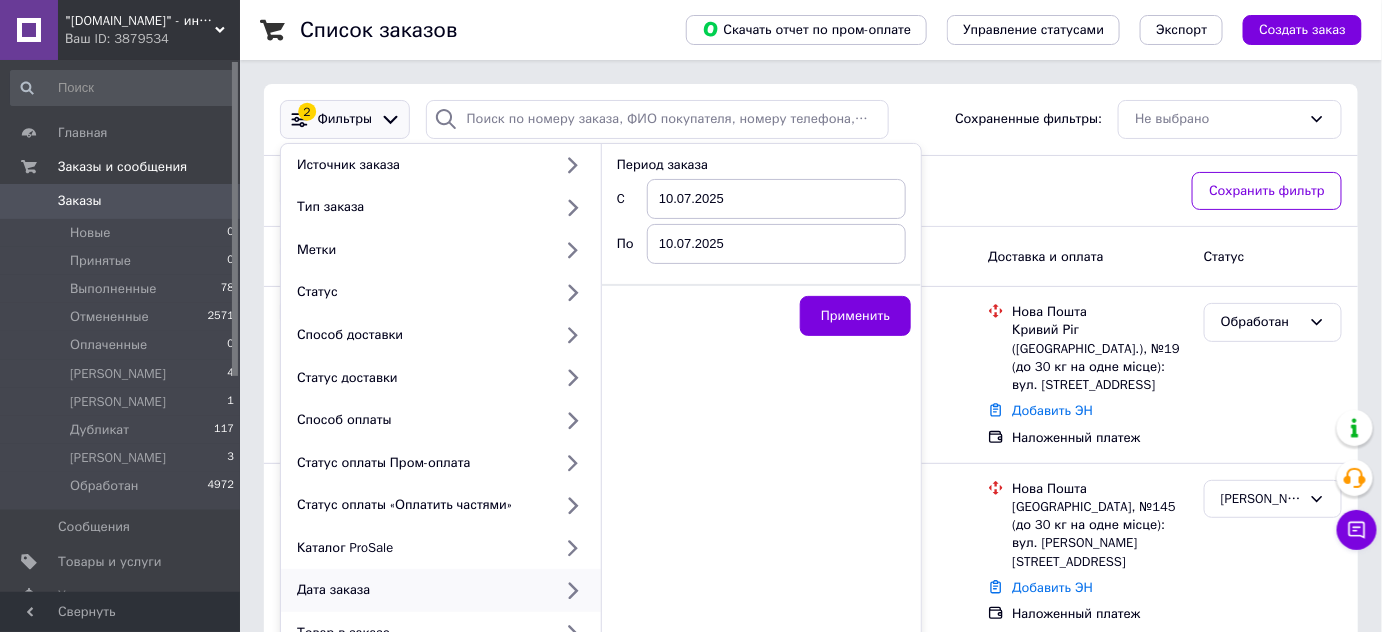click on "10.07.2025" at bounding box center (776, 199) 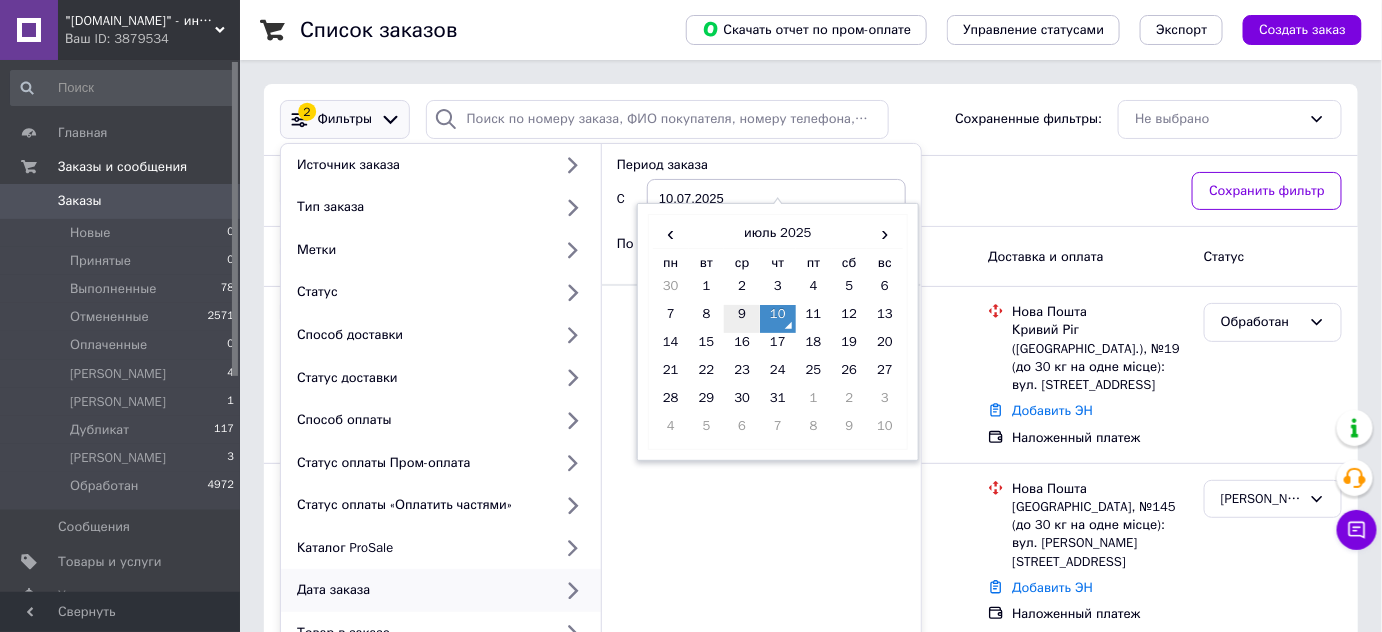 click on "9" at bounding box center [742, 319] 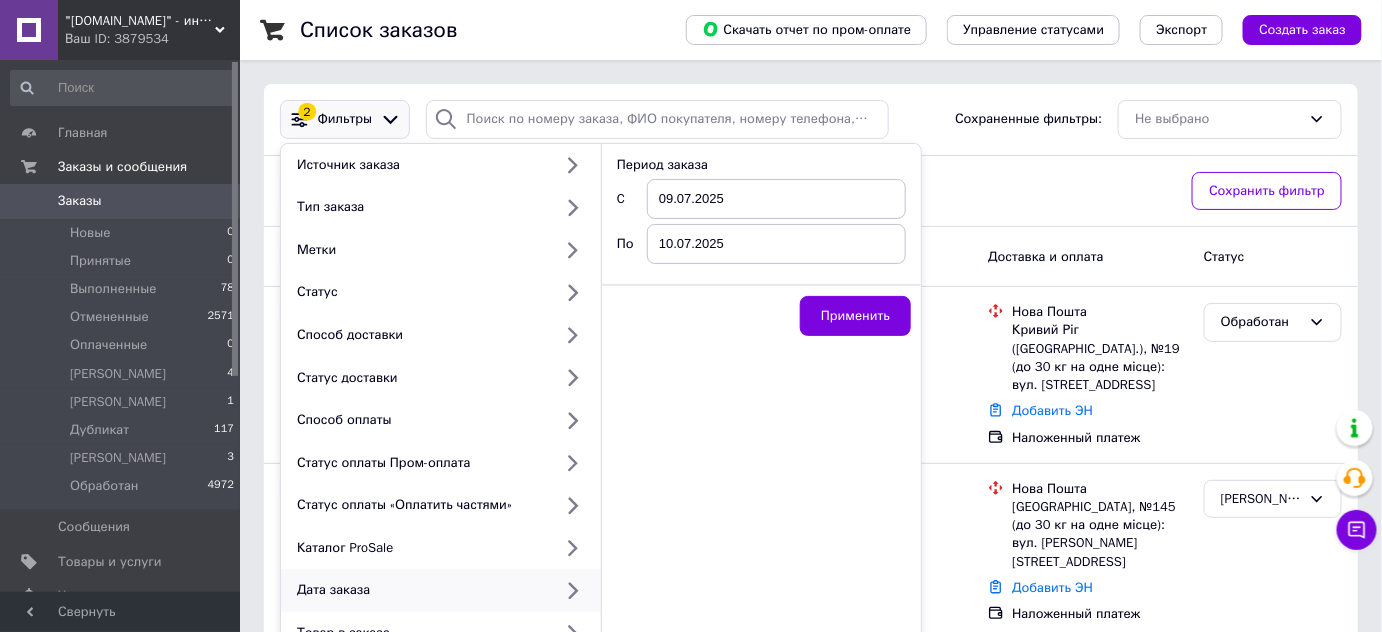 click on "10.07.2025" at bounding box center [776, 244] 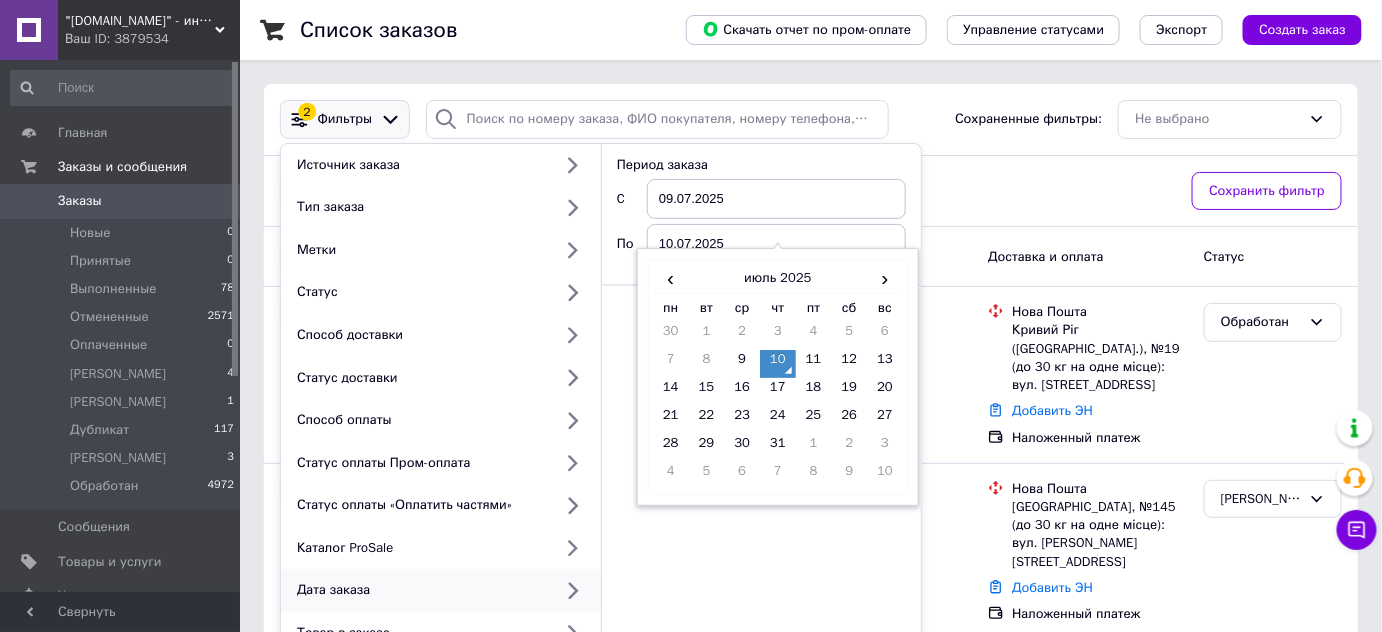 click on "9" at bounding box center (742, 364) 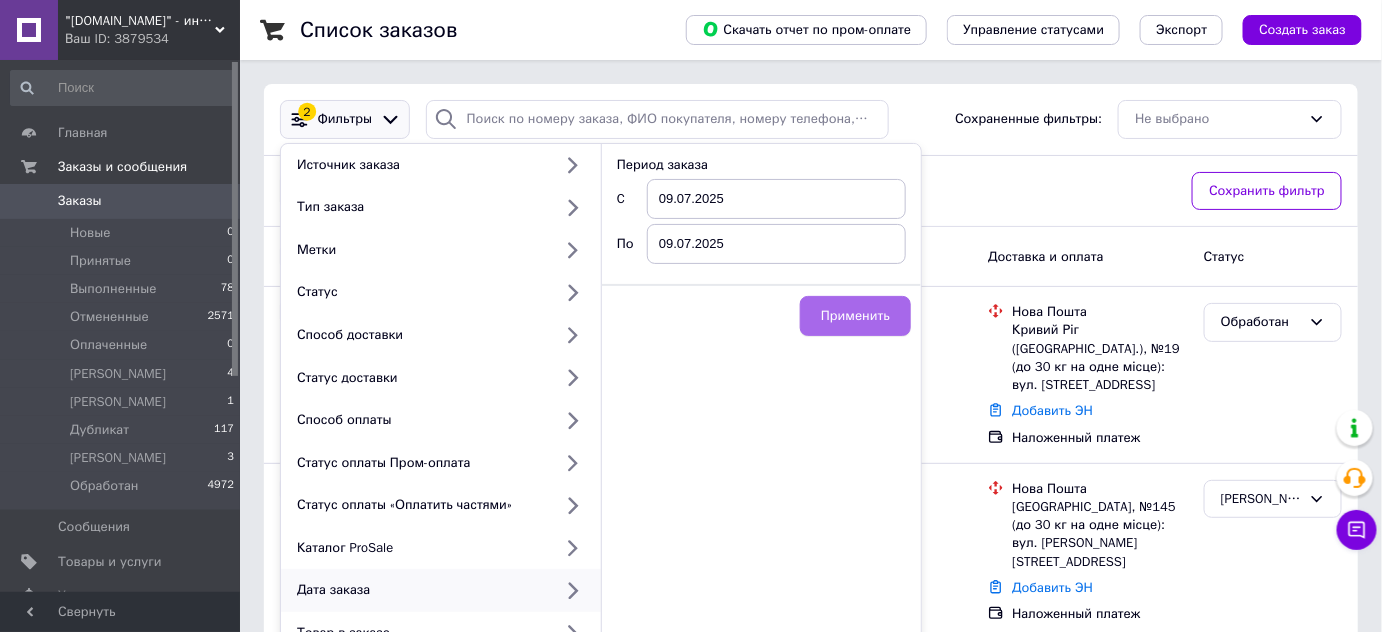 click on "Применить" at bounding box center [855, 316] 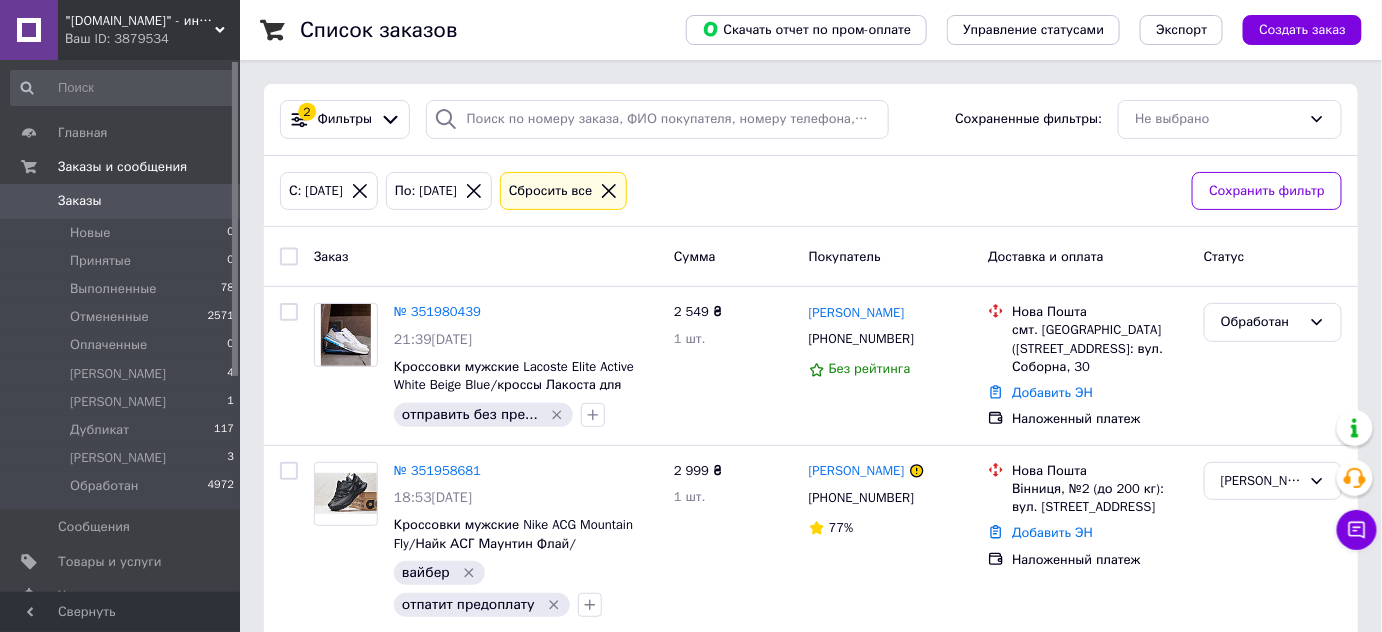click at bounding box center (289, 257) 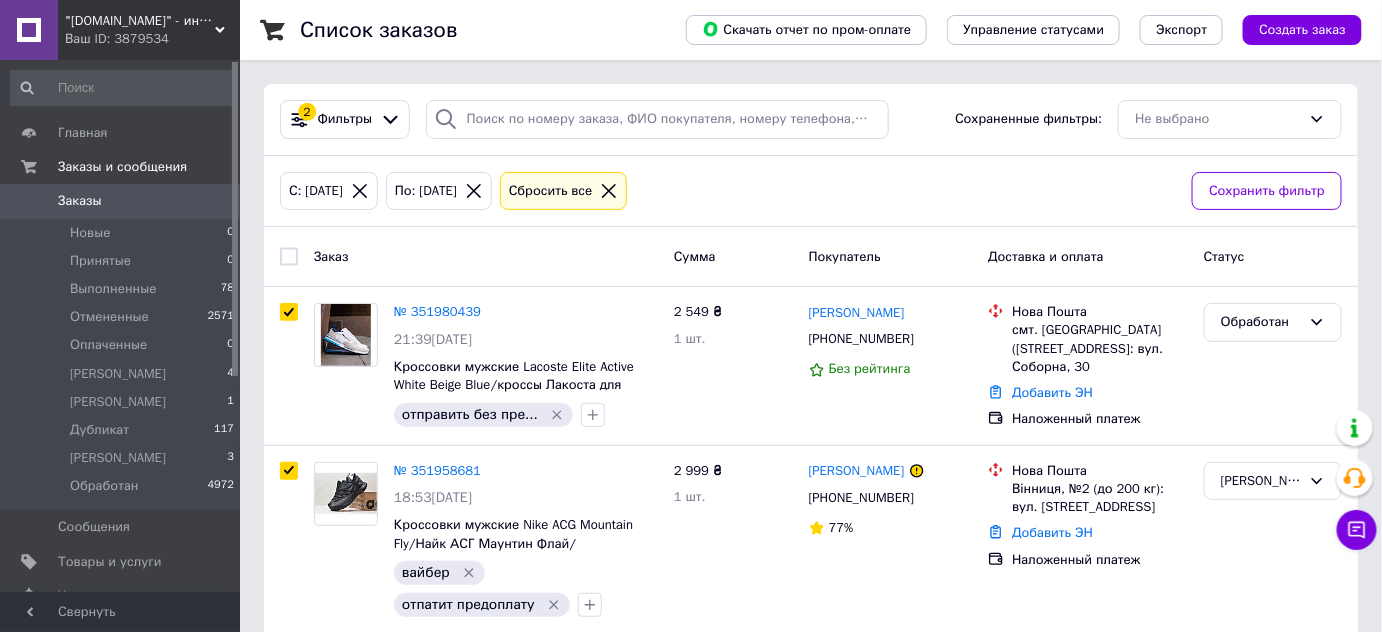 checkbox on "true" 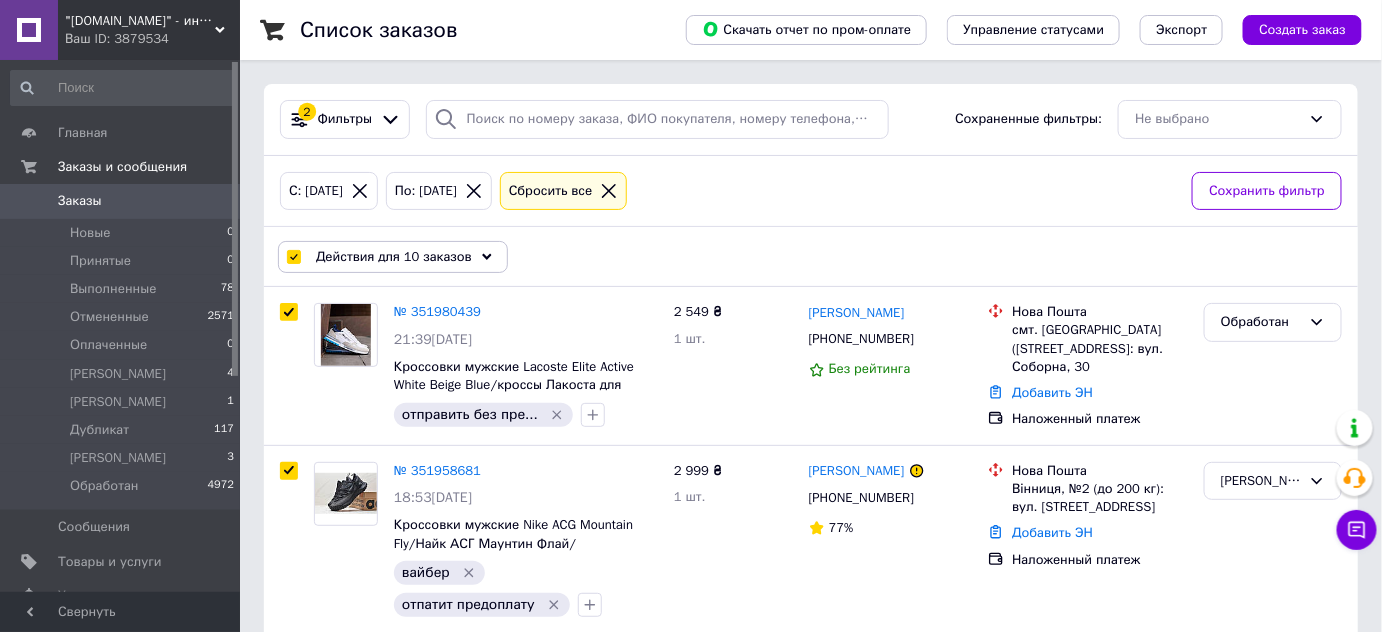 click at bounding box center (293, 257) 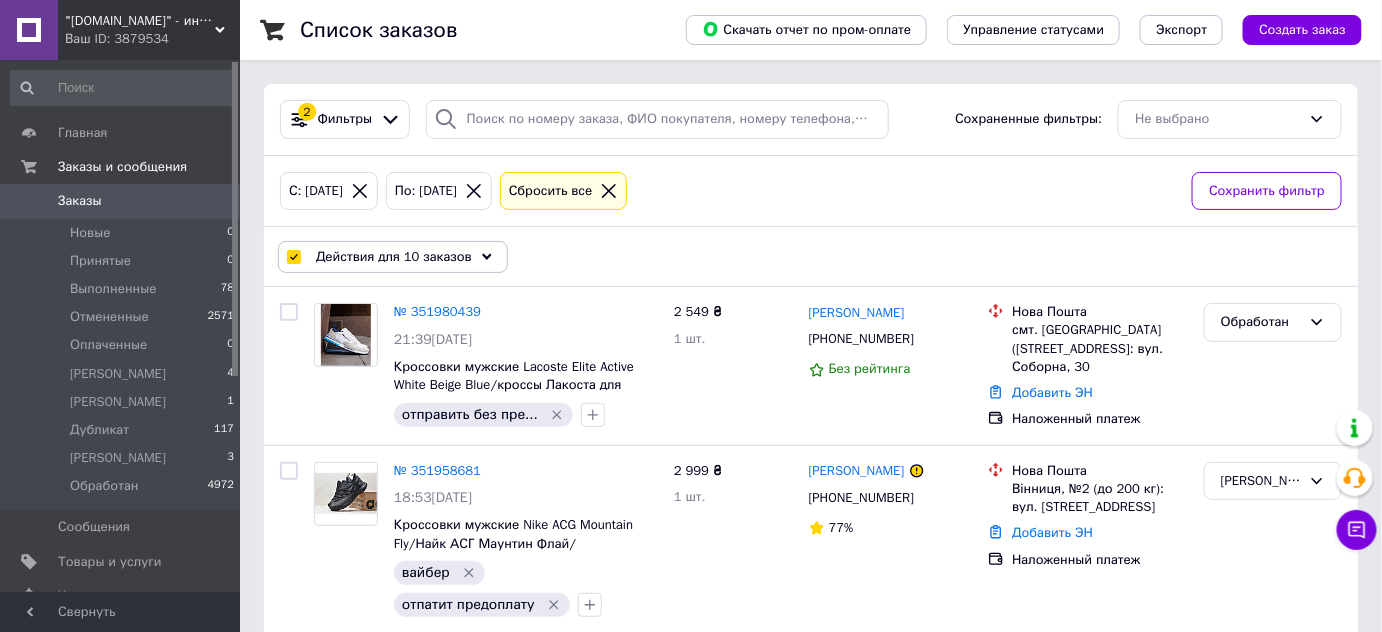 checkbox on "false" 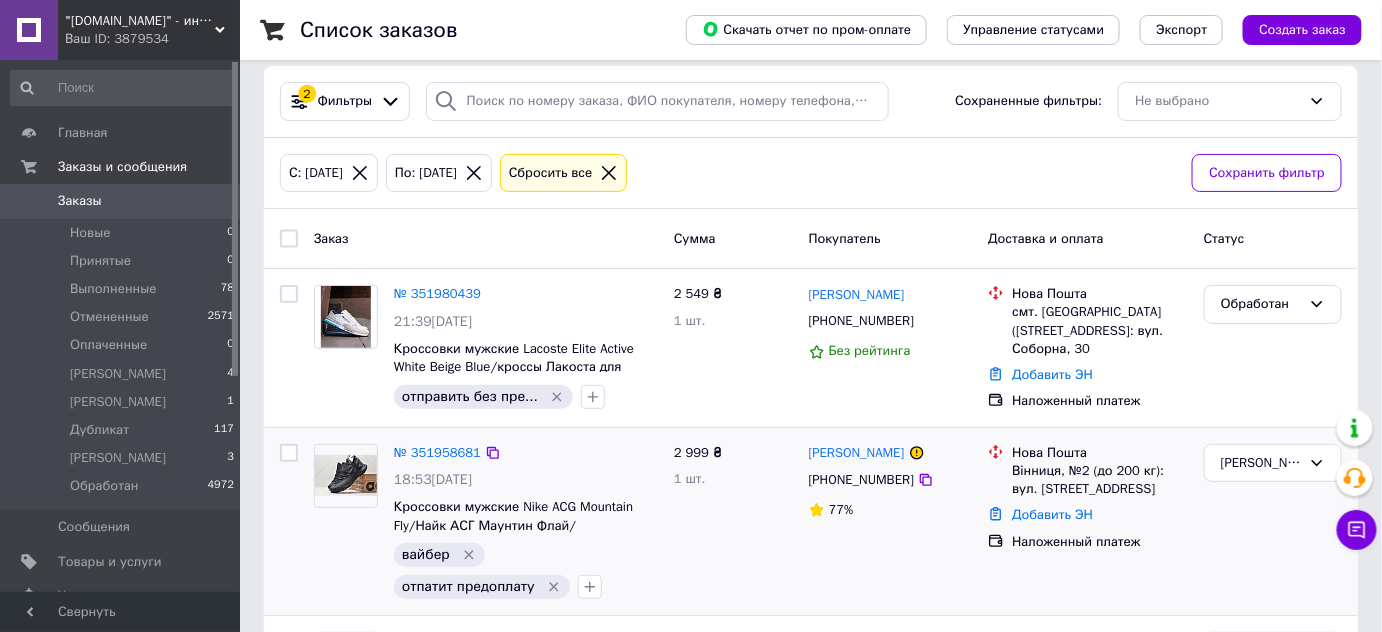 scroll, scrollTop: 0, scrollLeft: 0, axis: both 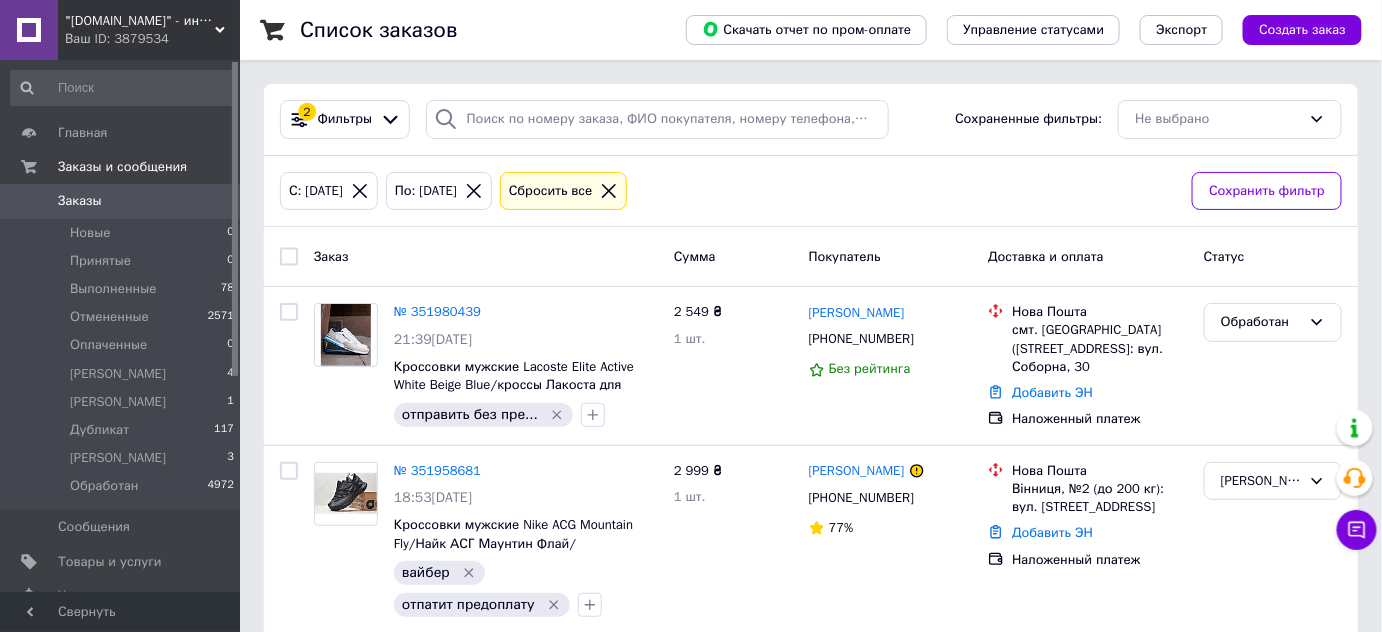 click at bounding box center [289, 257] 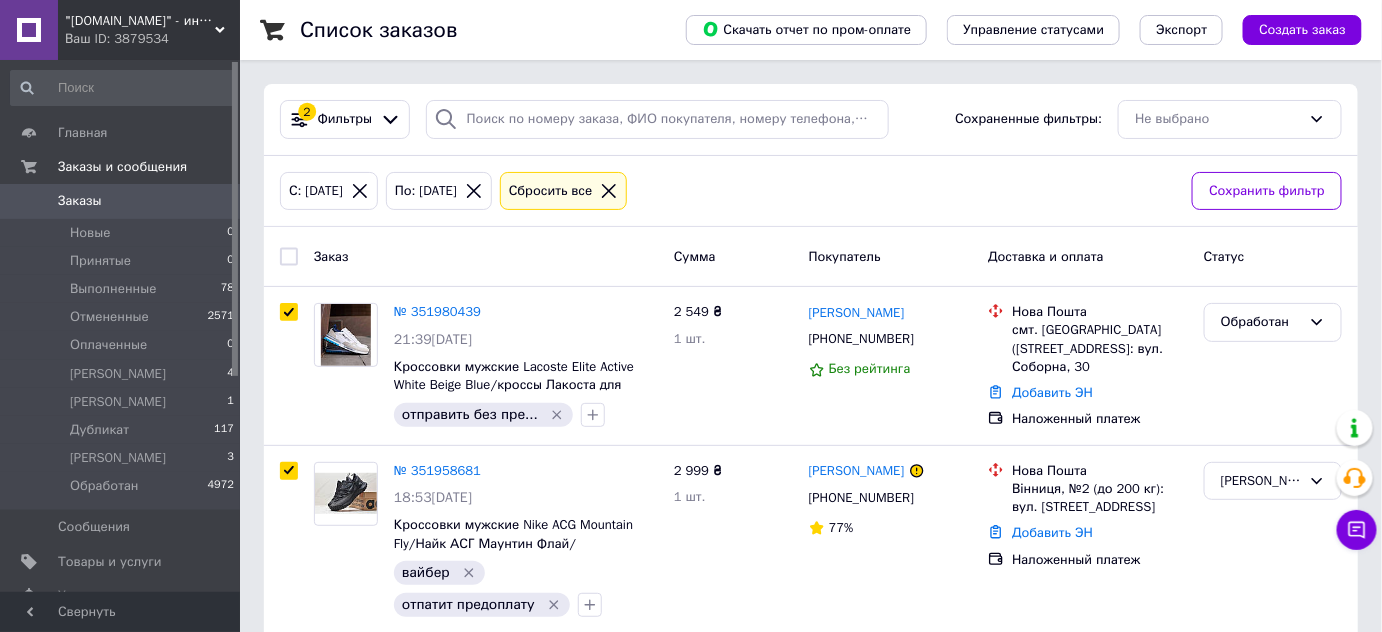 checkbox on "true" 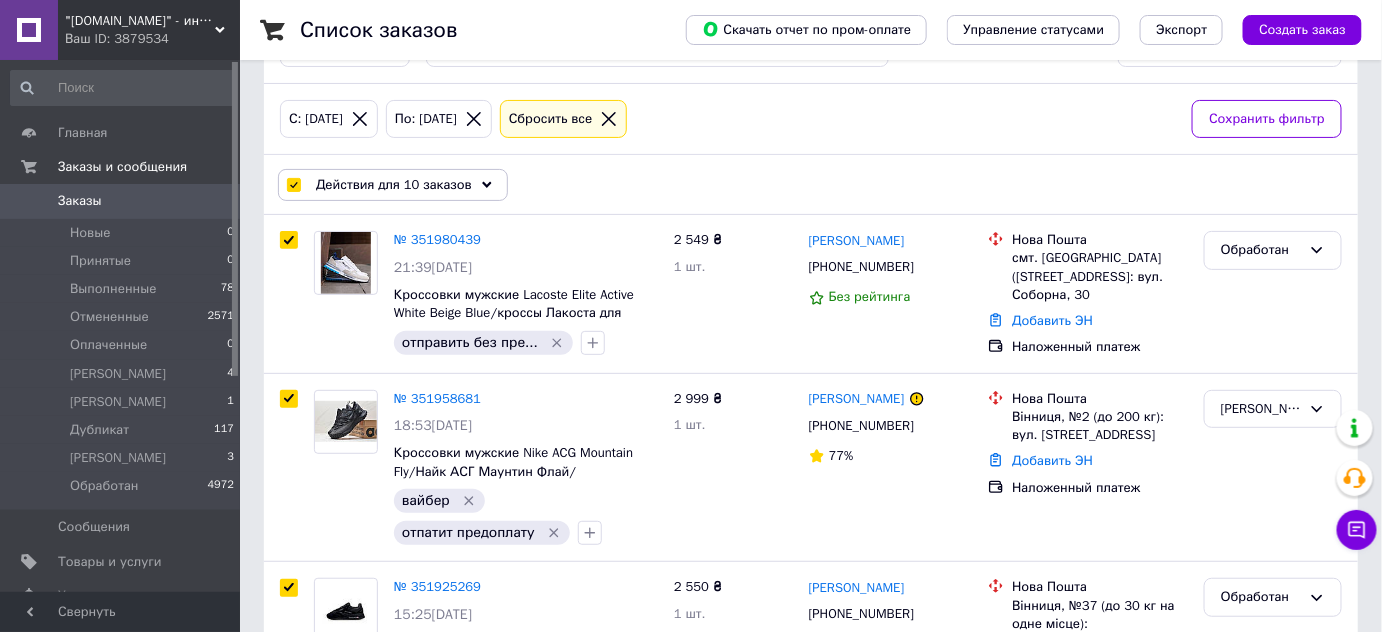 scroll, scrollTop: 0, scrollLeft: 0, axis: both 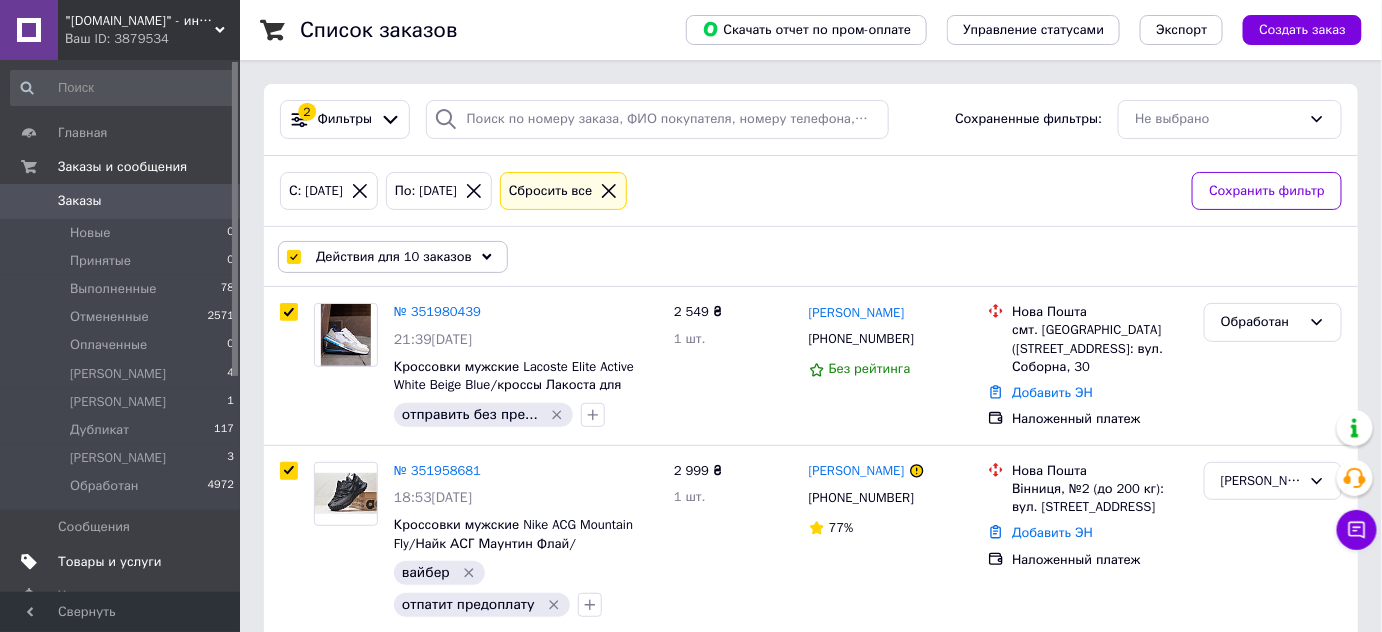click on "Товары и услуги" at bounding box center [110, 562] 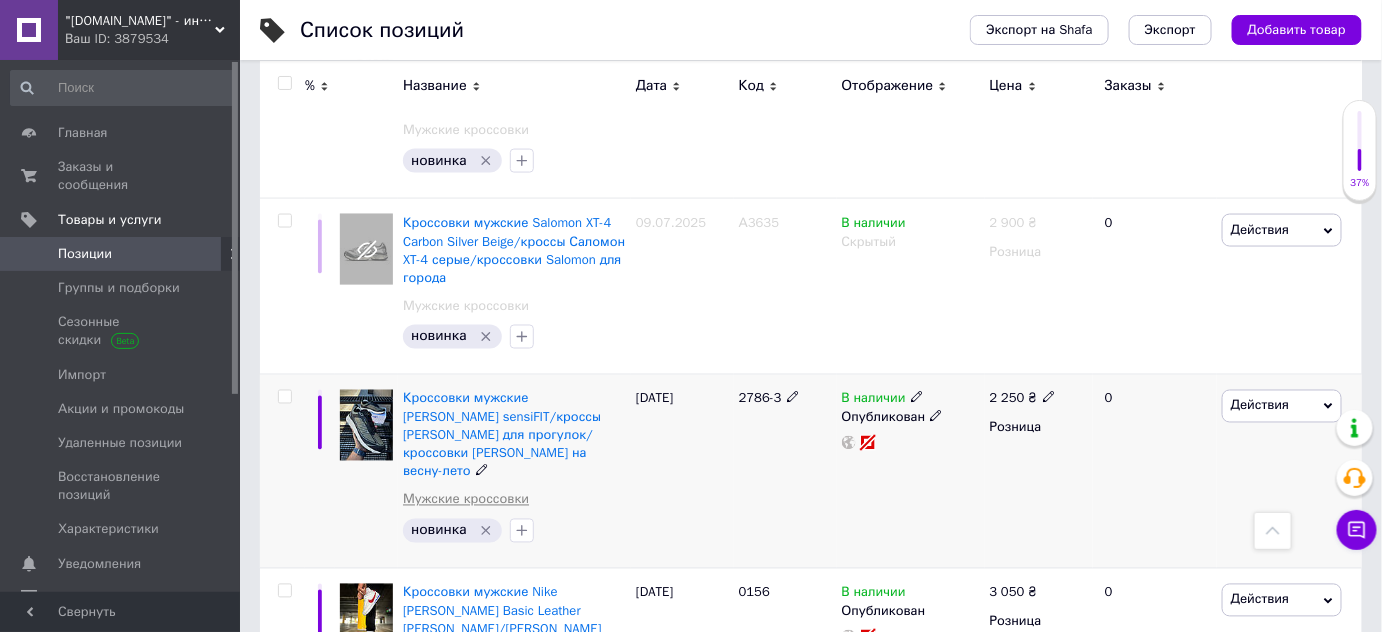 scroll, scrollTop: 909, scrollLeft: 0, axis: vertical 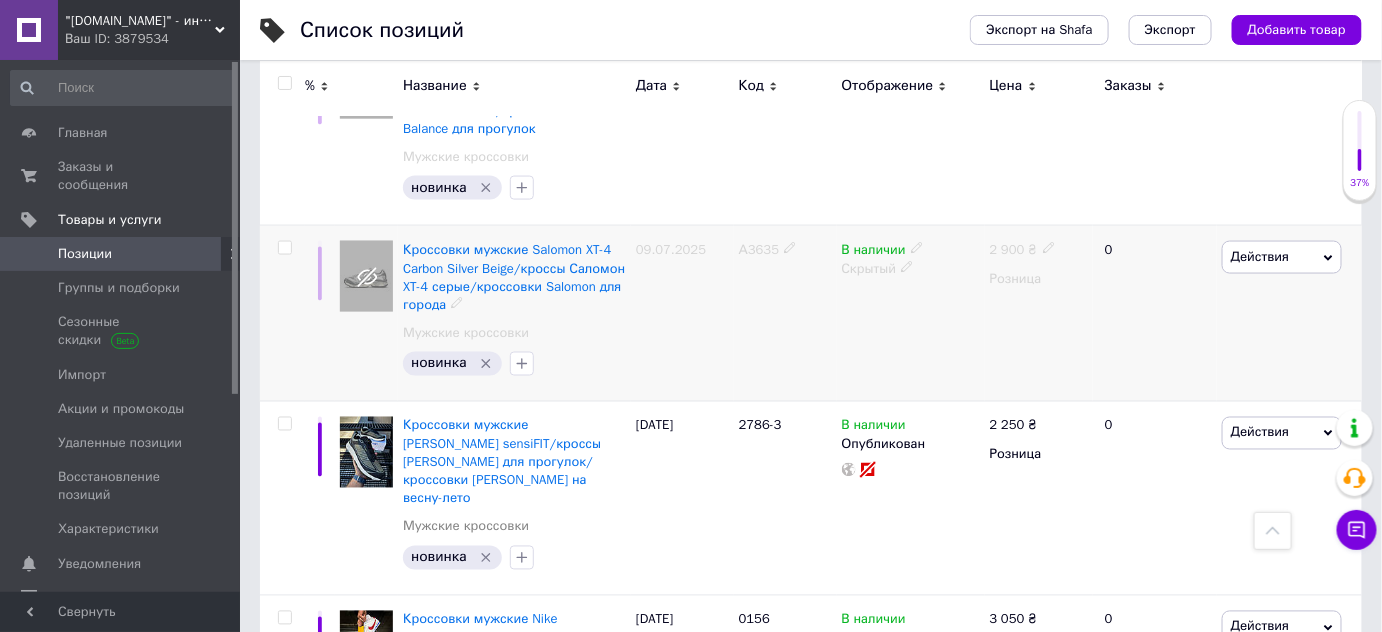 click 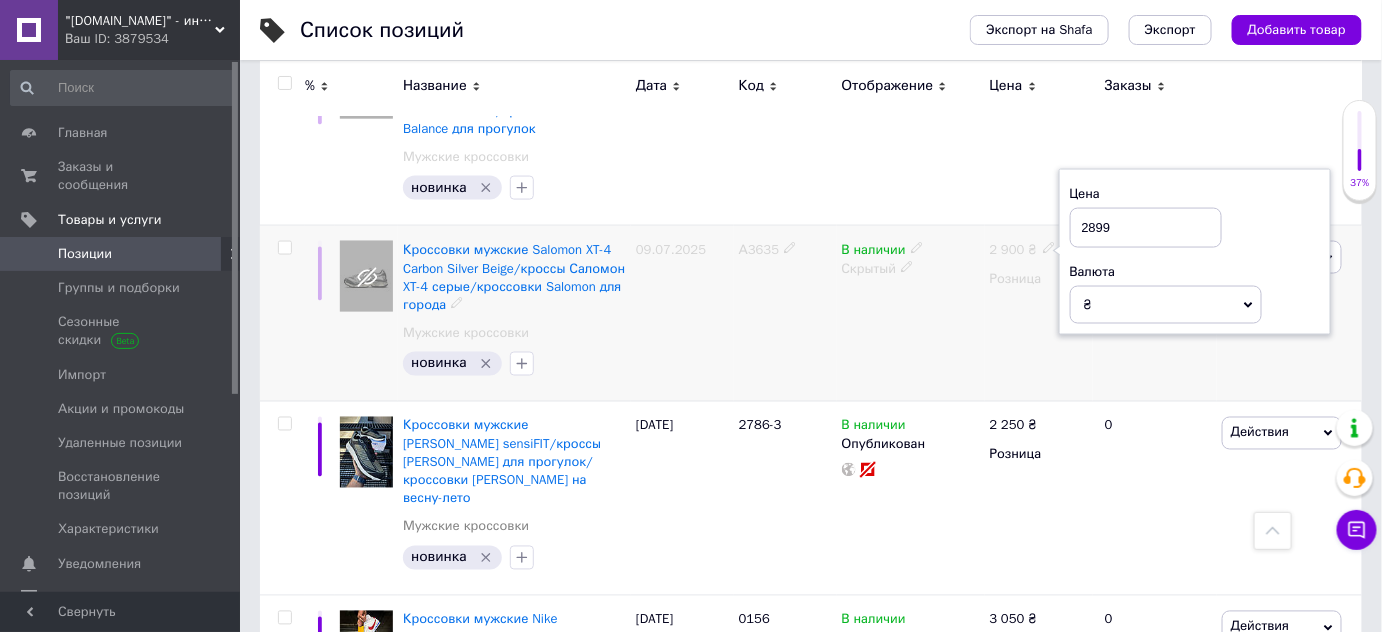 type on "2899" 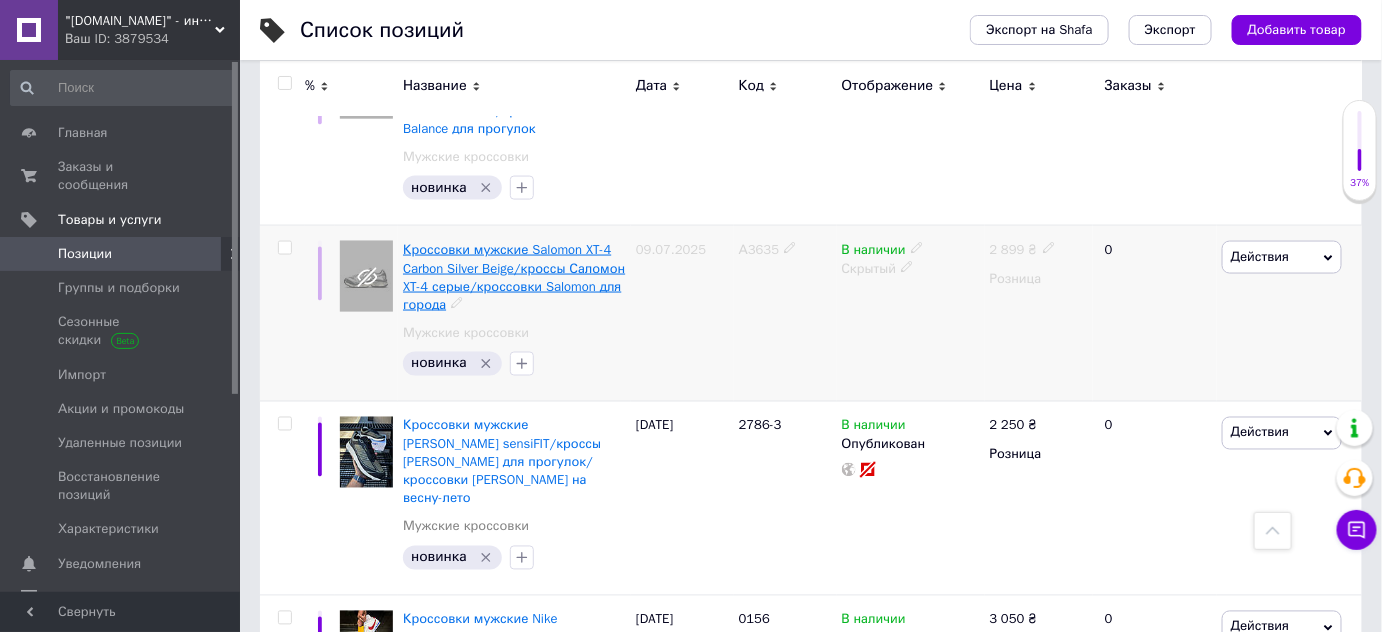 click on "Кроссовки мужские Salomon XT-4 Carbon Silver Beige/кроссы Саломон XT-4 серые/кроссовки Salomon для города" at bounding box center (514, 277) 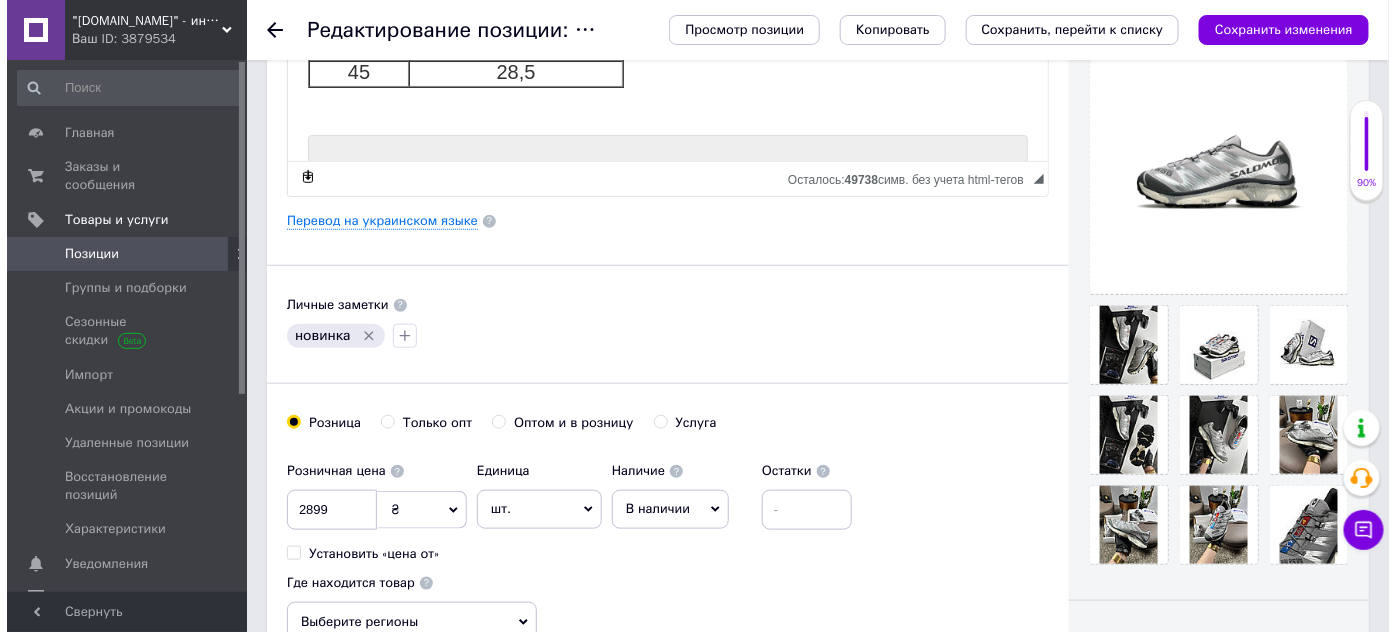 scroll, scrollTop: 454, scrollLeft: 0, axis: vertical 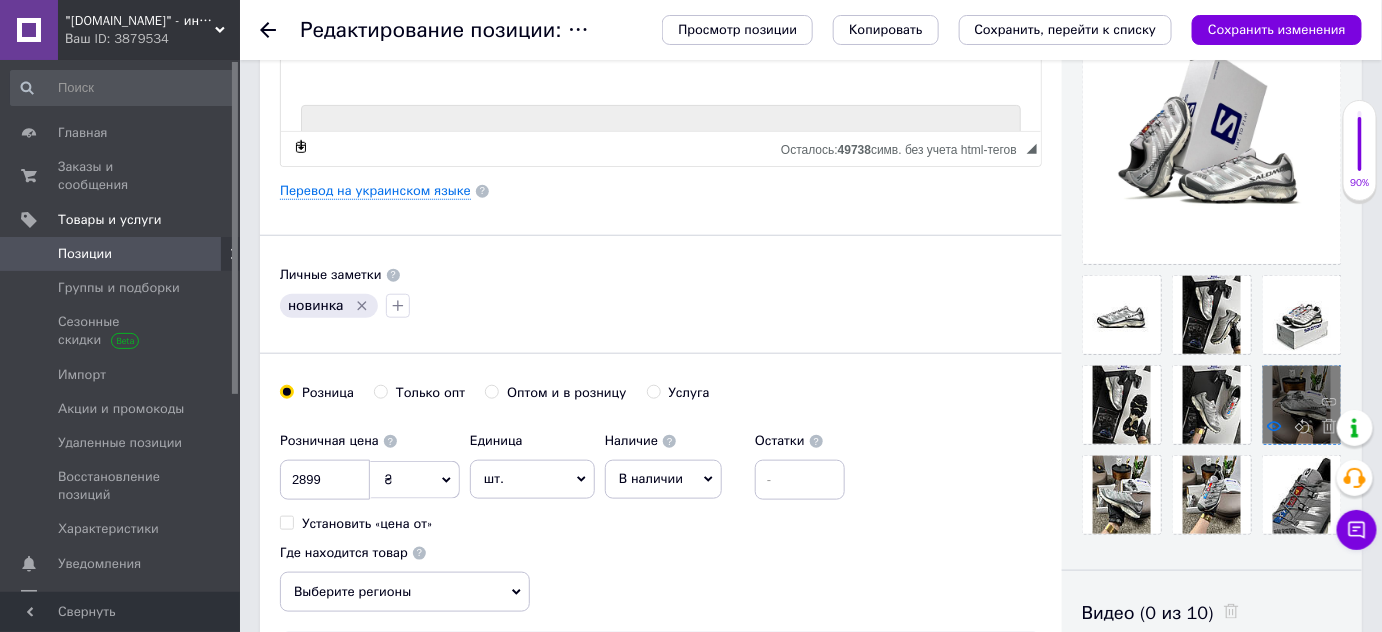 click 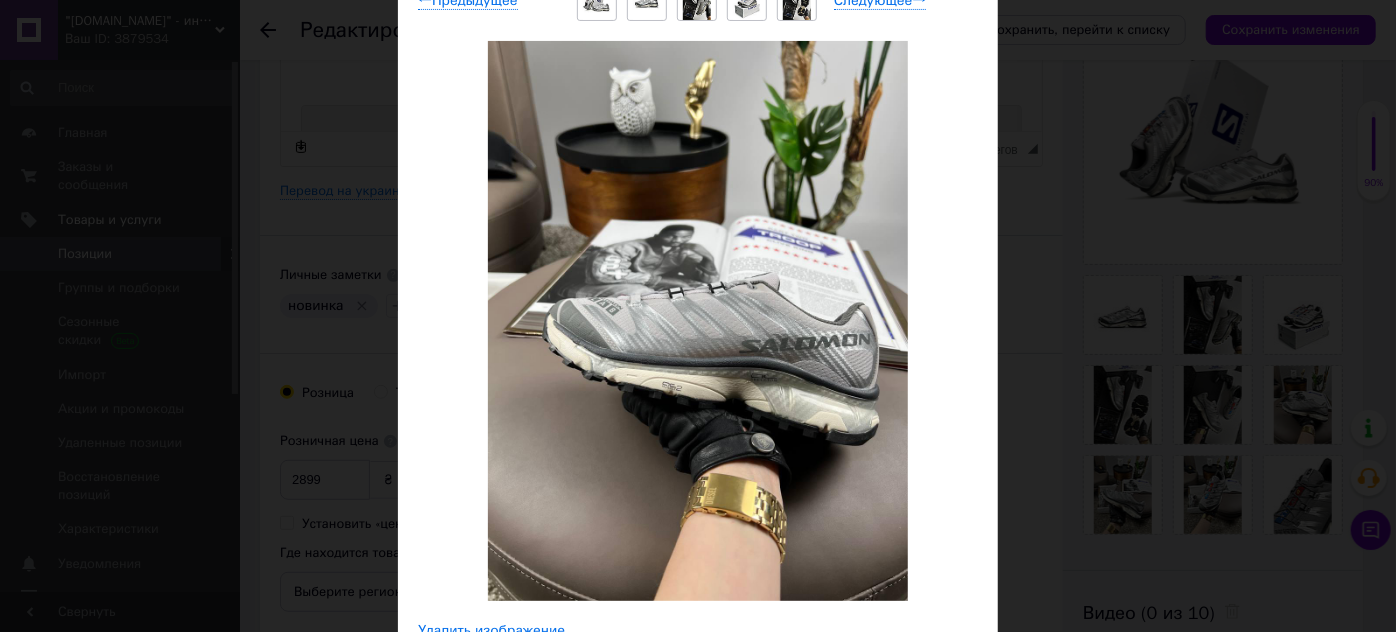 scroll, scrollTop: 0, scrollLeft: 0, axis: both 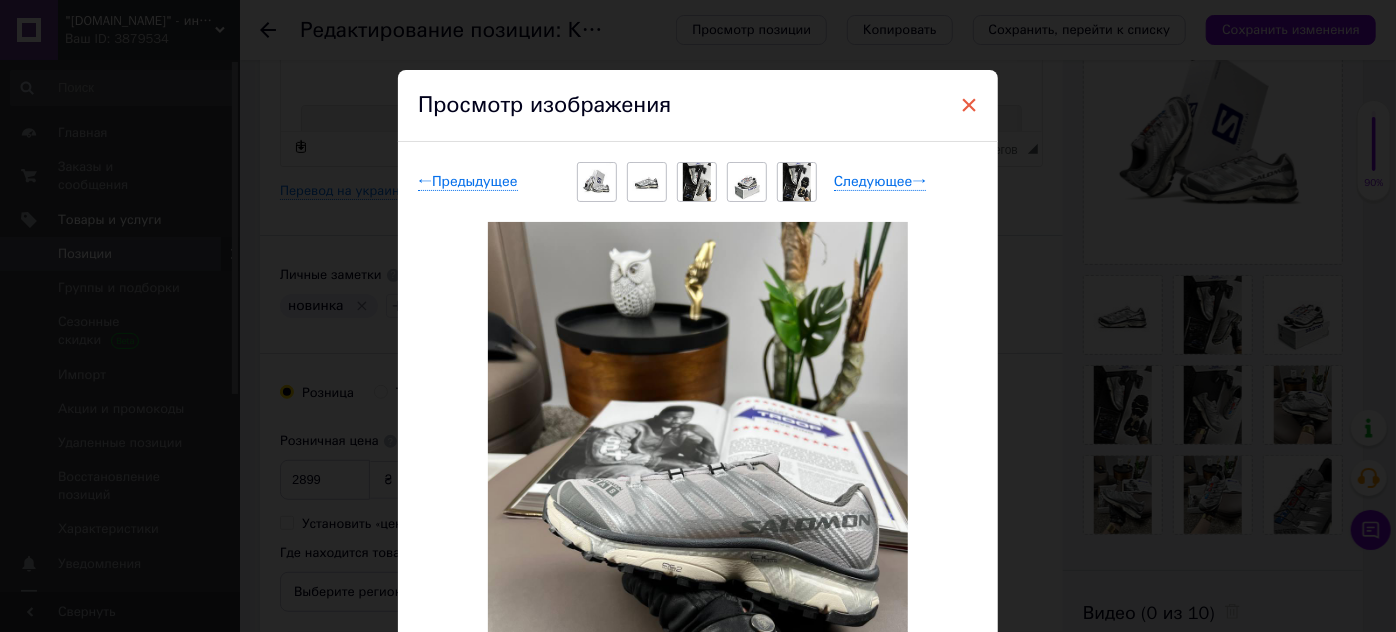 click on "×" at bounding box center [969, 105] 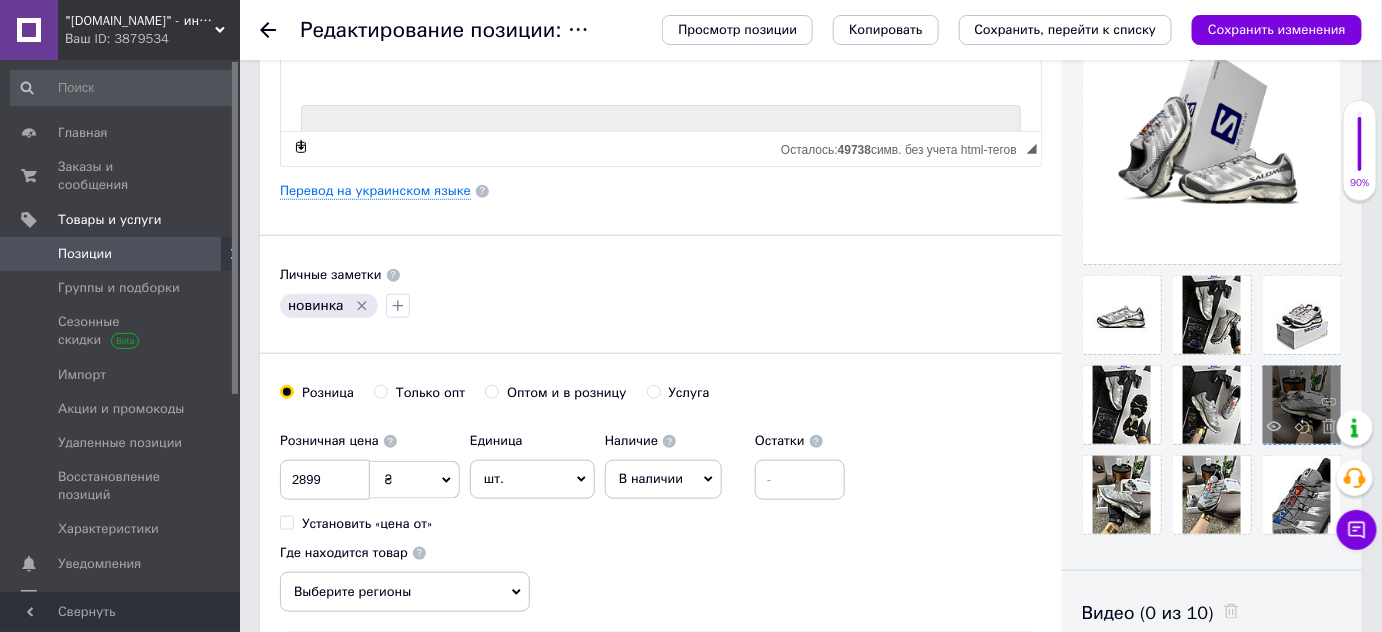 click at bounding box center (1302, 405) 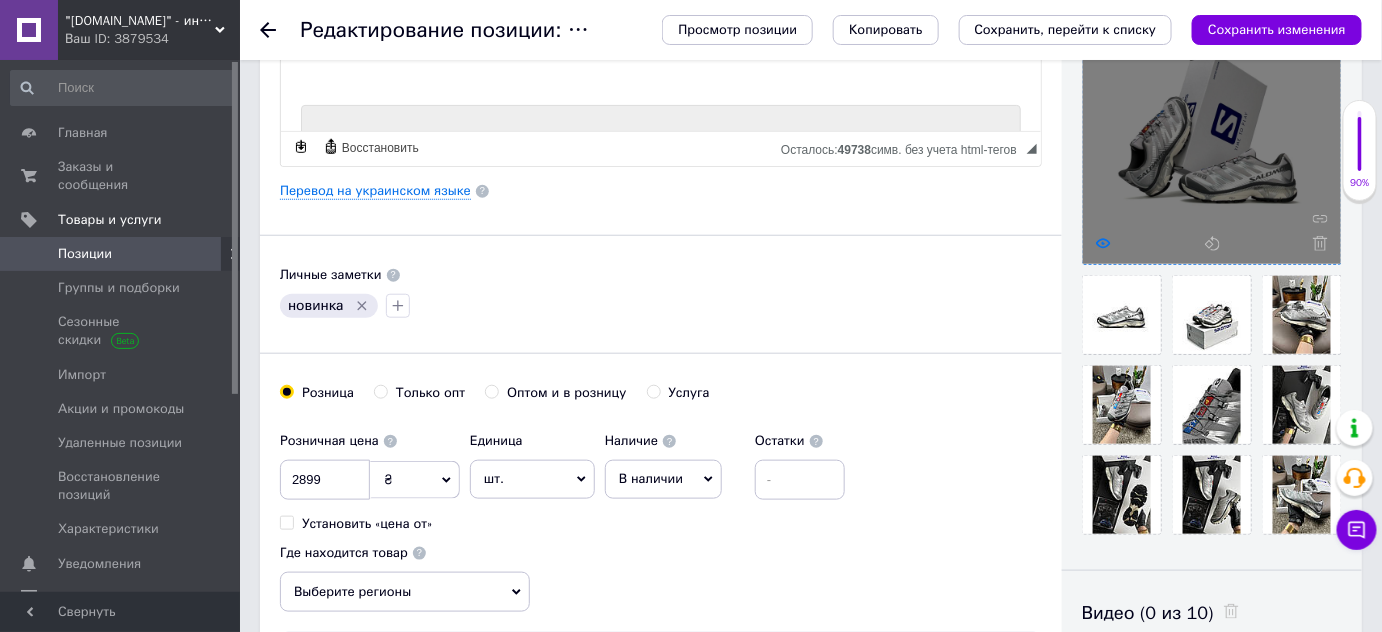 click 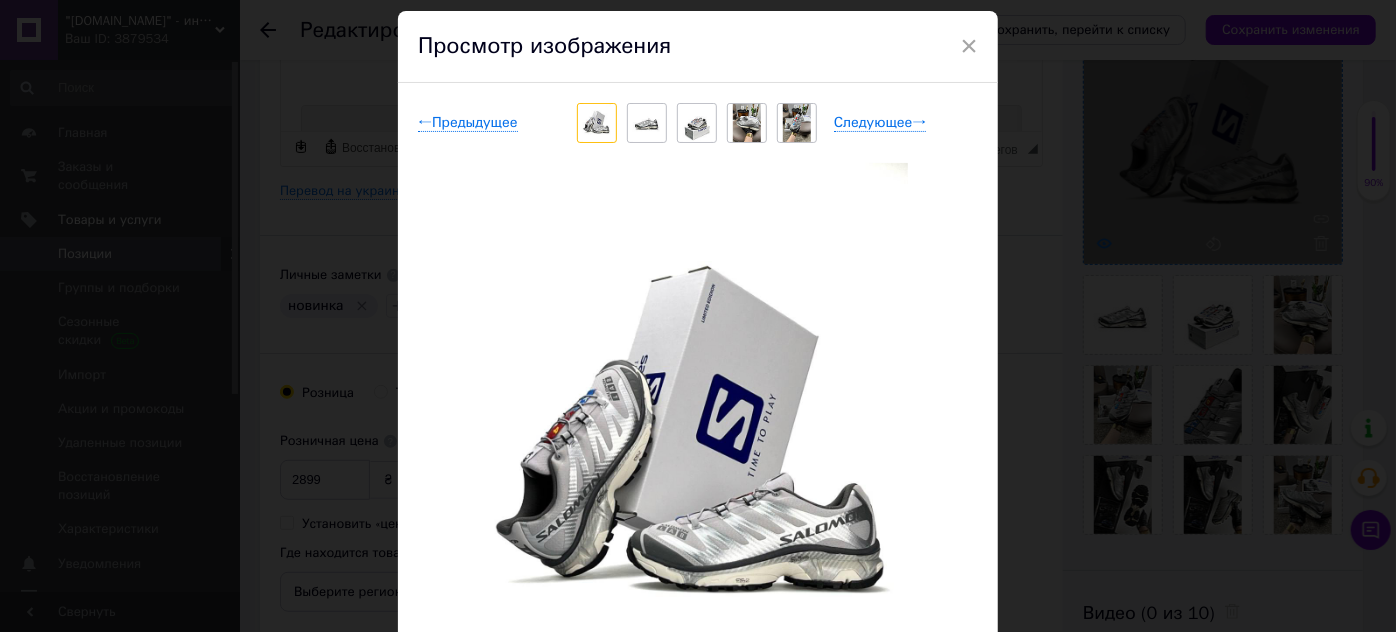 scroll, scrollTop: 90, scrollLeft: 0, axis: vertical 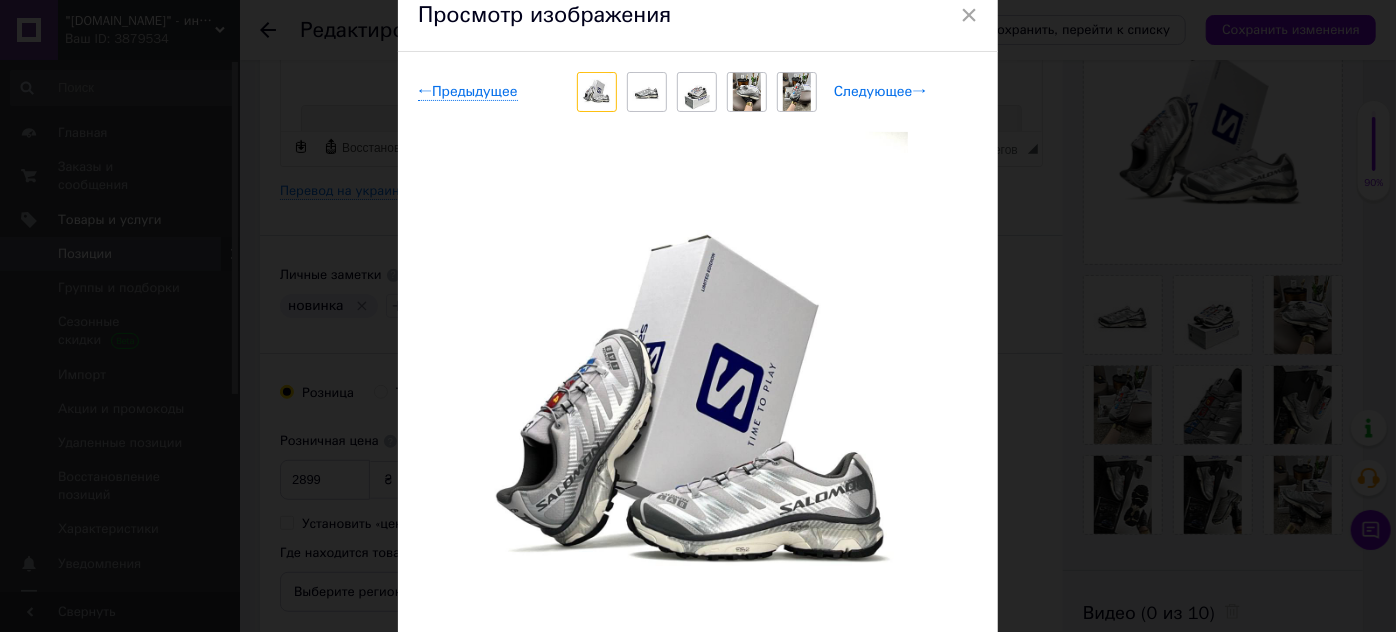 click on "Следующее →" at bounding box center [880, 92] 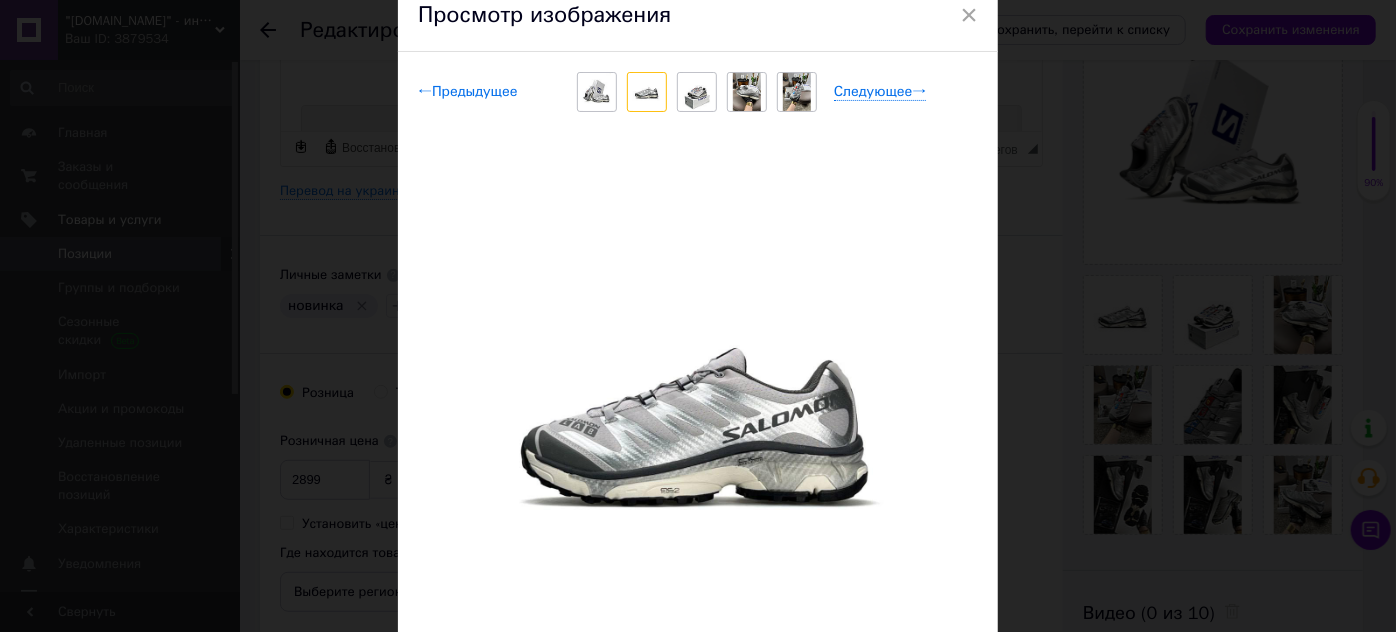 click on "← Предыдущее" at bounding box center (468, 92) 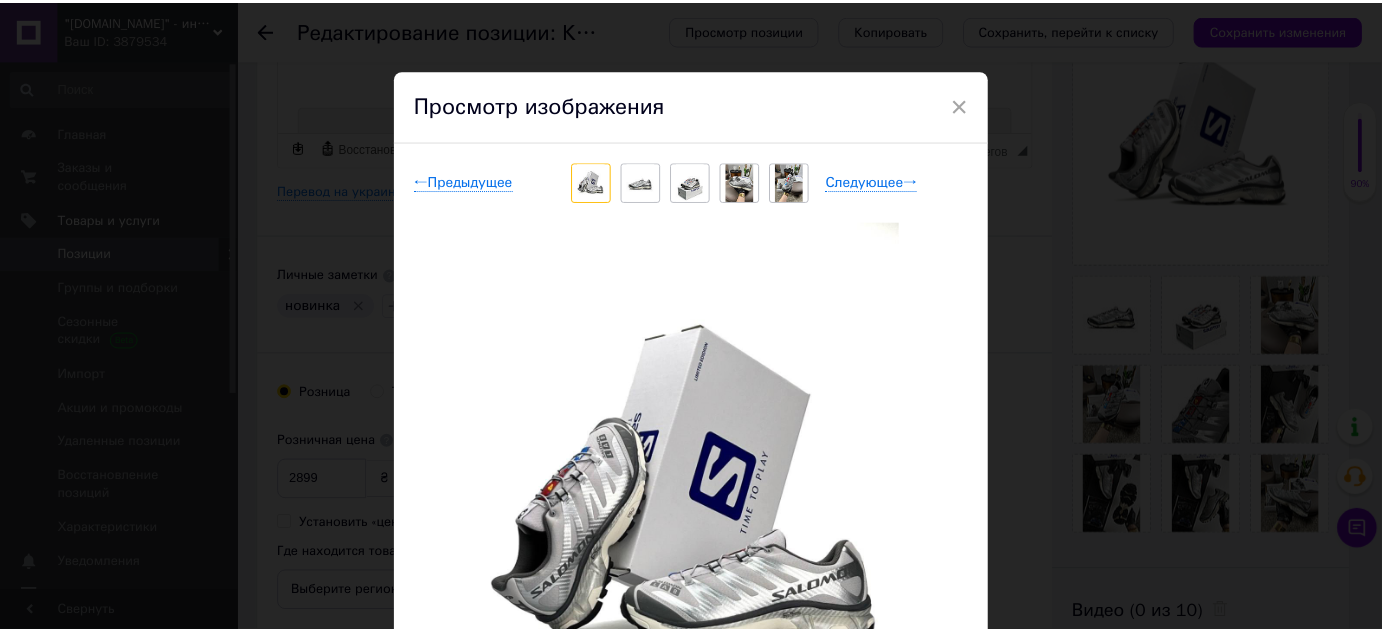 scroll, scrollTop: 0, scrollLeft: 0, axis: both 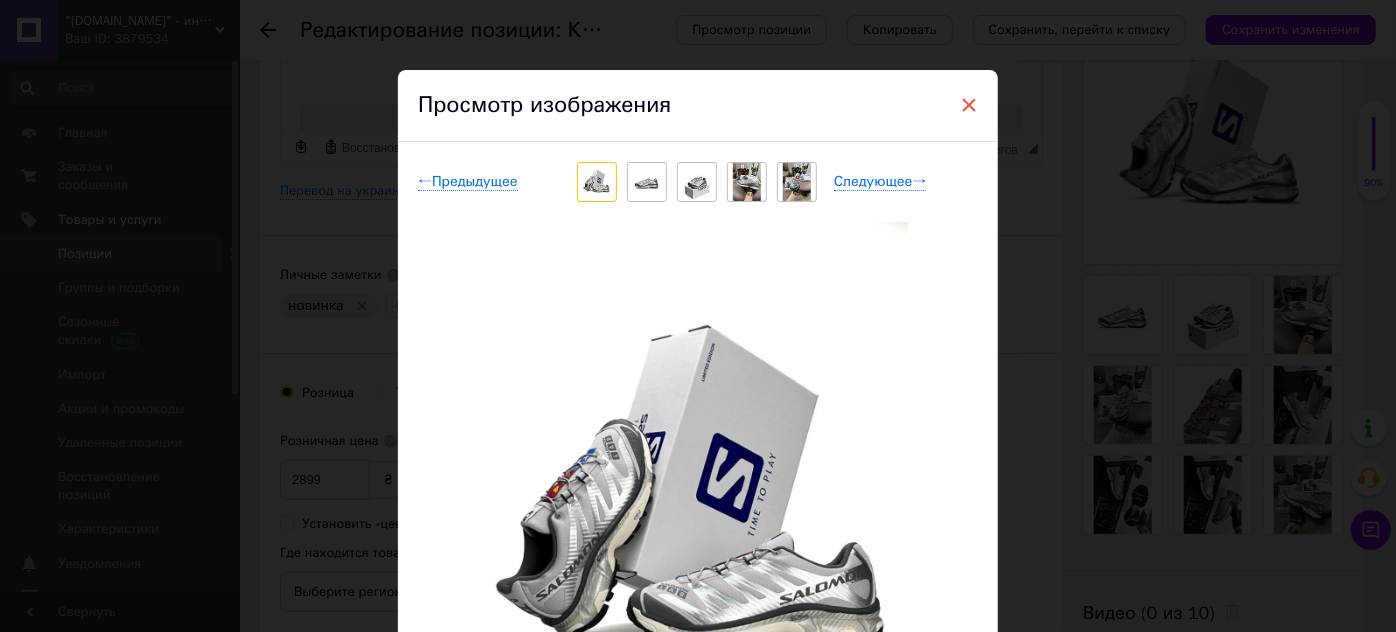 click on "×" at bounding box center [969, 105] 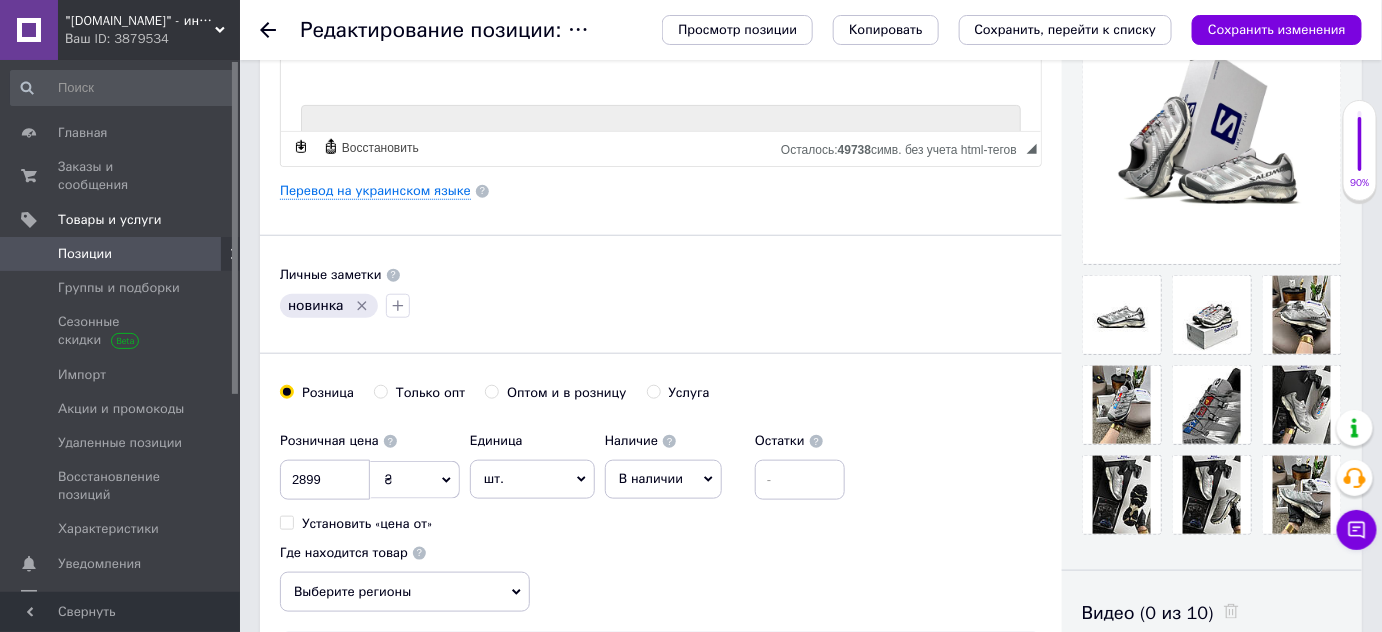 scroll, scrollTop: 0, scrollLeft: 0, axis: both 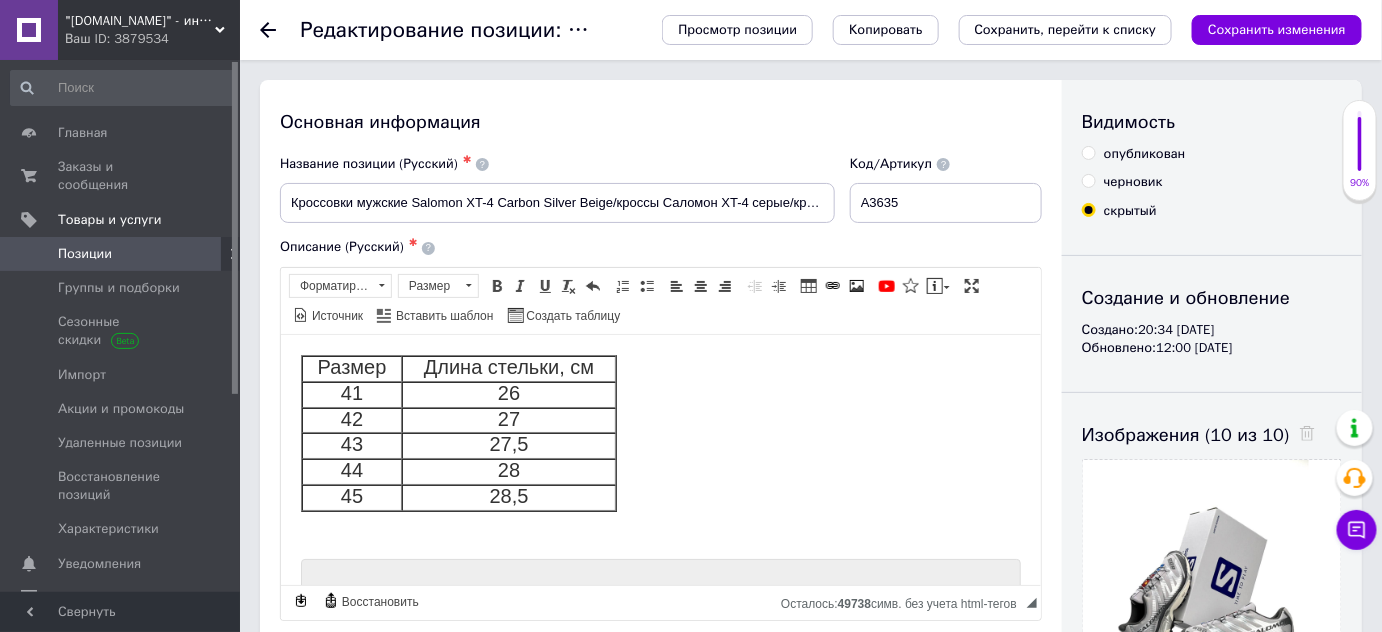 click on "опубликован" at bounding box center [1088, 152] 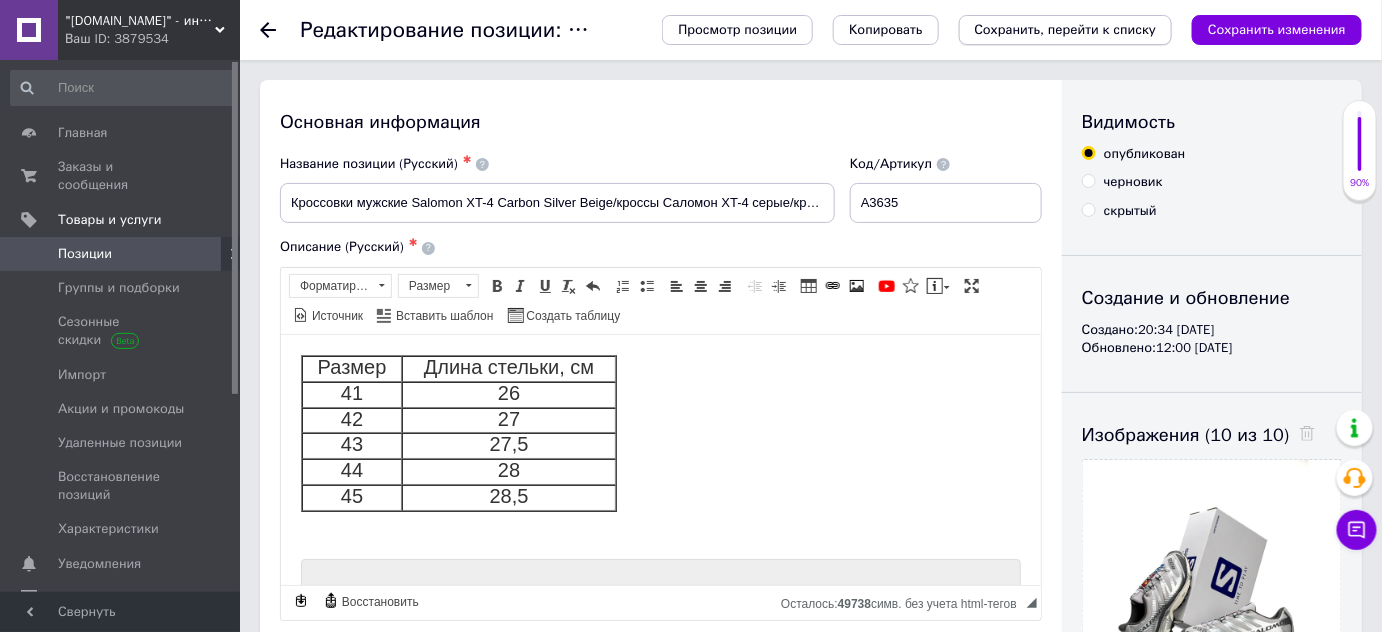 click on "Сохранить, перейти к списку" at bounding box center [1066, 29] 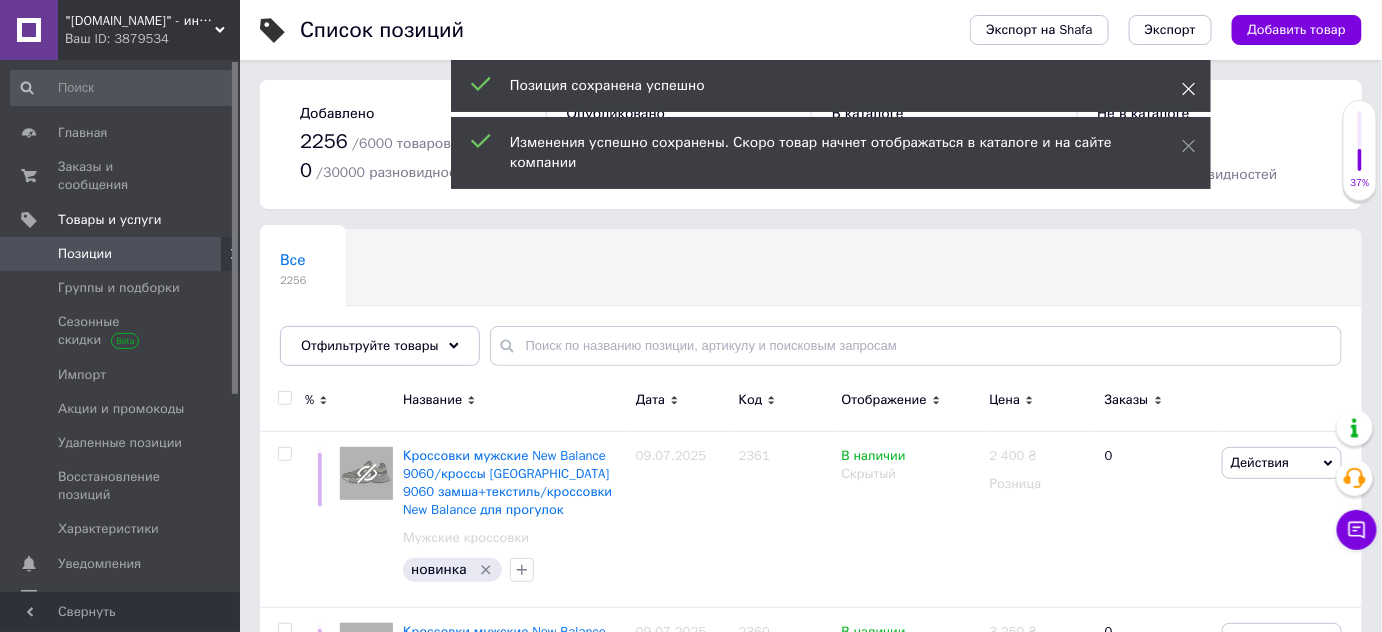 click 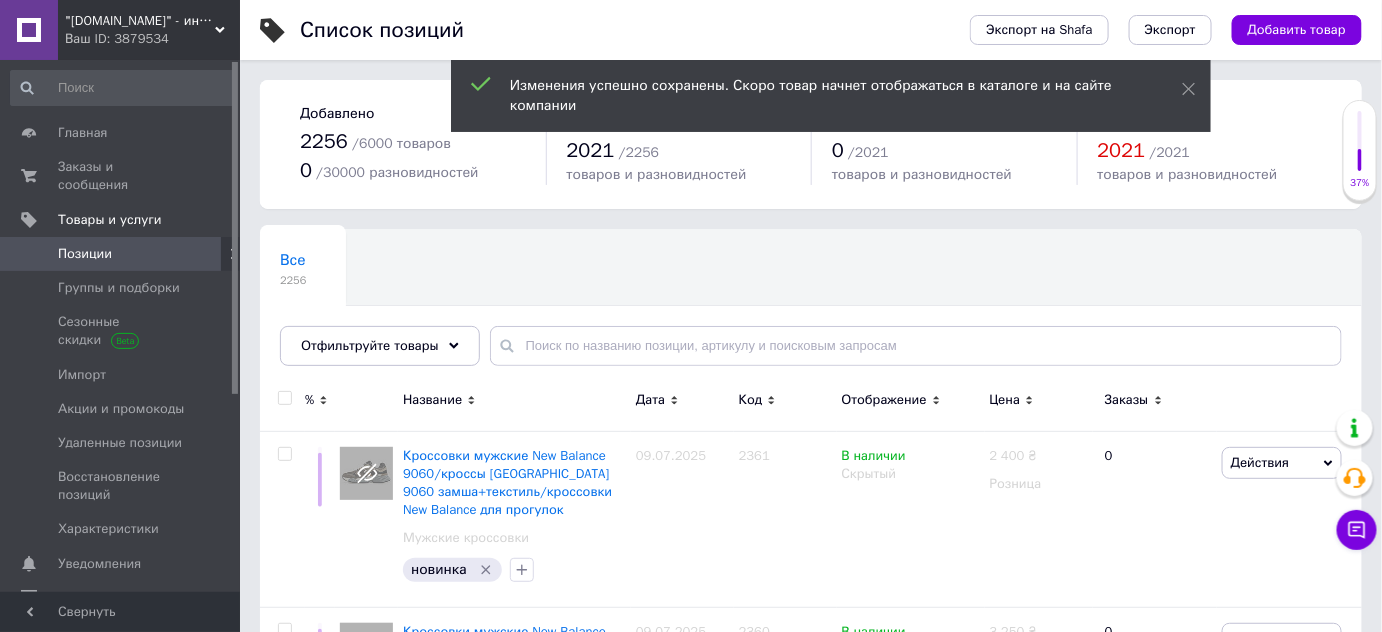 click 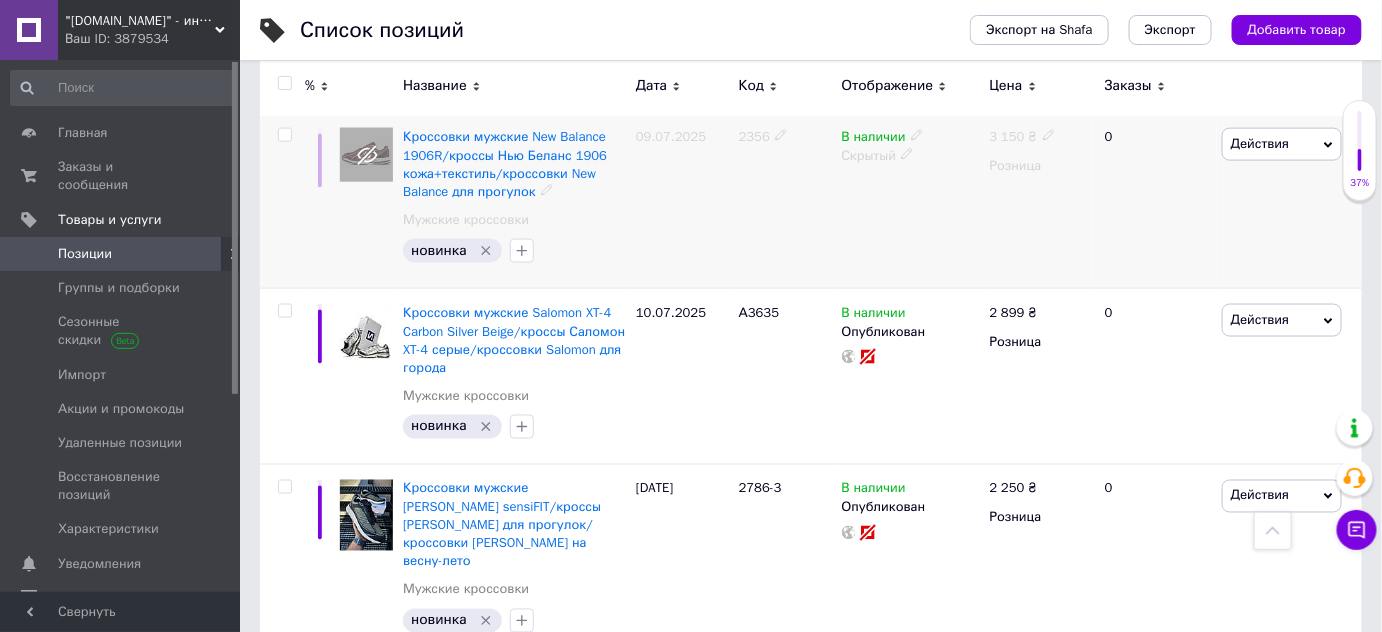 scroll, scrollTop: 818, scrollLeft: 0, axis: vertical 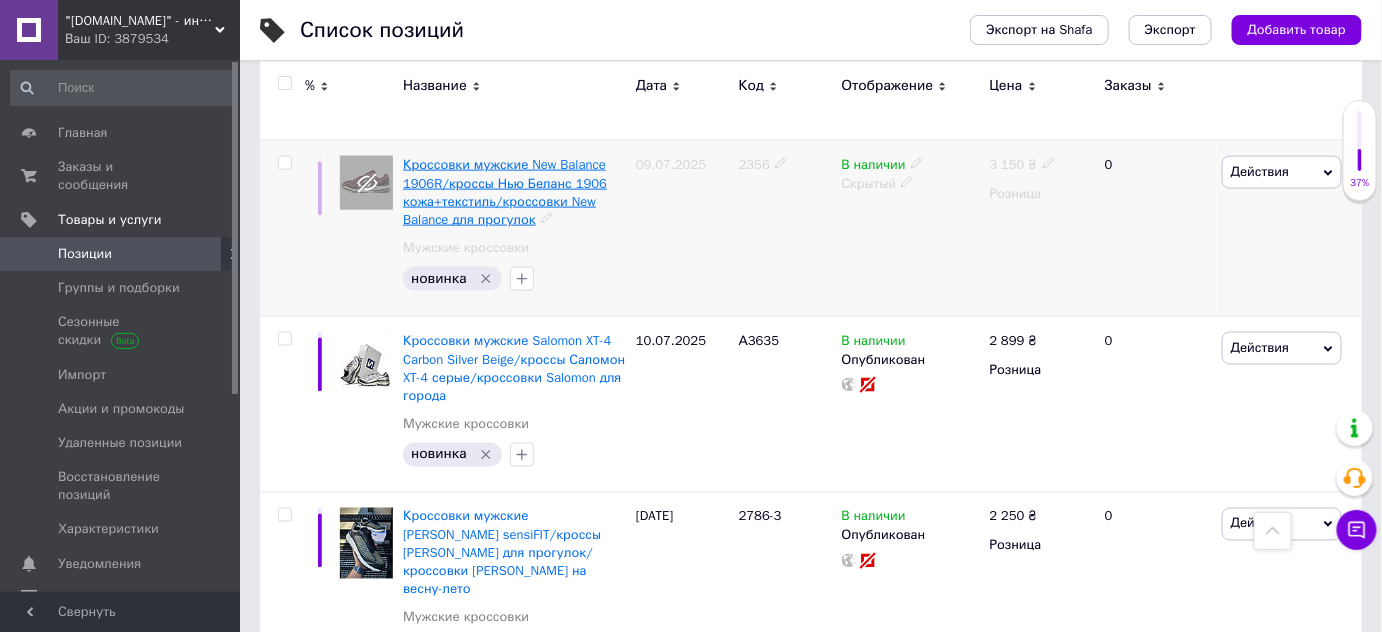 click on "Кроссовки мужские New Balance 1906R/кроссы Нью Беланс 1906 кожа+текстиль/кроссовки New Balance для прогулок" at bounding box center [505, 192] 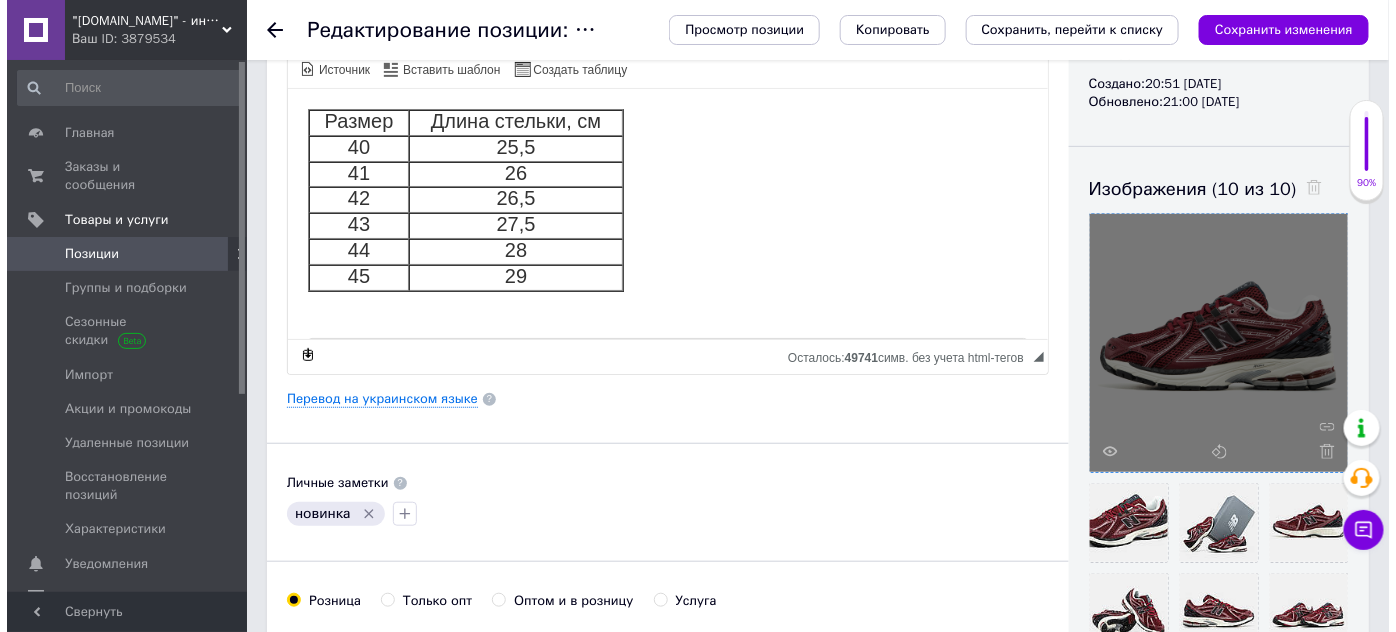 scroll, scrollTop: 363, scrollLeft: 0, axis: vertical 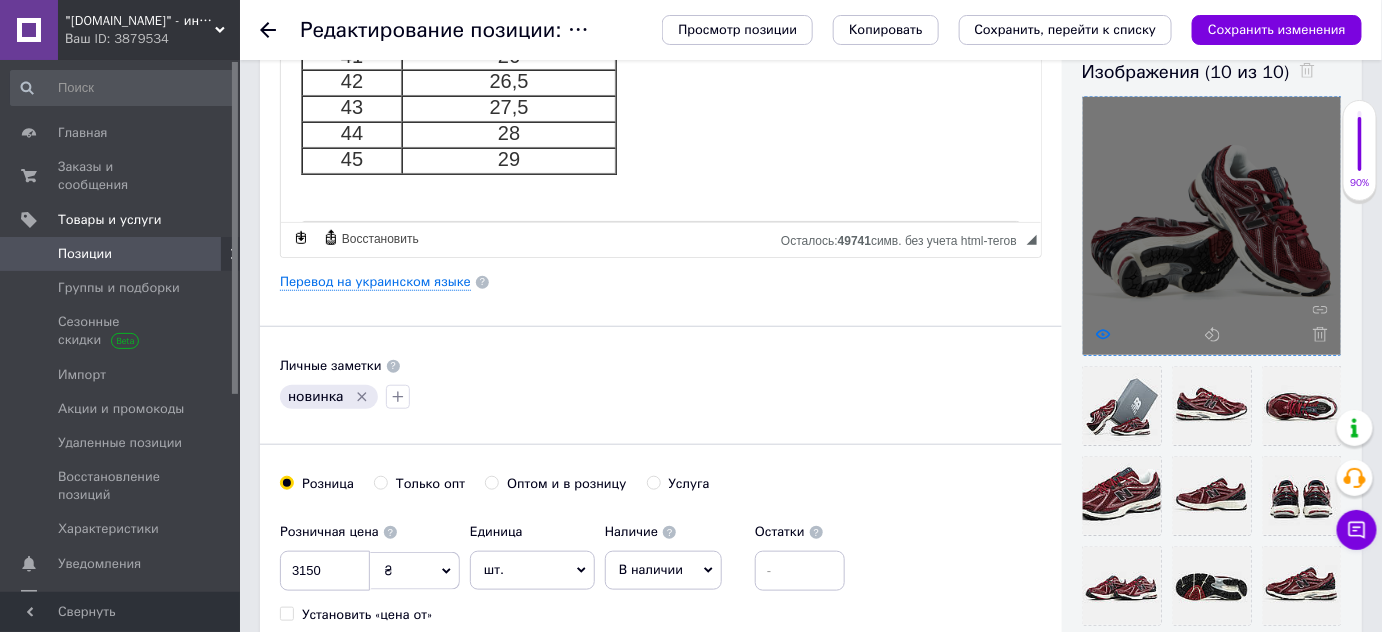 click 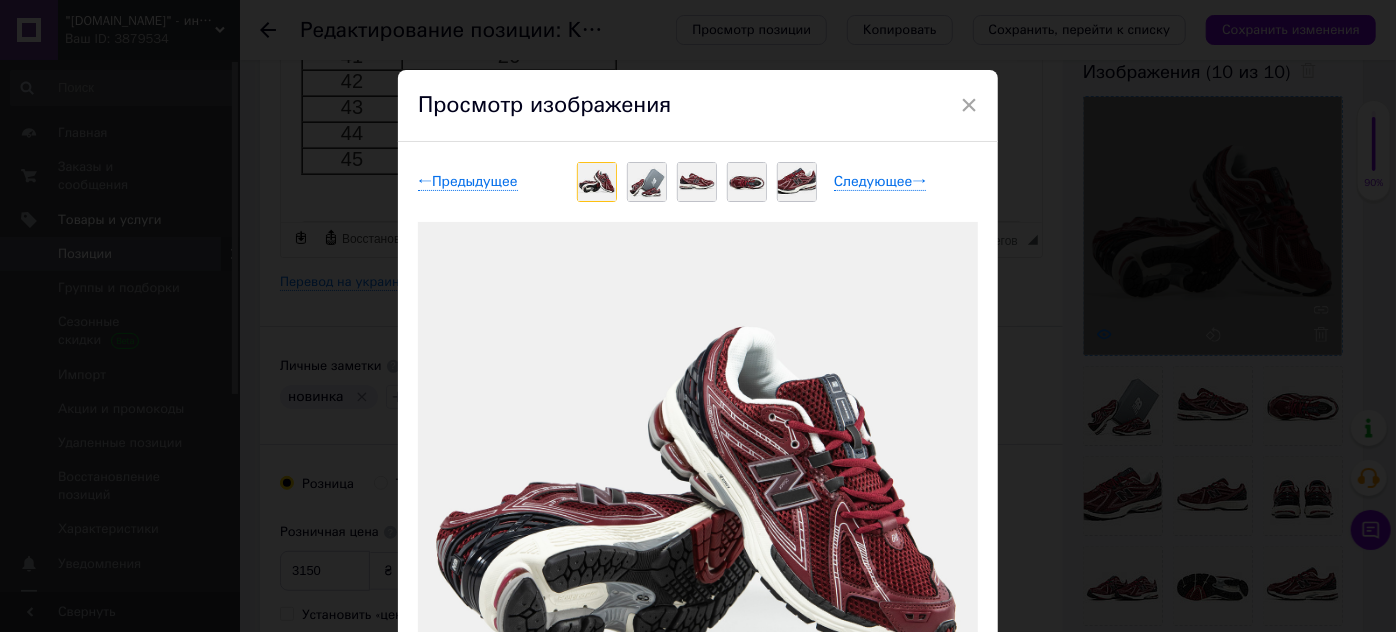 scroll, scrollTop: 90, scrollLeft: 0, axis: vertical 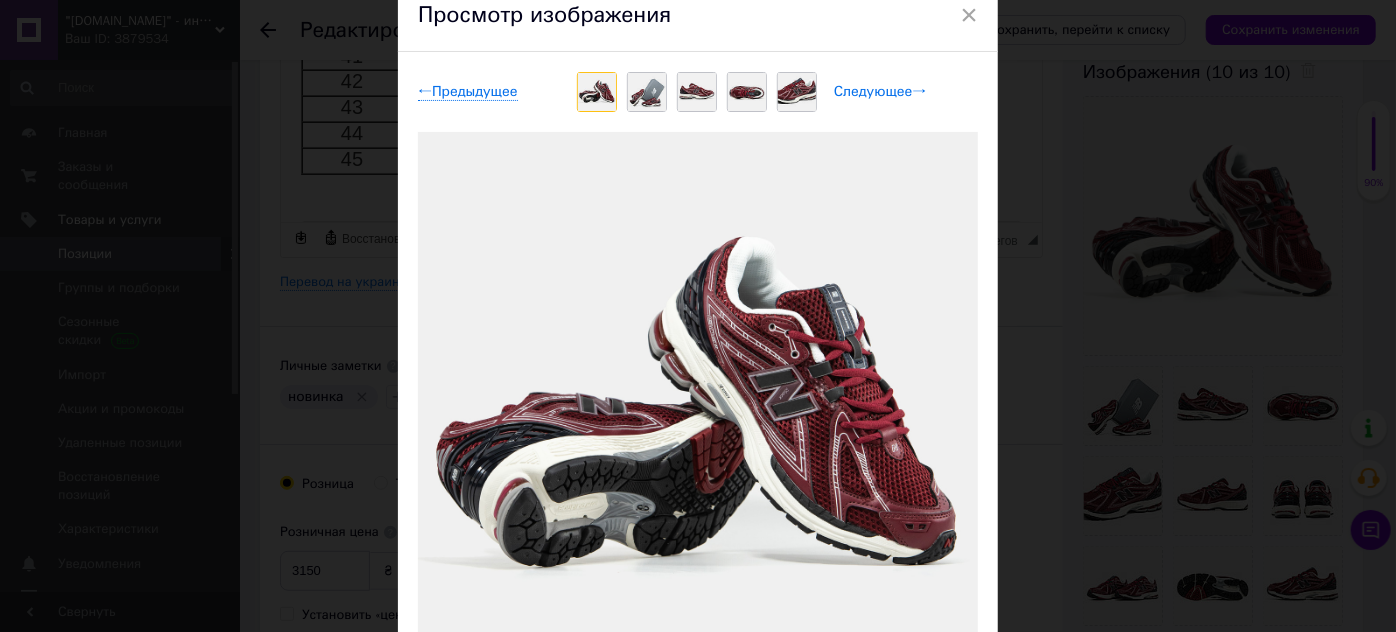 click on "Следующее →" at bounding box center (880, 92) 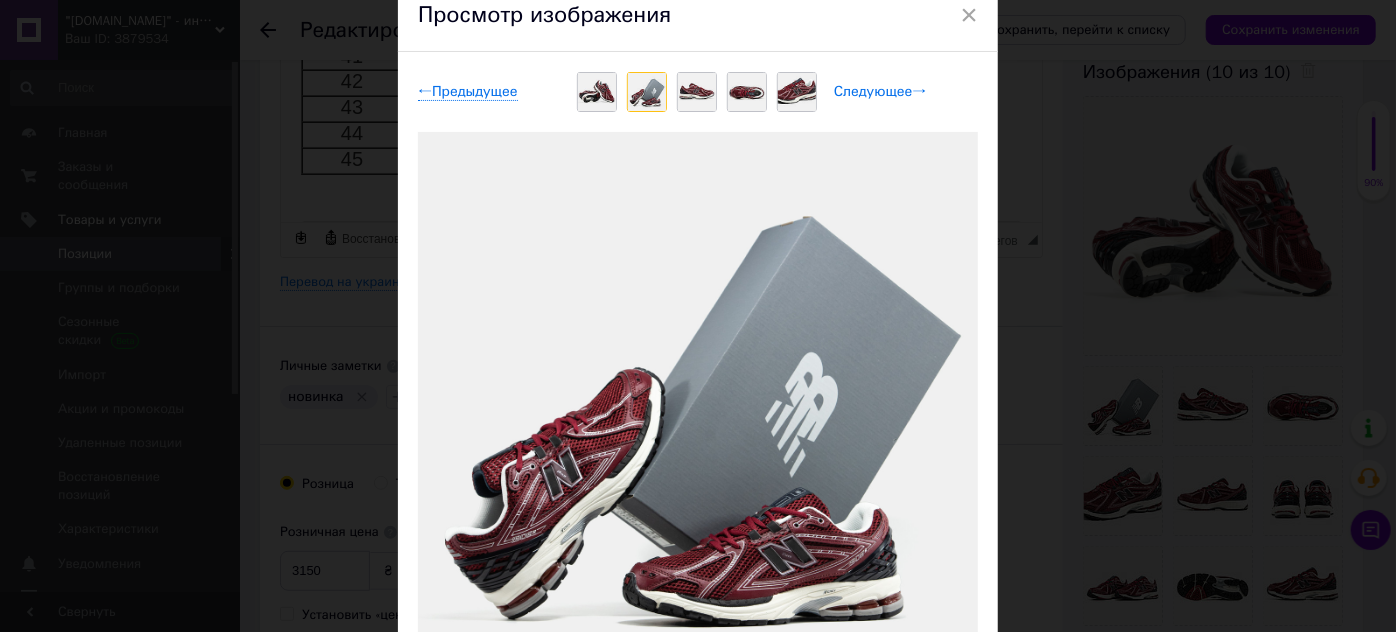 click on "Следующее →" at bounding box center [880, 92] 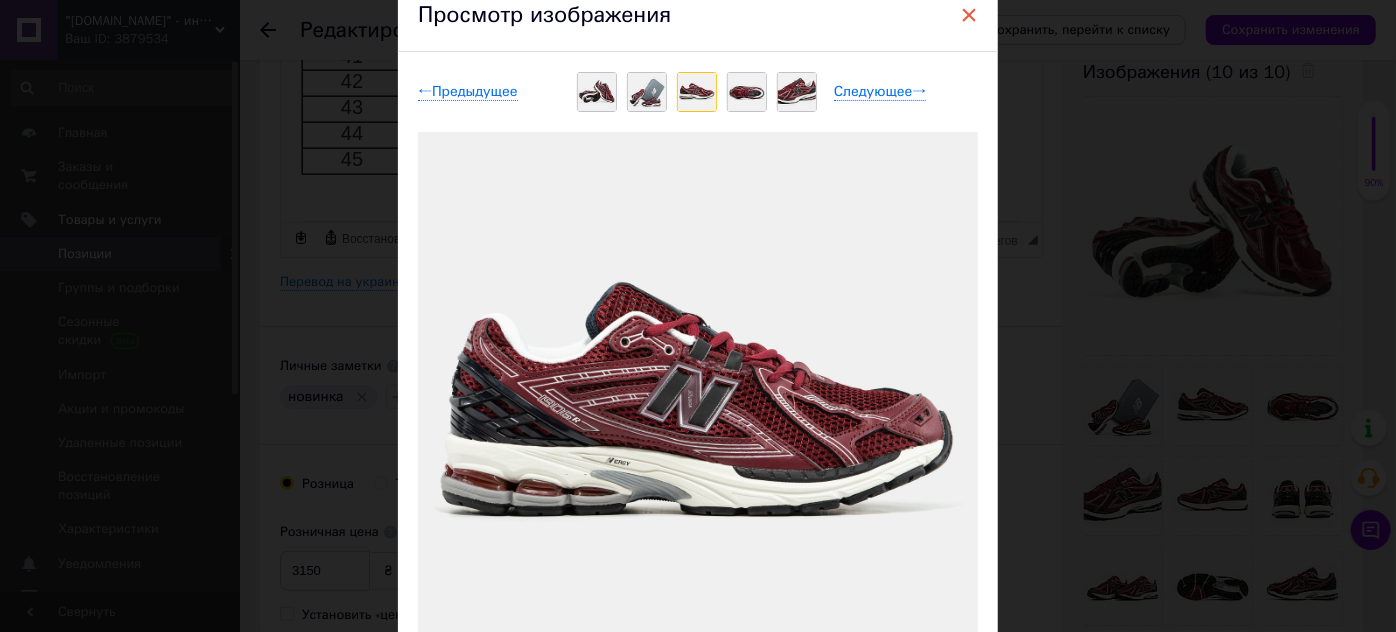 click on "×" at bounding box center (969, 15) 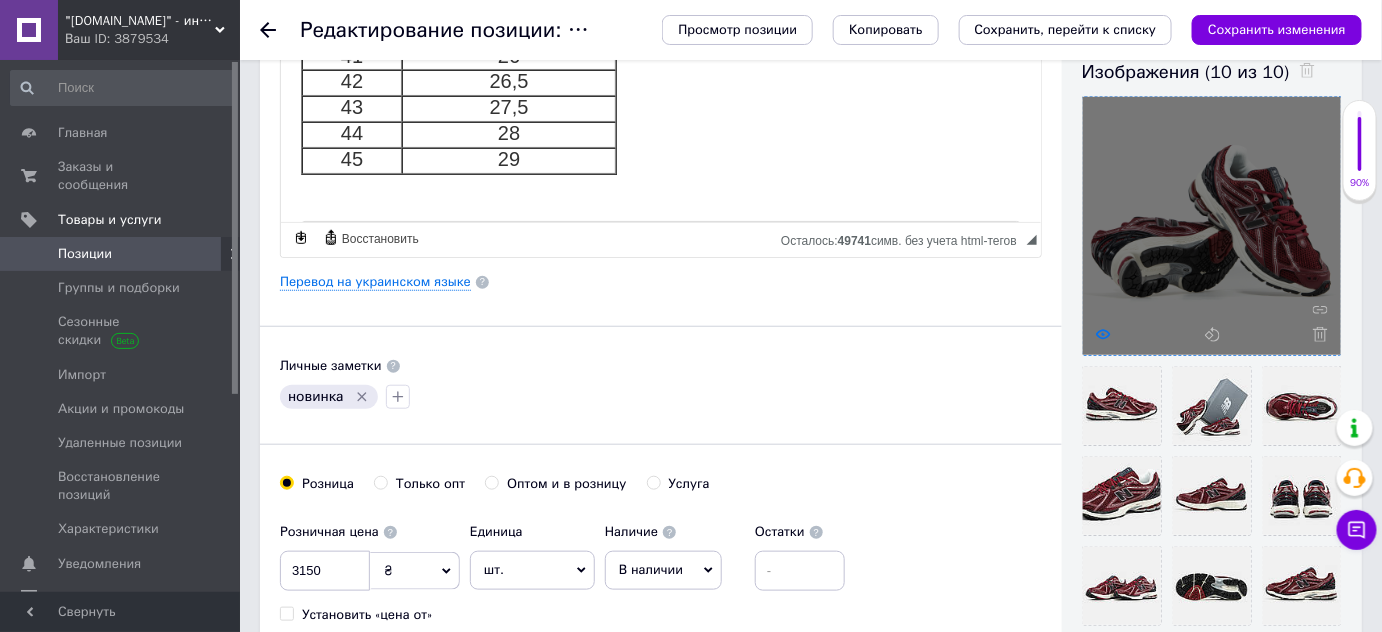 click 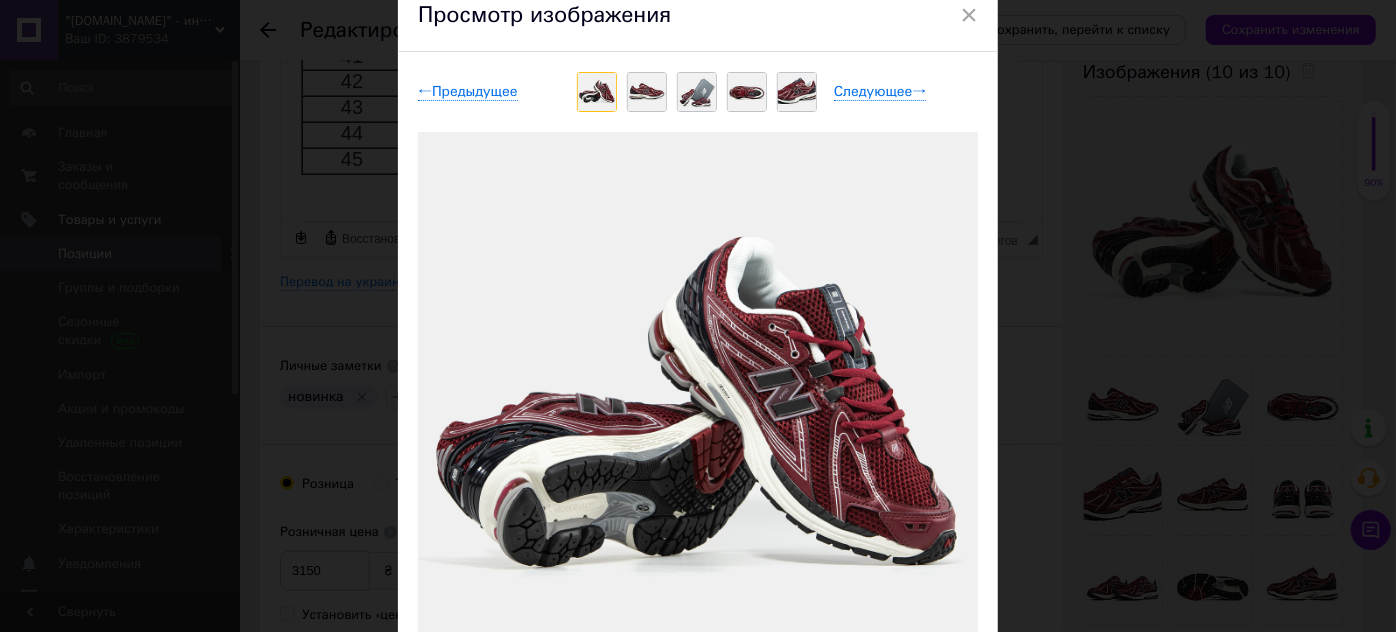 scroll, scrollTop: 90, scrollLeft: 0, axis: vertical 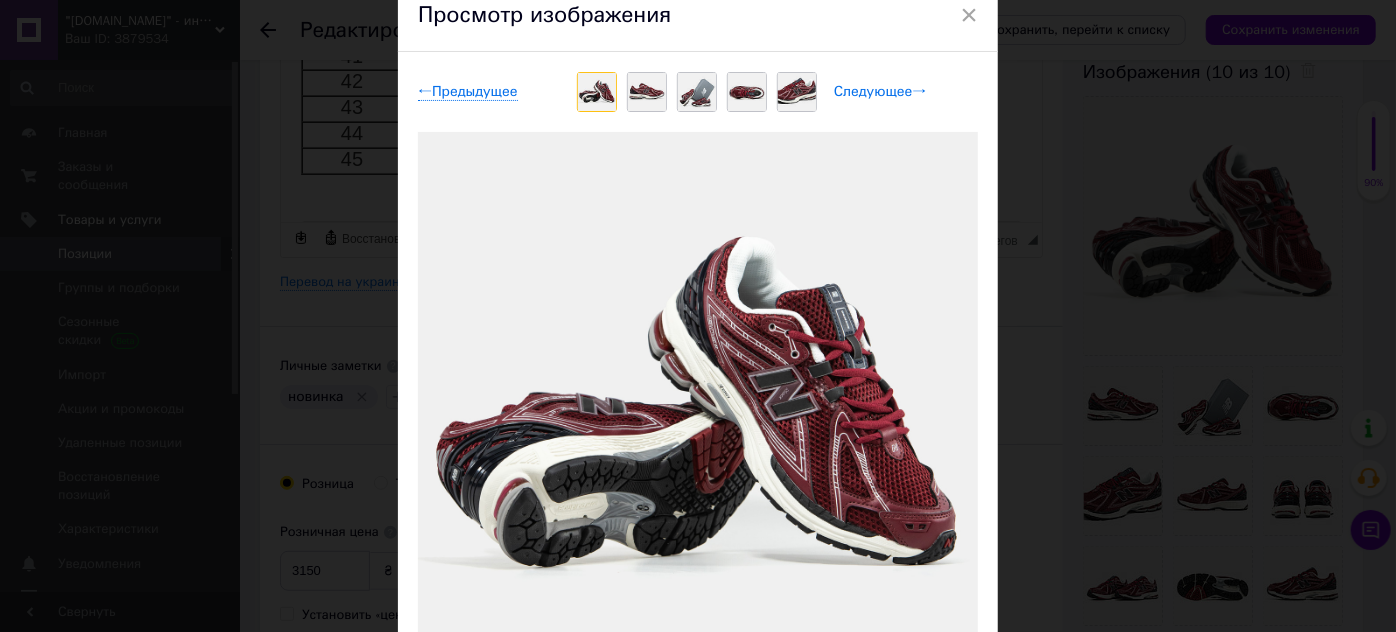 click on "Следующее →" at bounding box center [880, 92] 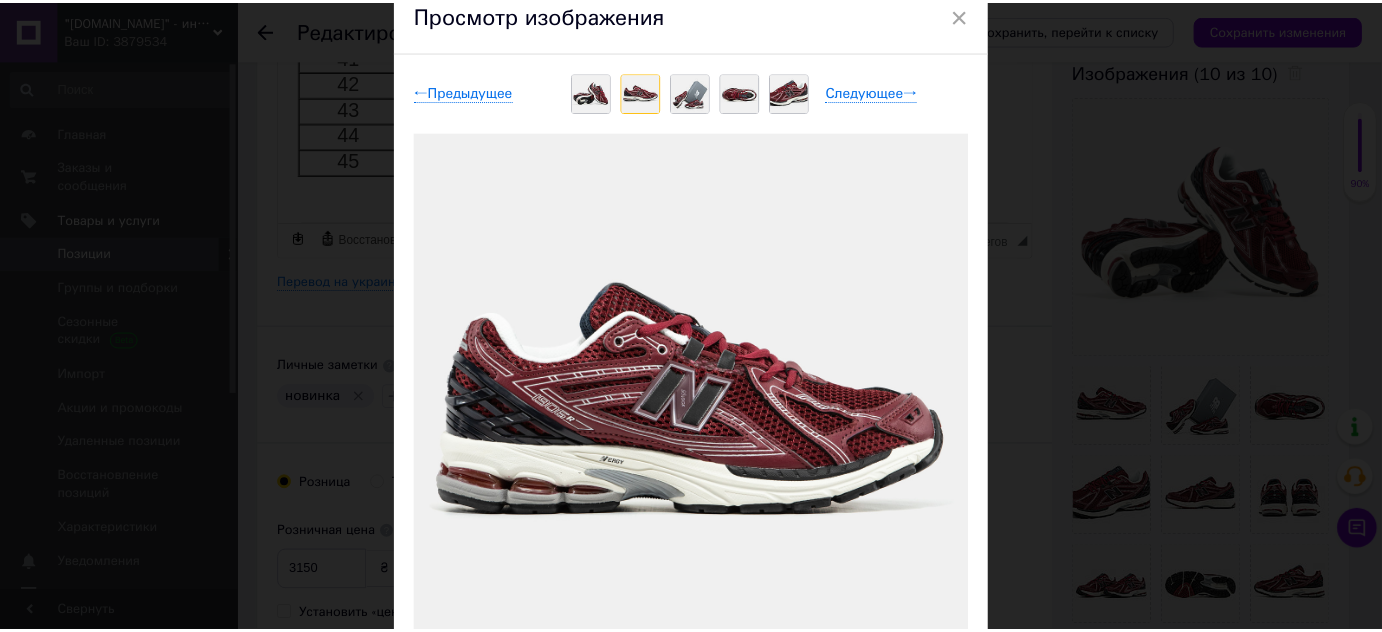 scroll, scrollTop: 0, scrollLeft: 0, axis: both 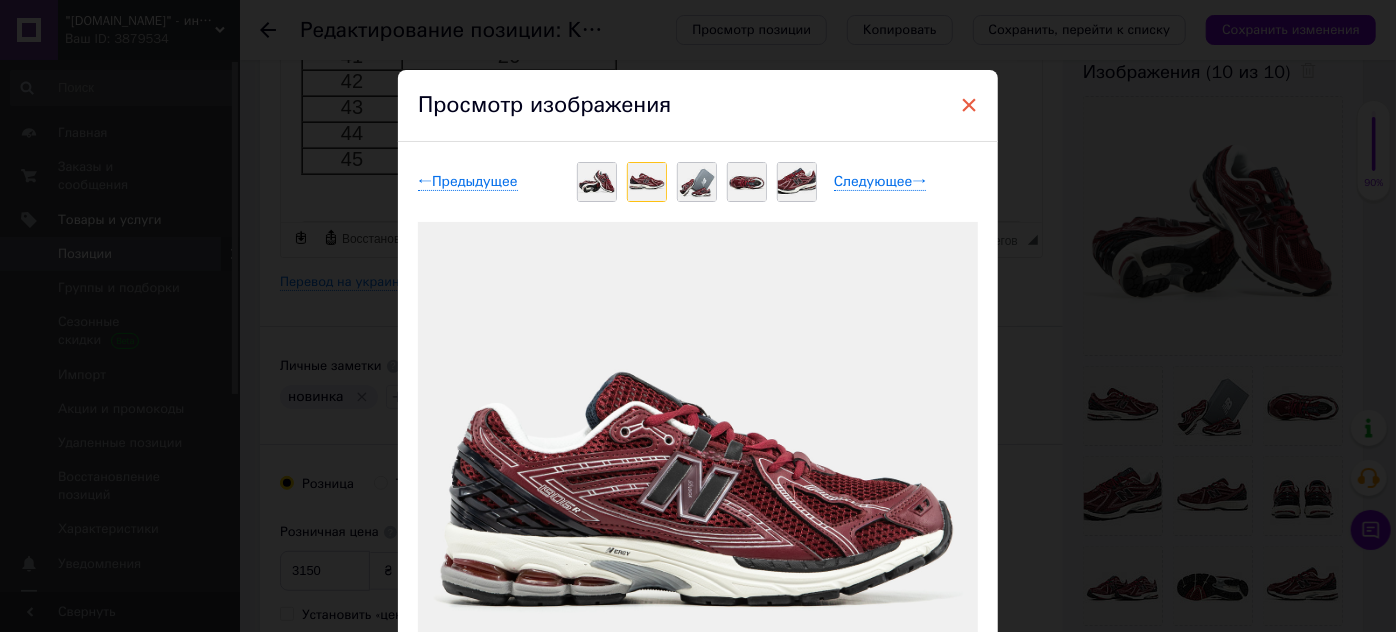 click on "×" at bounding box center (969, 105) 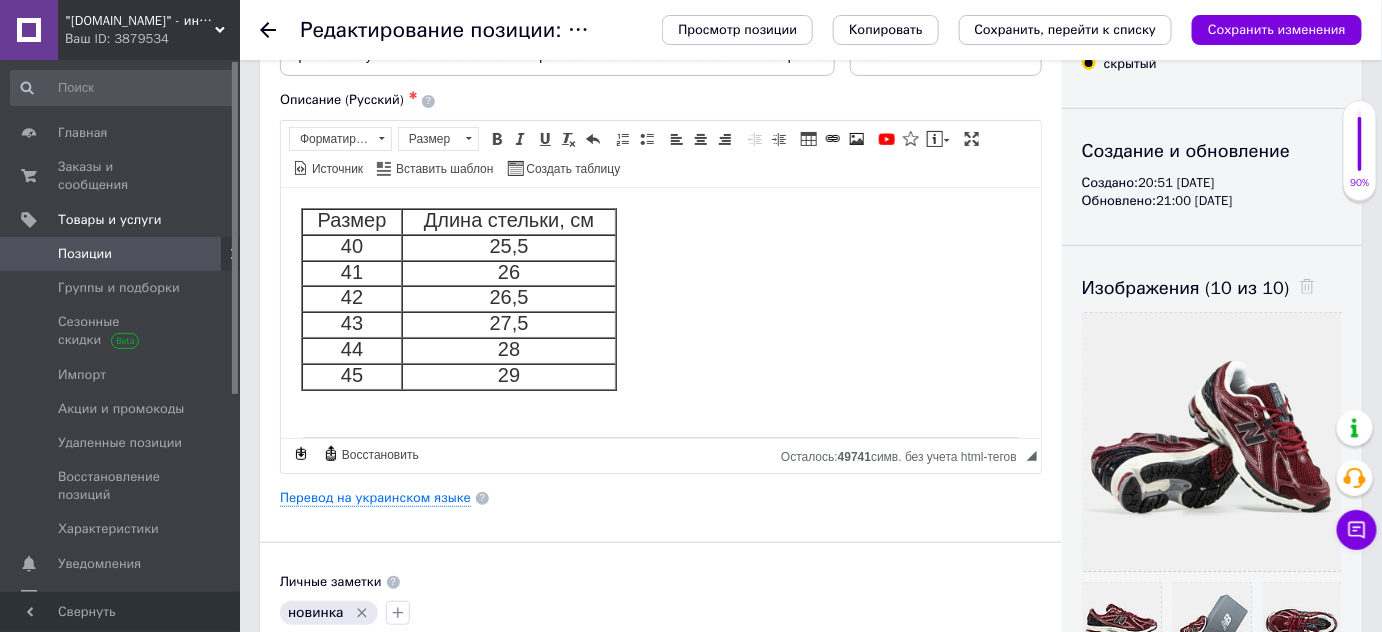 scroll, scrollTop: 0, scrollLeft: 0, axis: both 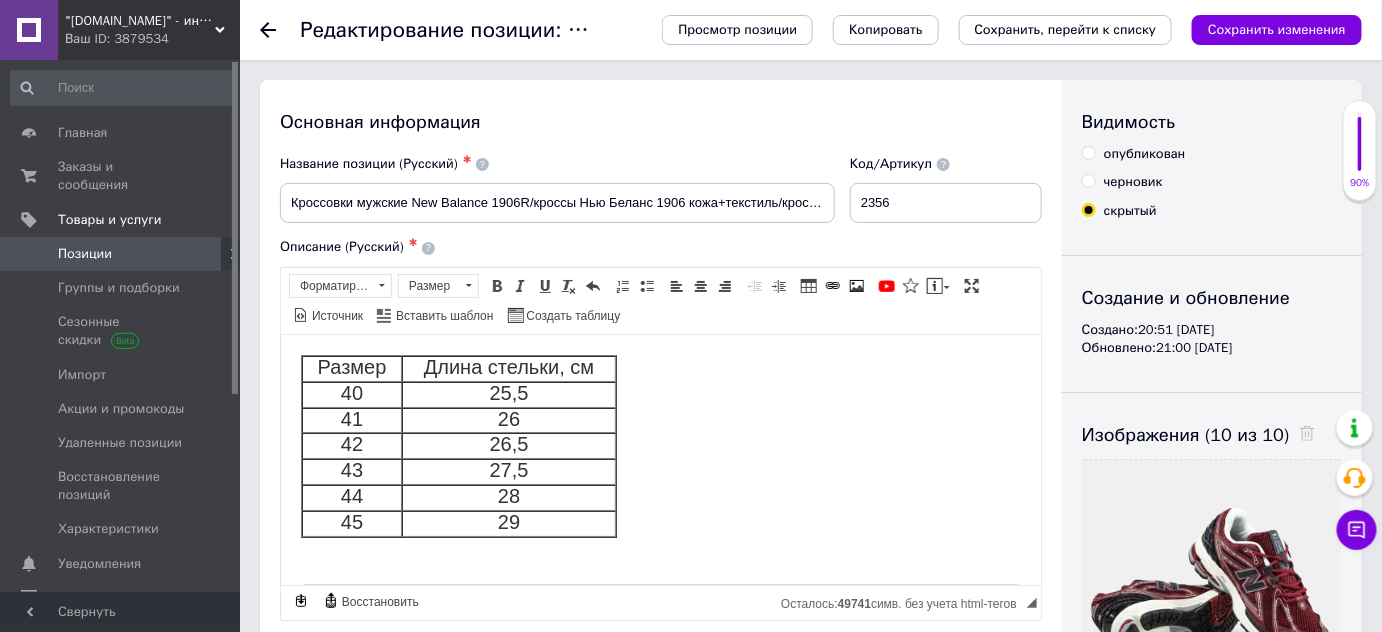 click on "опубликован" at bounding box center (1088, 152) 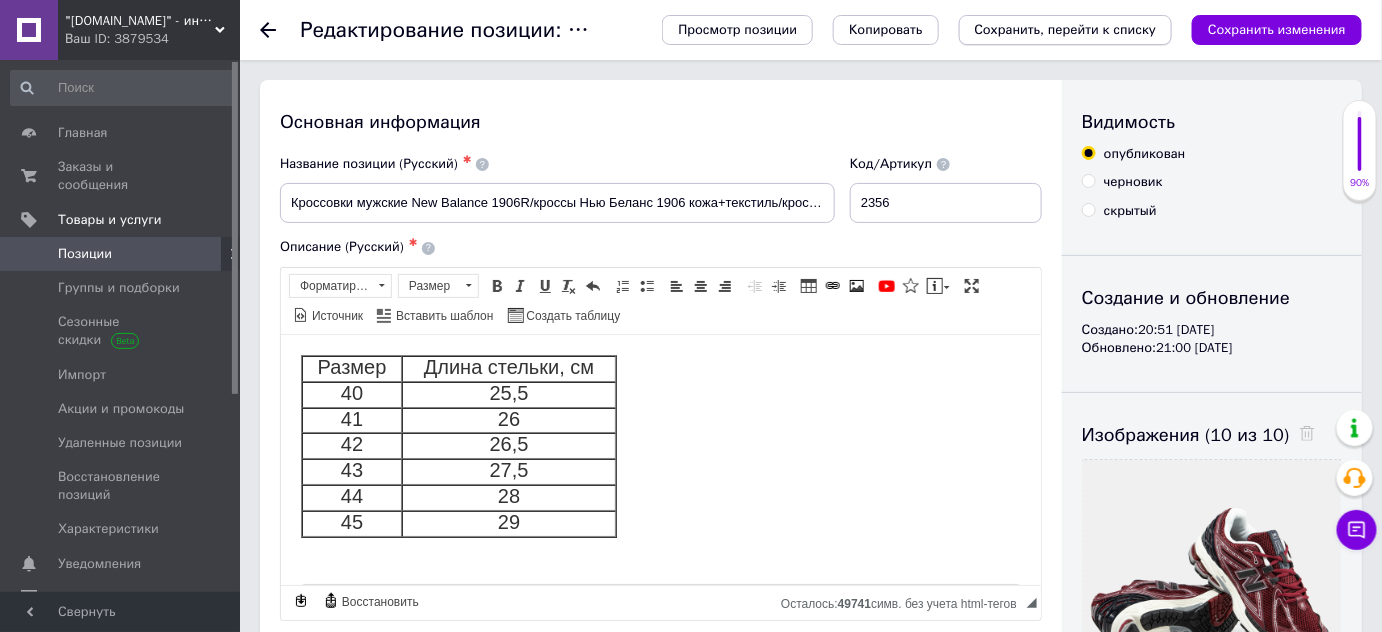 click on "Сохранить, перейти к списку" at bounding box center (1066, 29) 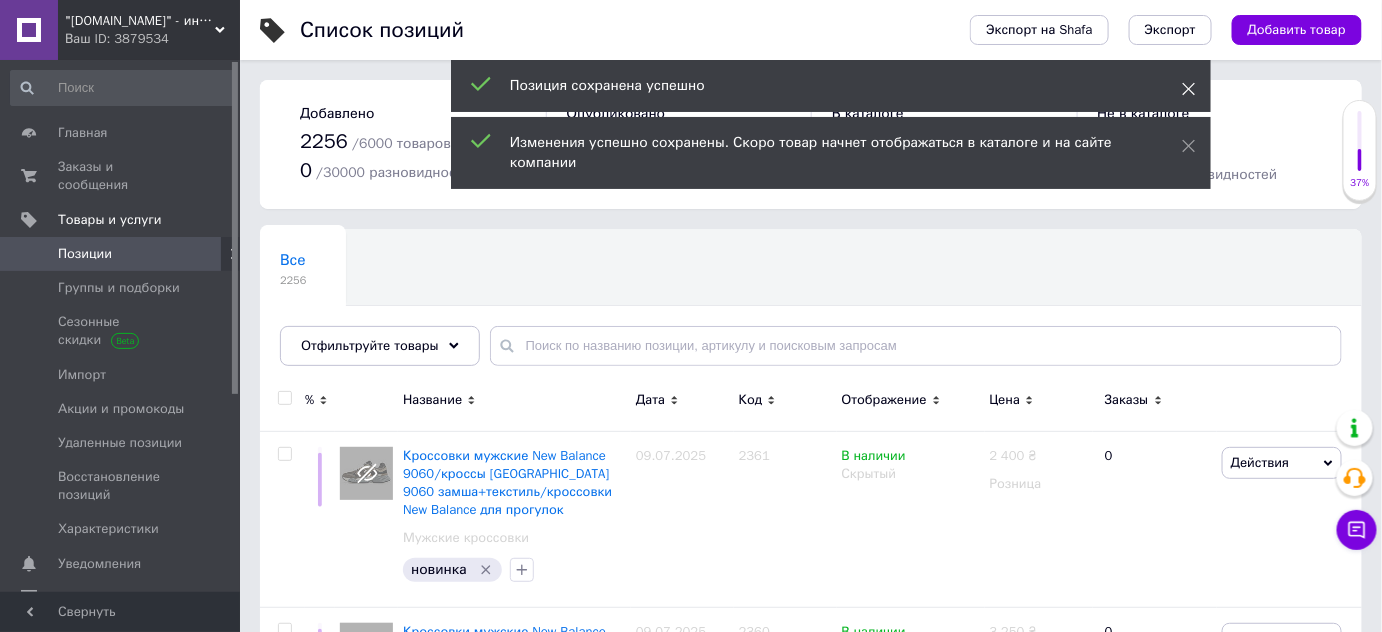 click 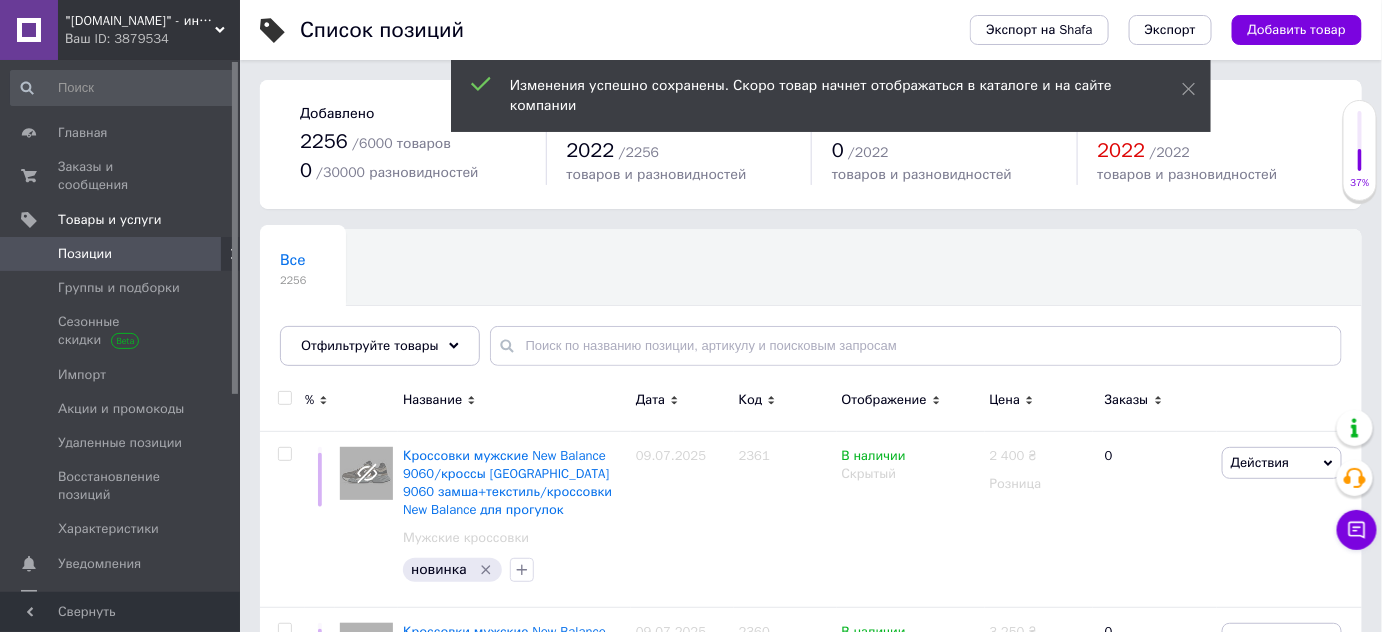 click 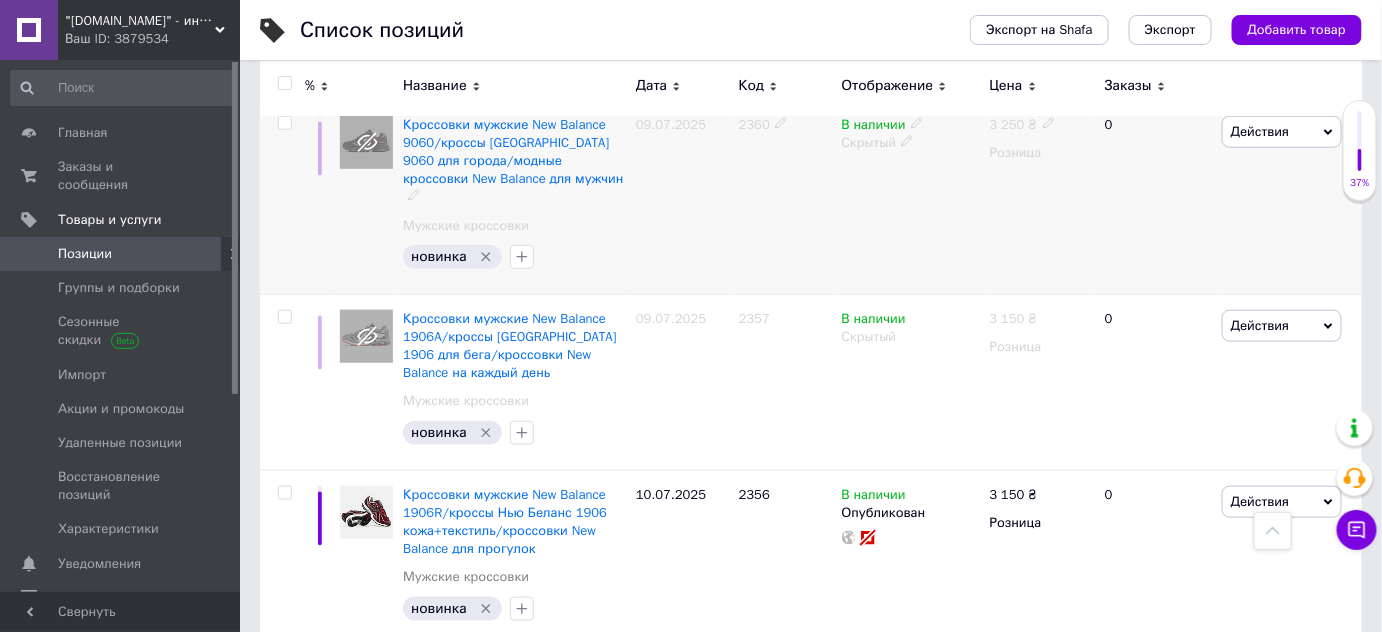 scroll, scrollTop: 545, scrollLeft: 0, axis: vertical 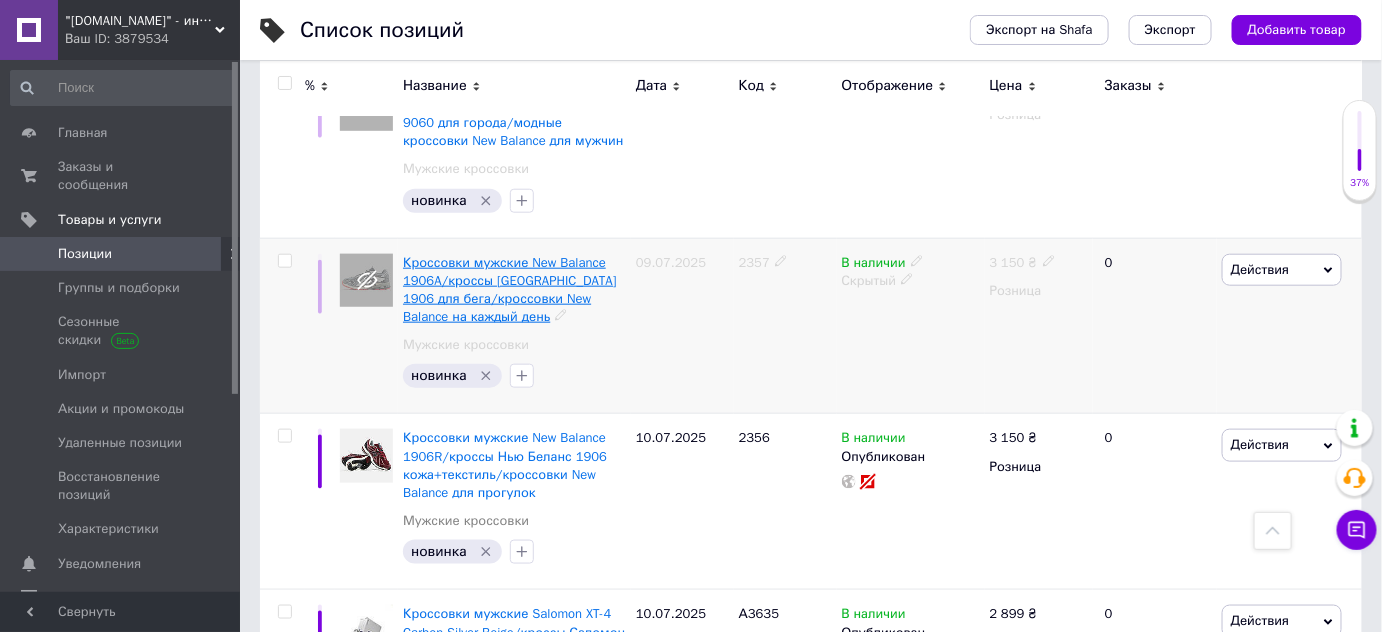 click on "Кроссовки мужские New Balance 1906A/кроссы [GEOGRAPHIC_DATA] 1906 для бега/кроссовки New Balance на каждый день" at bounding box center [510, 290] 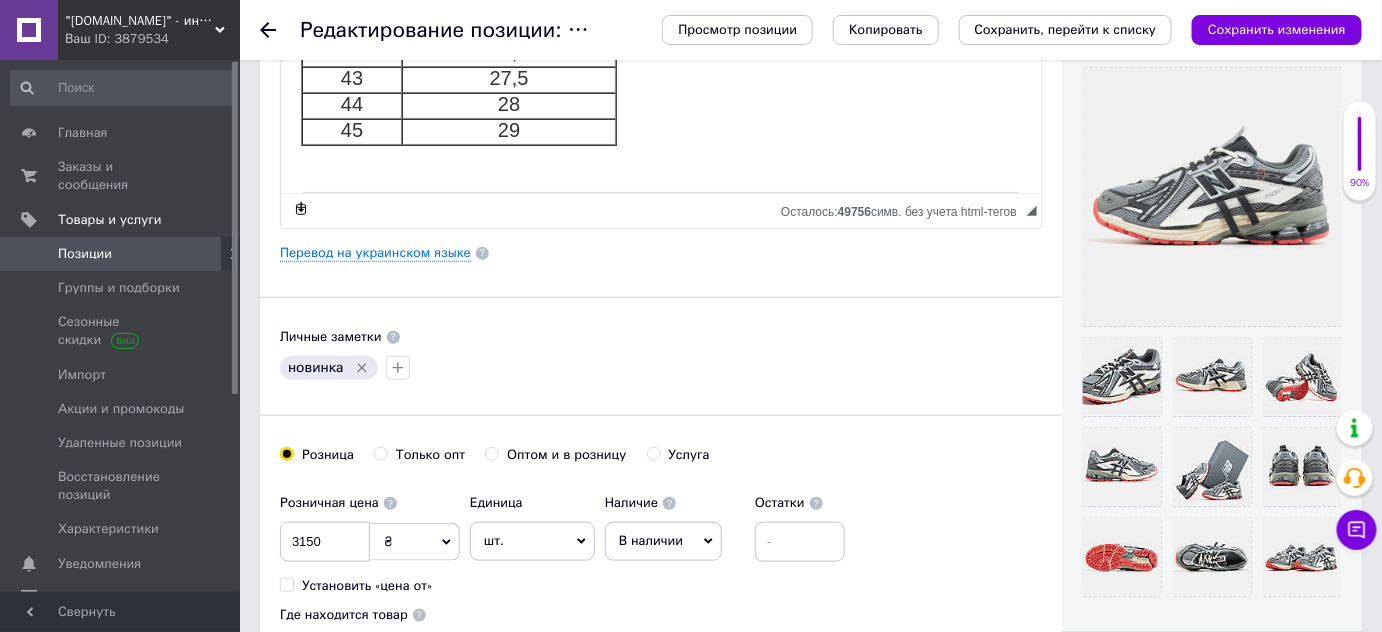 scroll, scrollTop: 454, scrollLeft: 0, axis: vertical 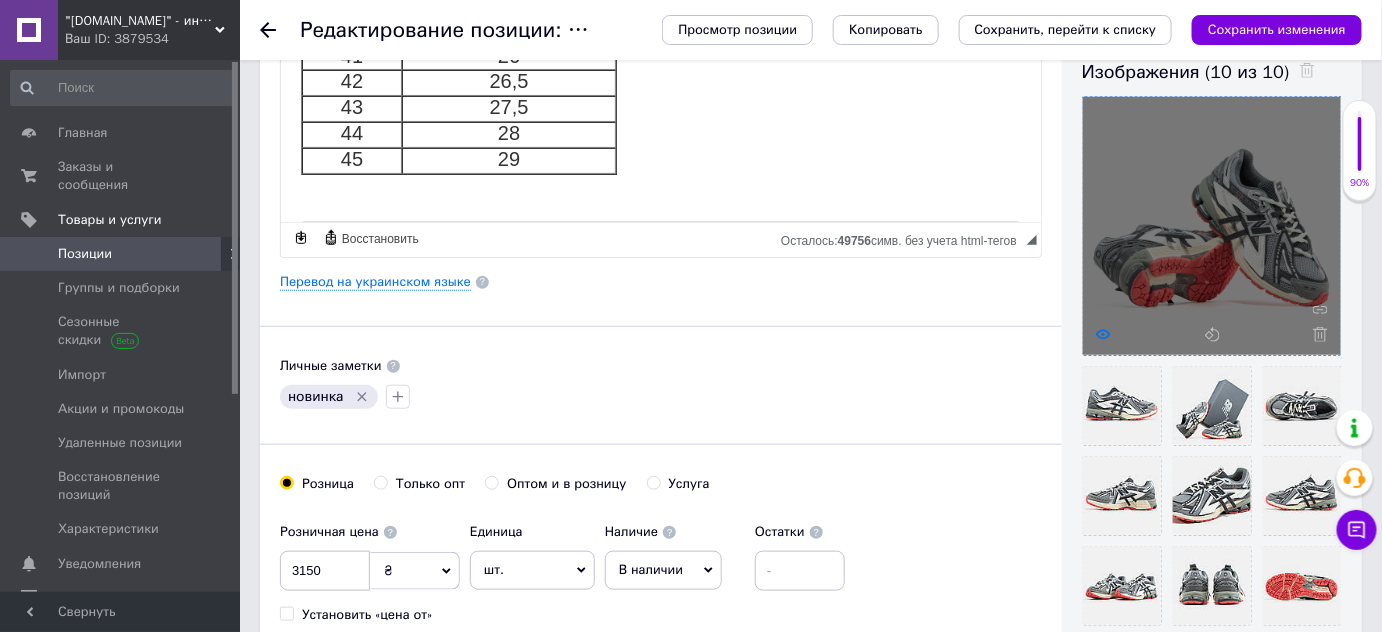 click 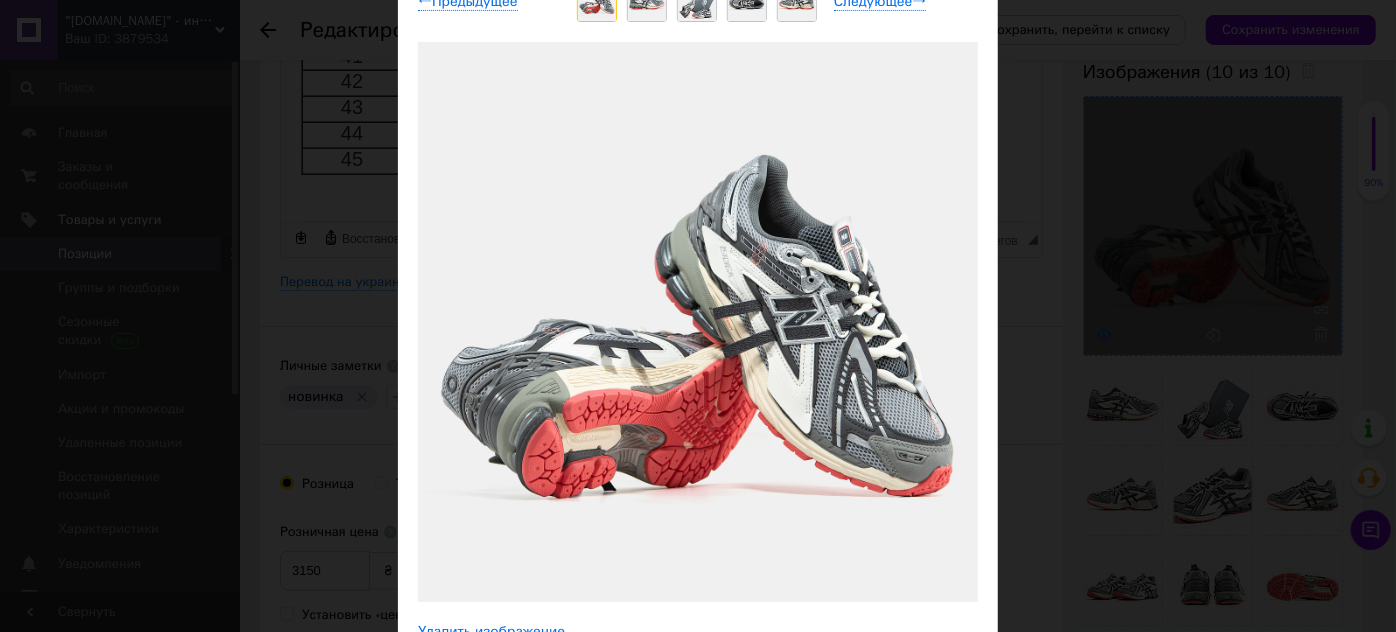 scroll, scrollTop: 181, scrollLeft: 0, axis: vertical 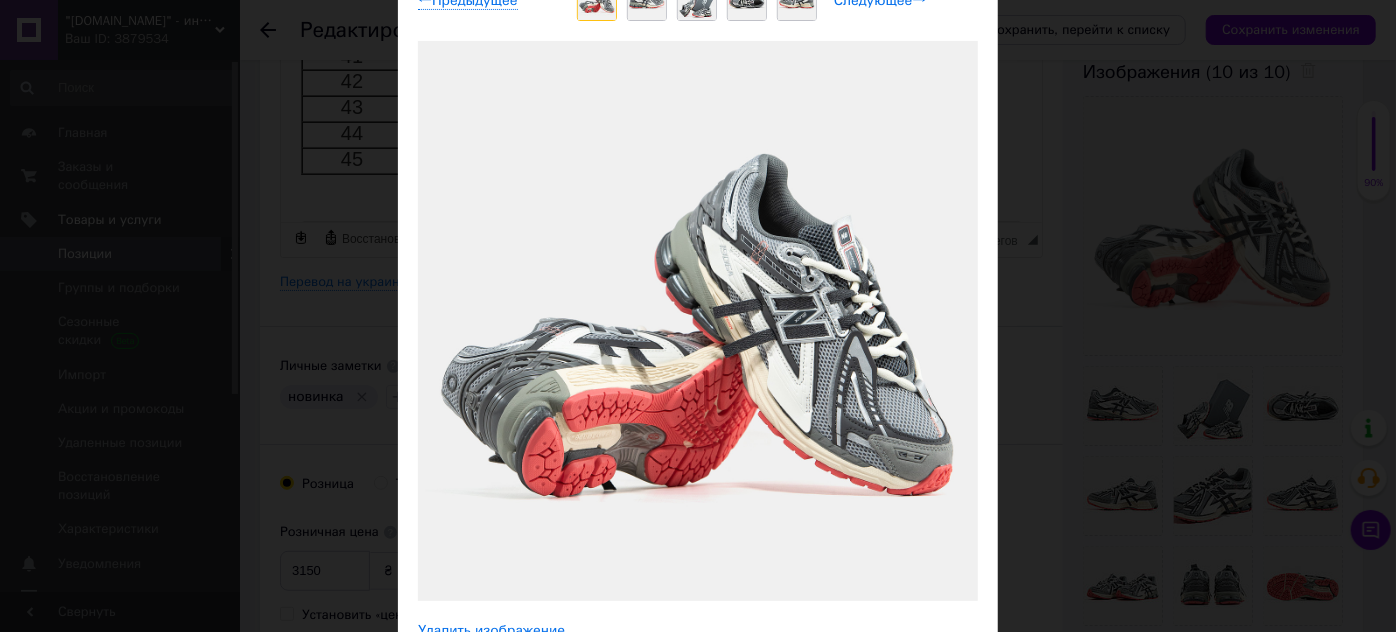 click on "Следующее →" at bounding box center (880, 1) 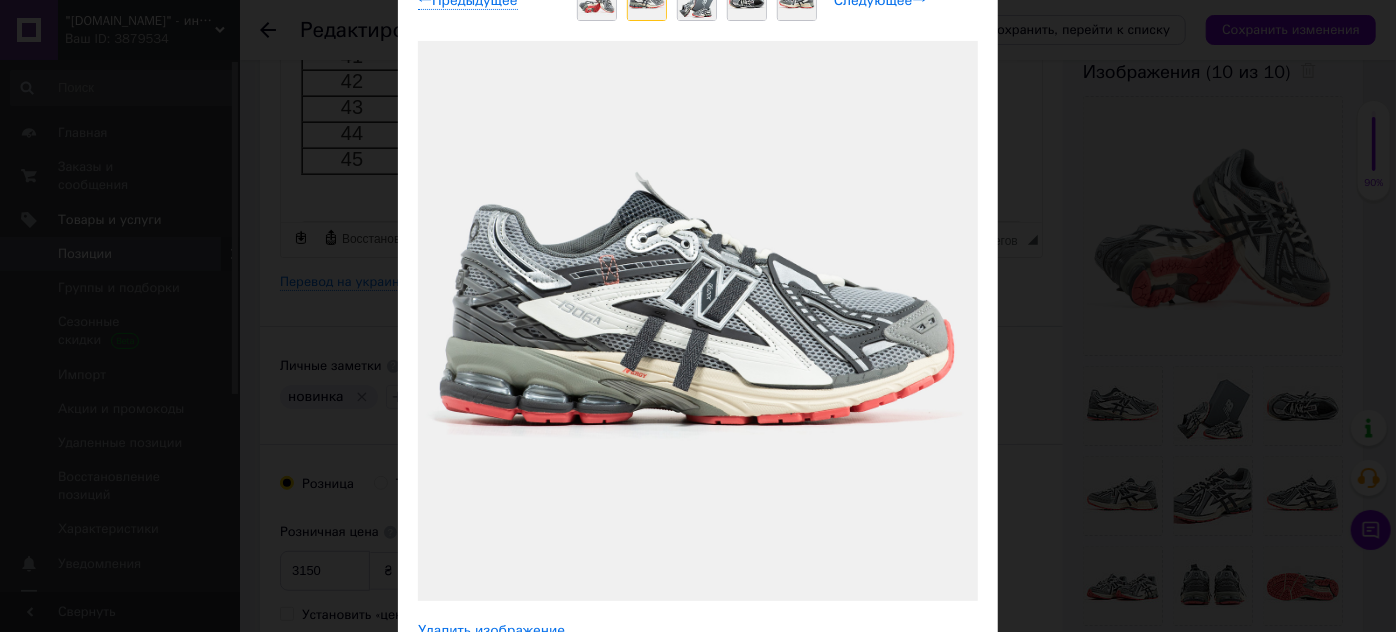click on "Следующее →" at bounding box center [880, 1] 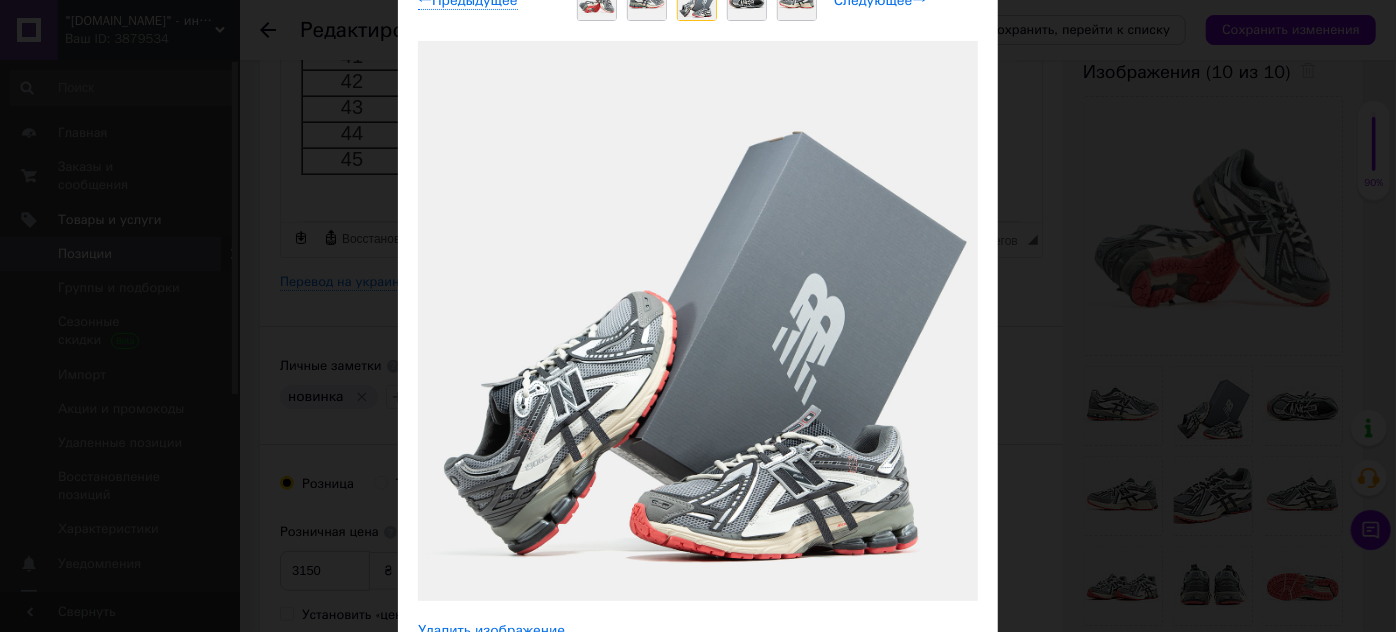 click on "Следующее →" at bounding box center [880, 1] 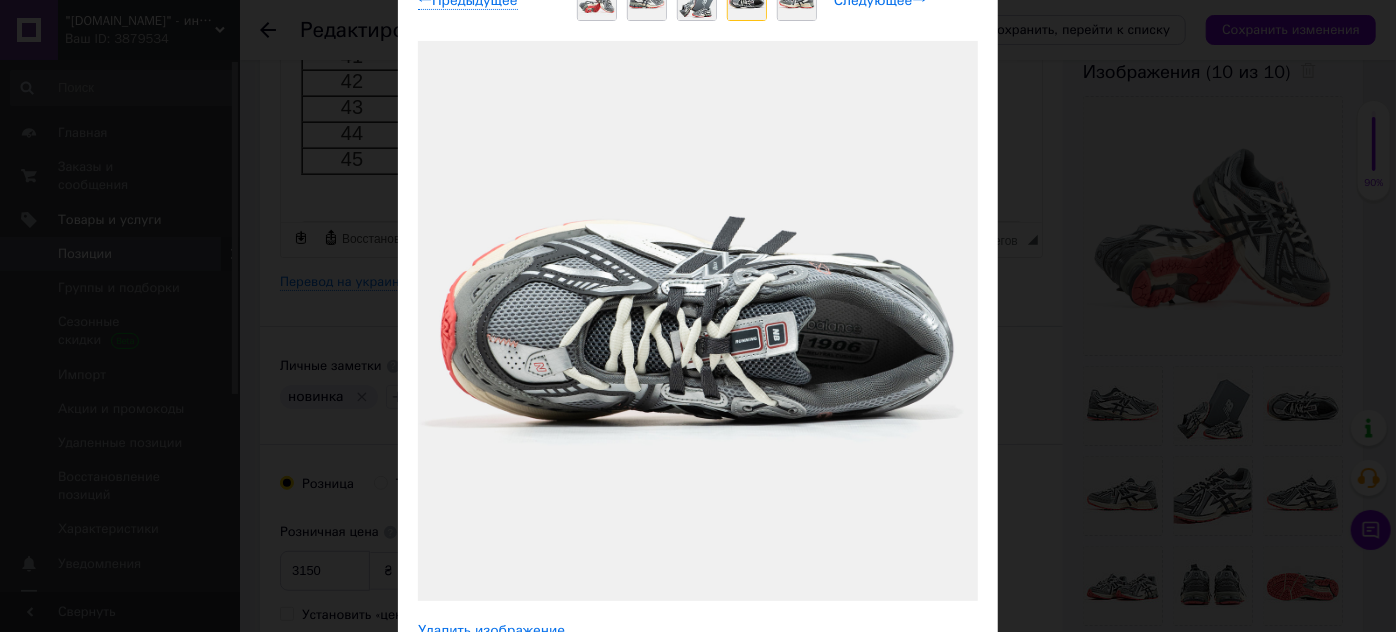 click on "Следующее →" at bounding box center (880, 1) 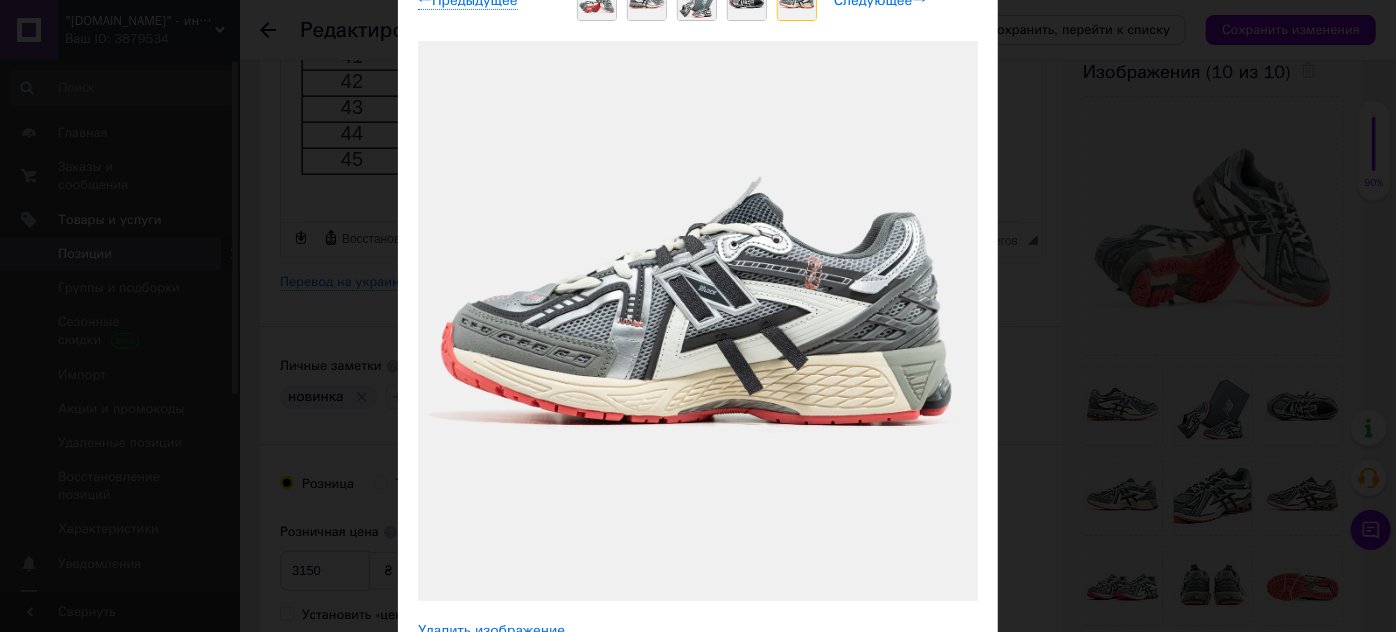 click on "Следующее →" at bounding box center (880, 1) 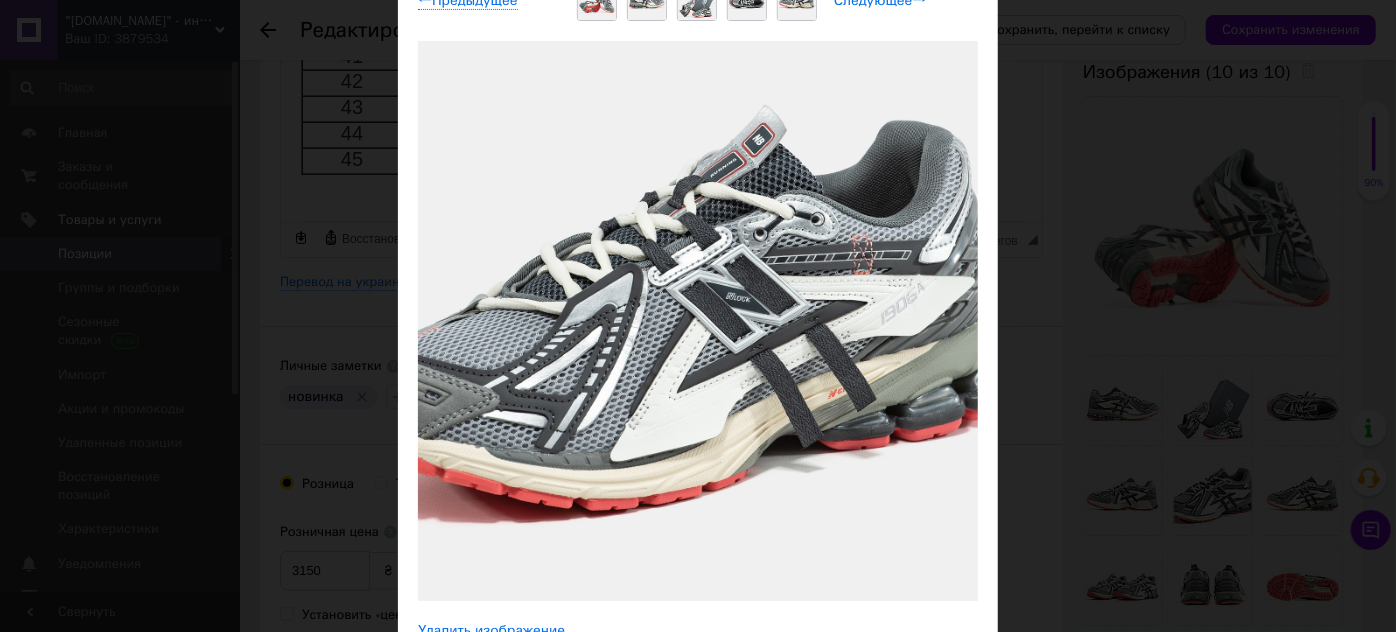 click on "Следующее →" at bounding box center (880, 1) 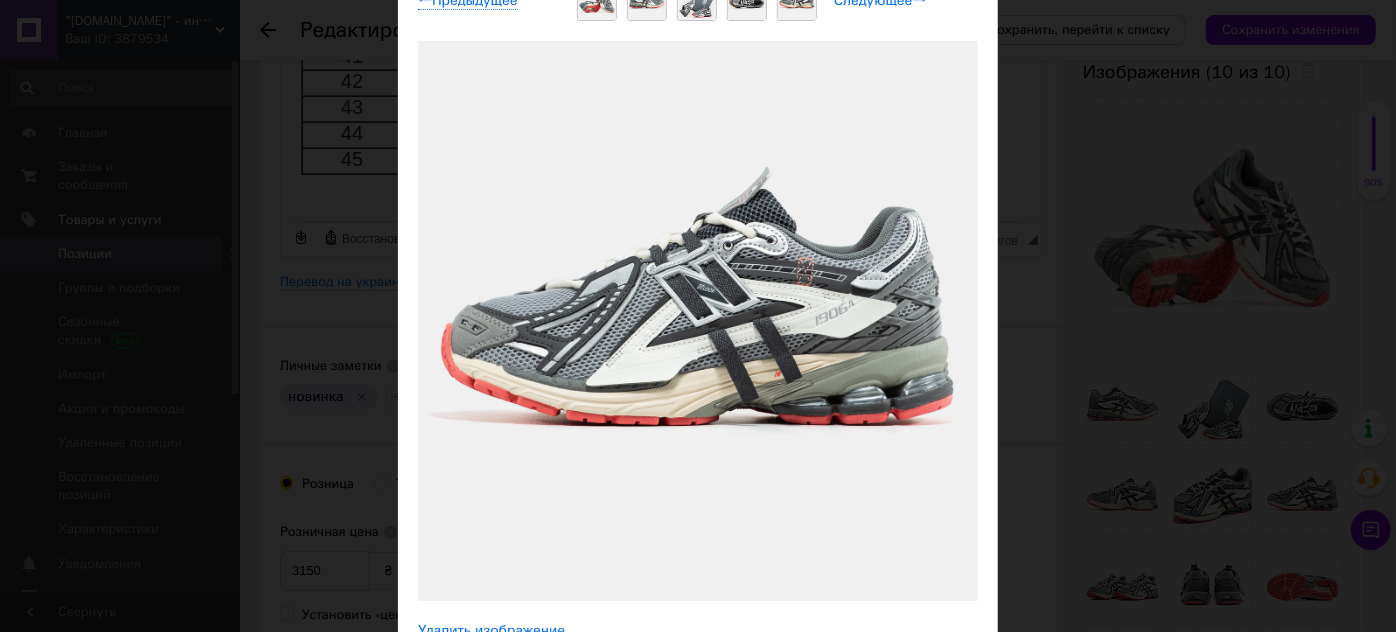 click on "Следующее →" at bounding box center [880, 1] 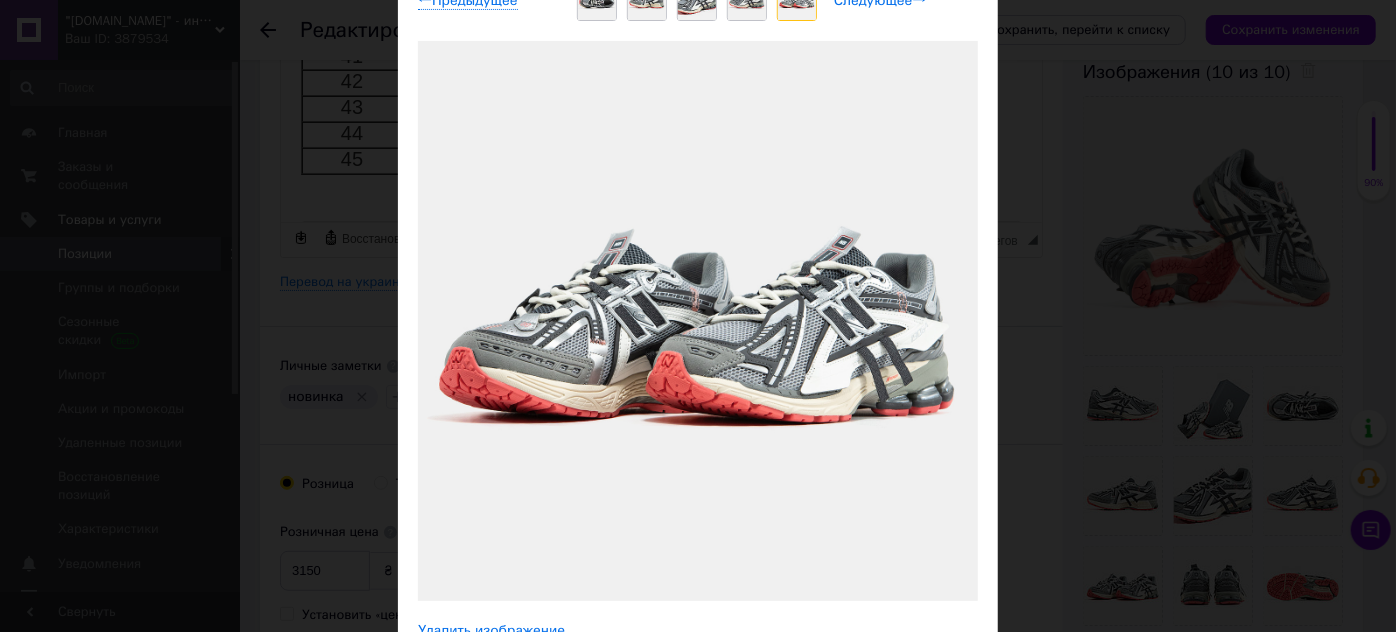 click on "Следующее →" at bounding box center [880, 1] 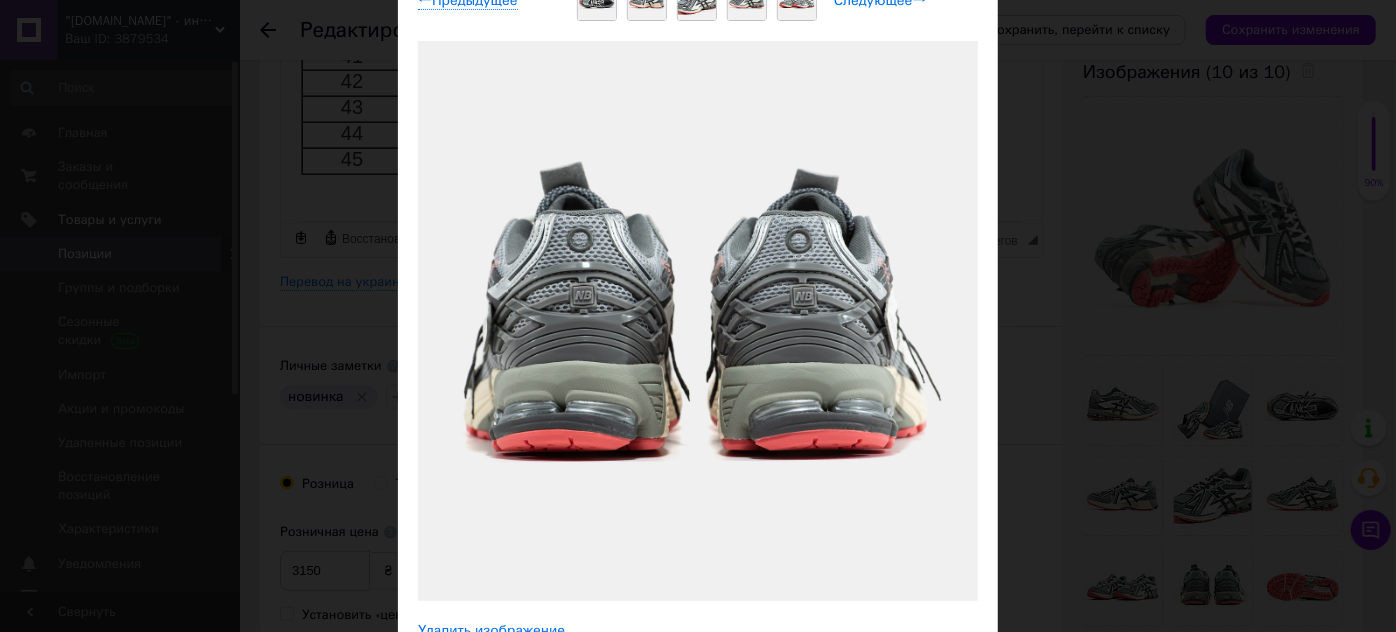 click on "Следующее →" at bounding box center (880, 1) 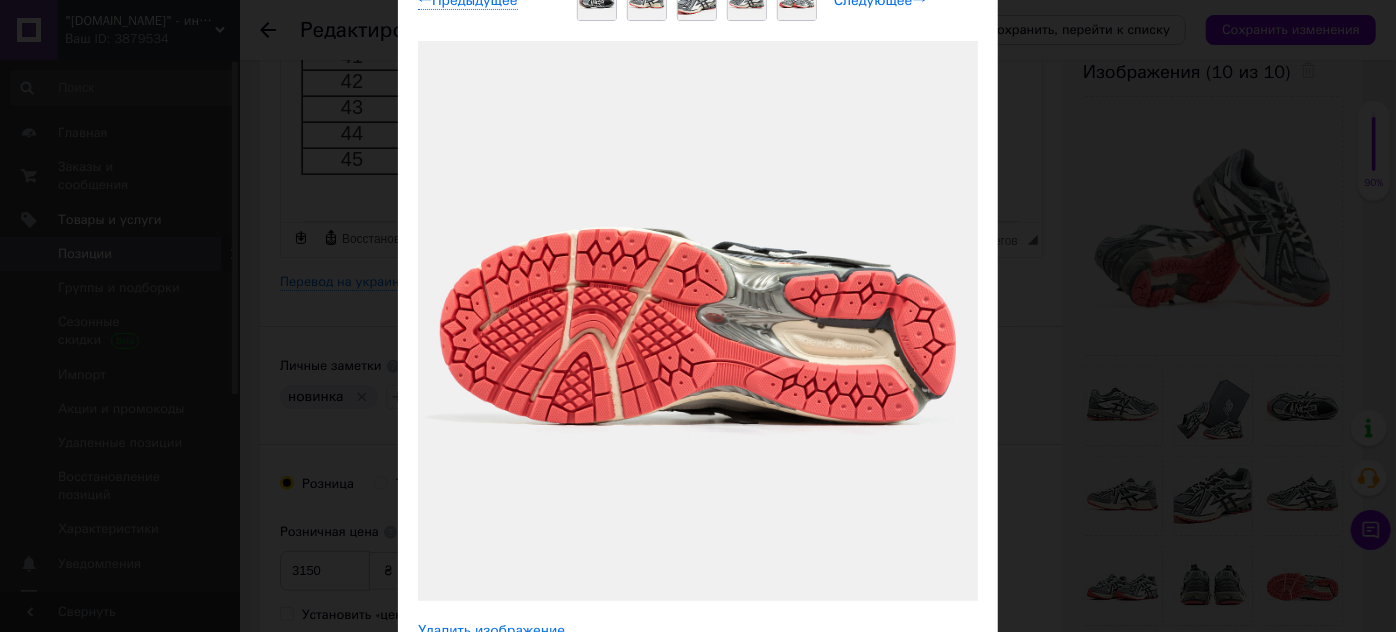 click on "Следующее →" at bounding box center (880, 1) 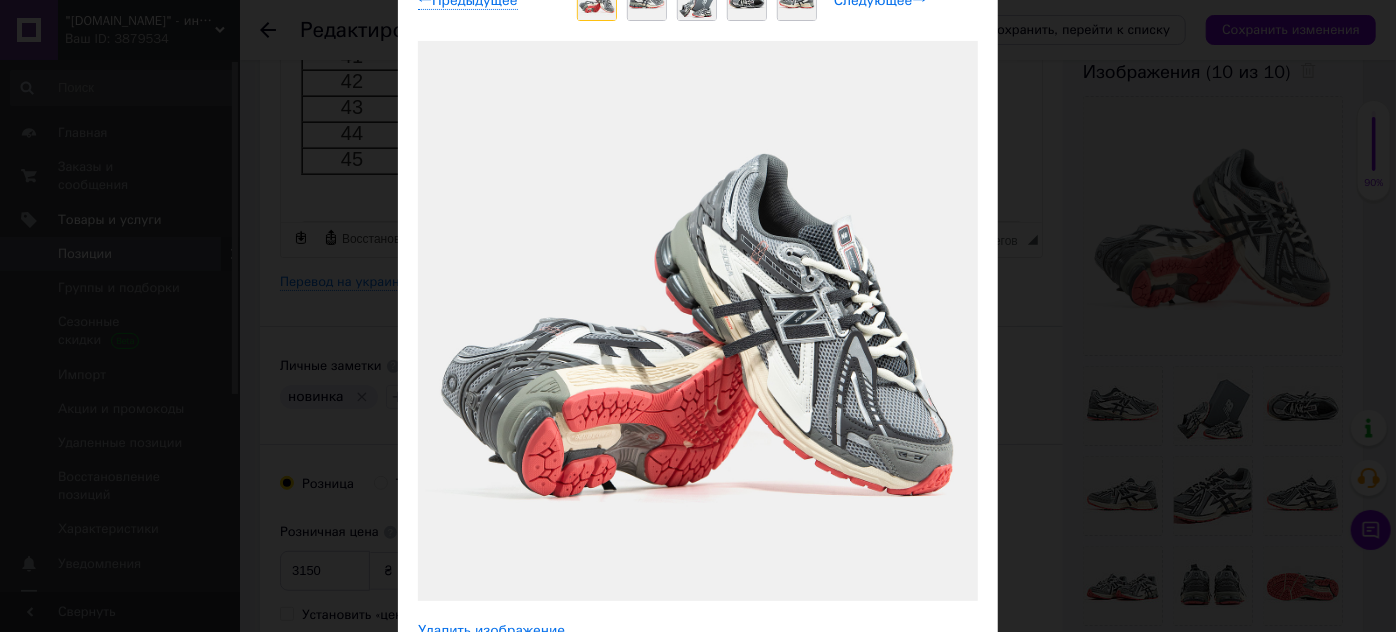 click on "Следующее →" at bounding box center [880, 1] 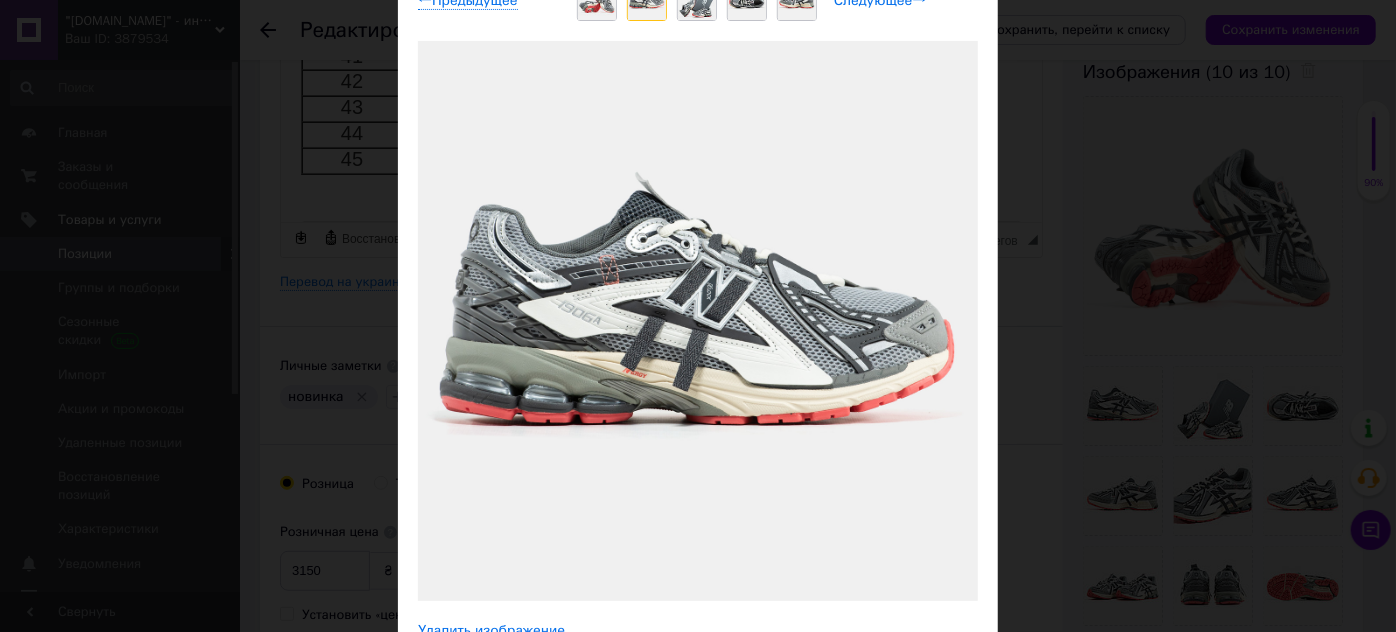 click on "Следующее →" at bounding box center [880, 1] 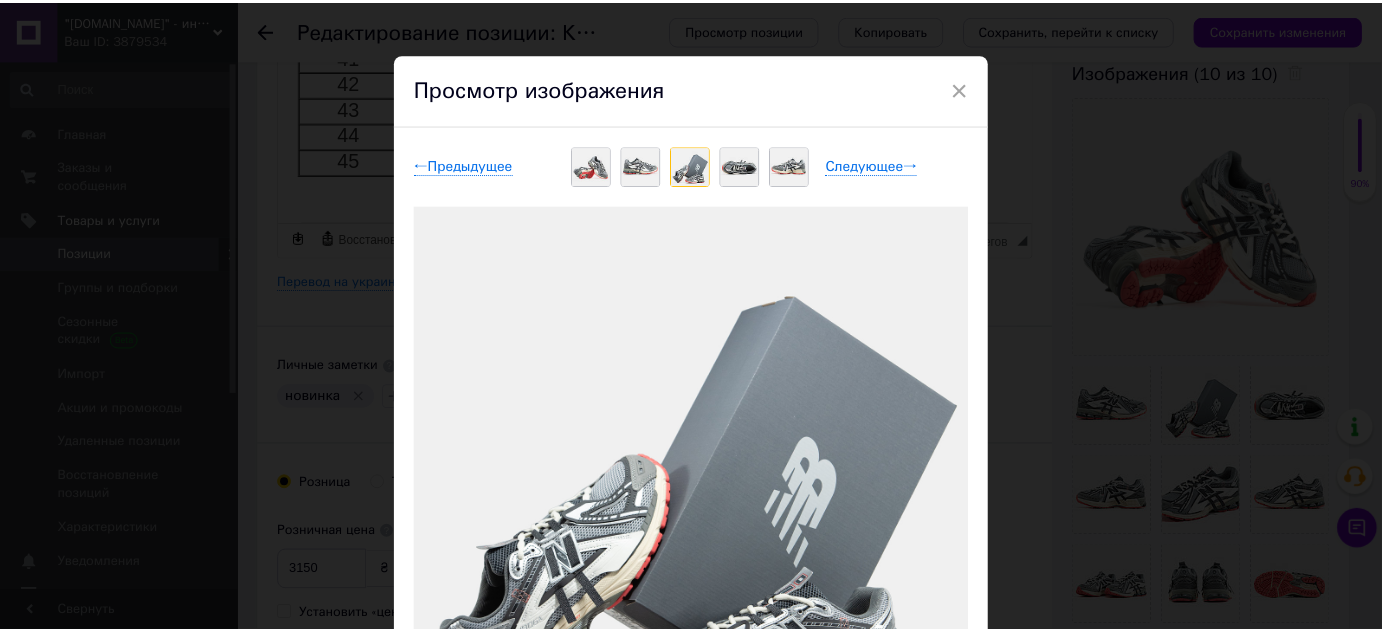 scroll, scrollTop: 0, scrollLeft: 0, axis: both 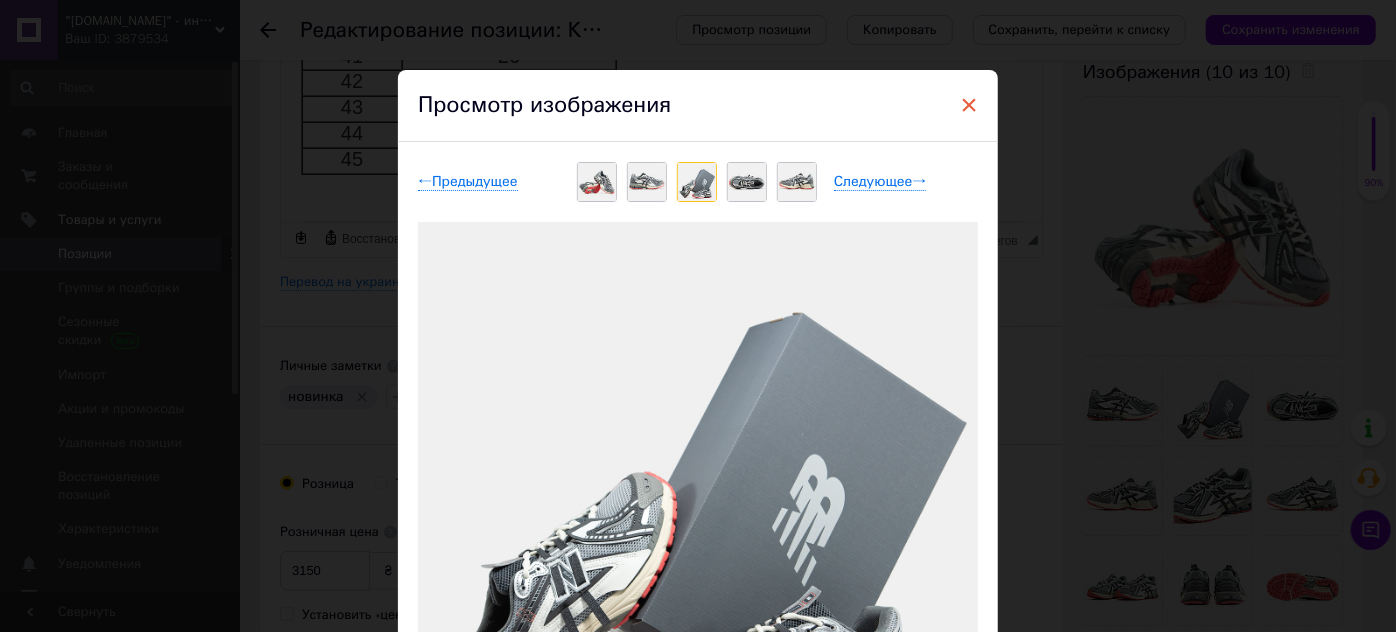 click on "×" at bounding box center (969, 105) 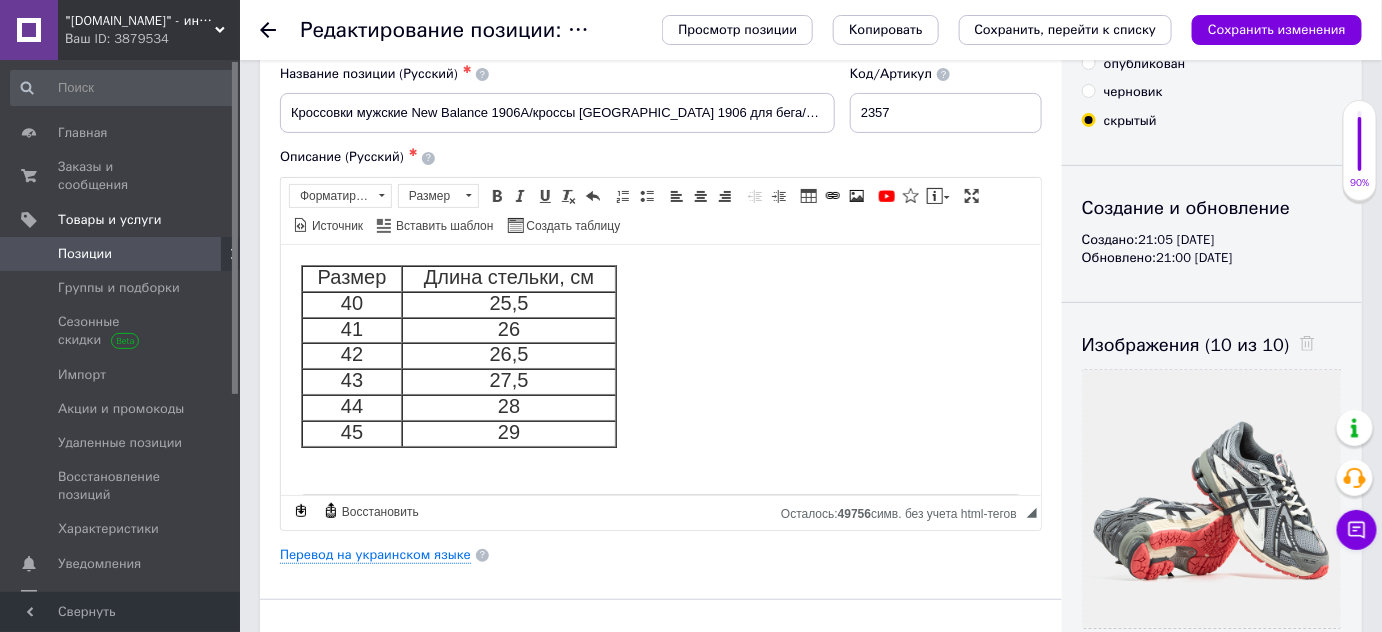 scroll, scrollTop: 0, scrollLeft: 0, axis: both 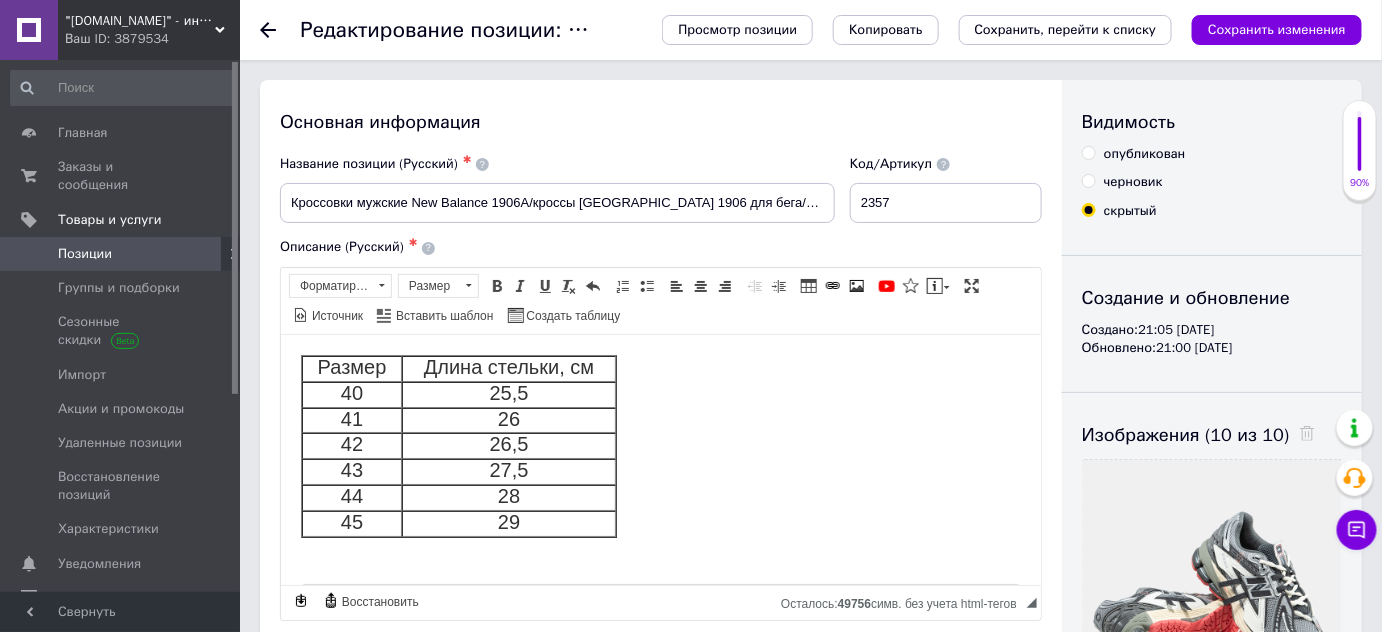 click on "опубликован" at bounding box center [1088, 152] 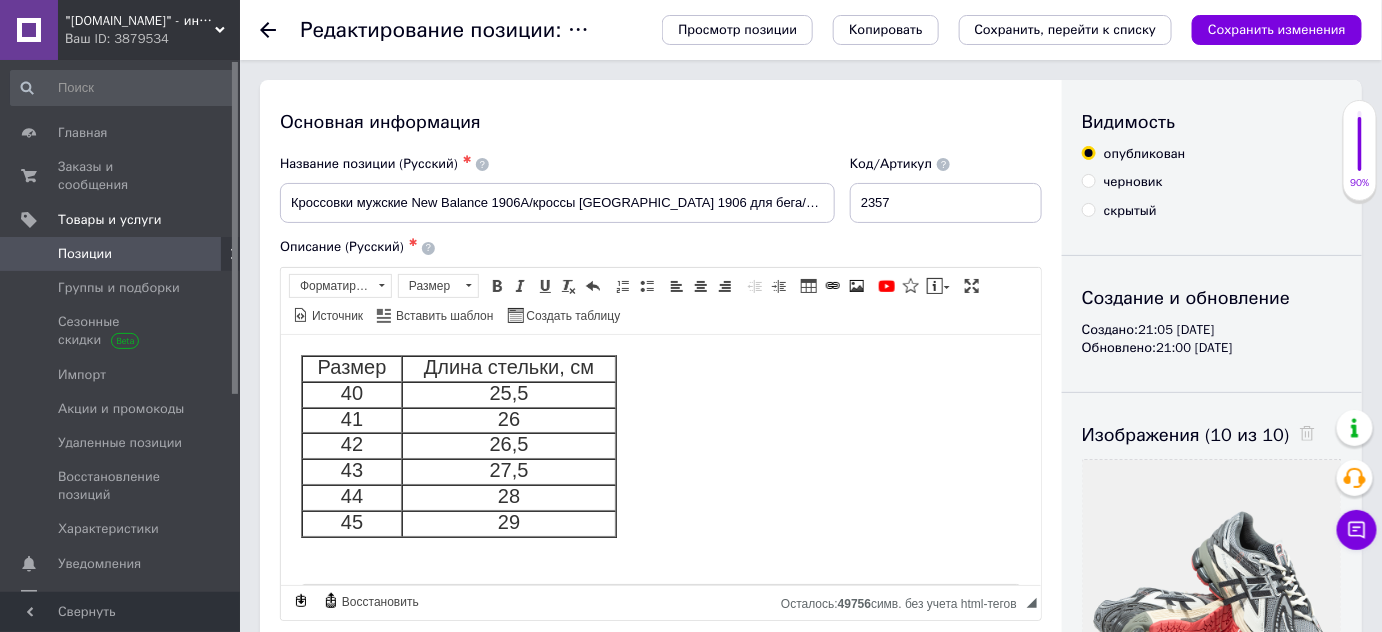 click on "Сохранить, перейти к списку" at bounding box center (1066, 29) 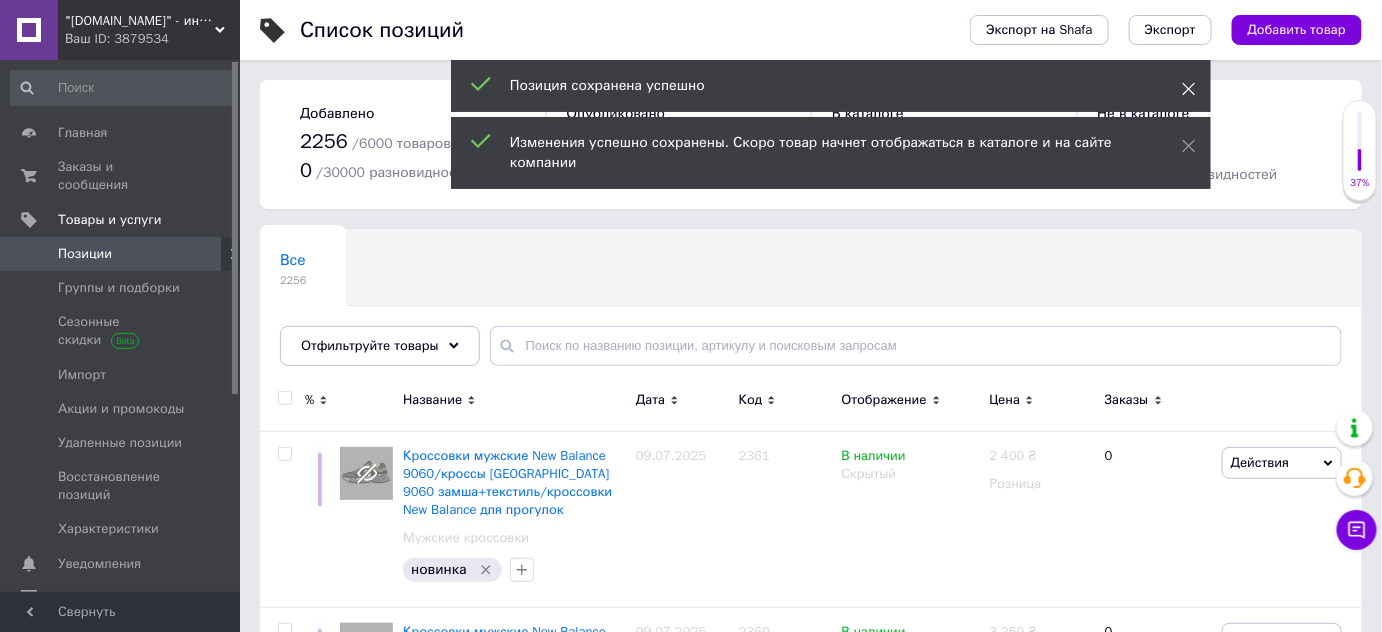 click 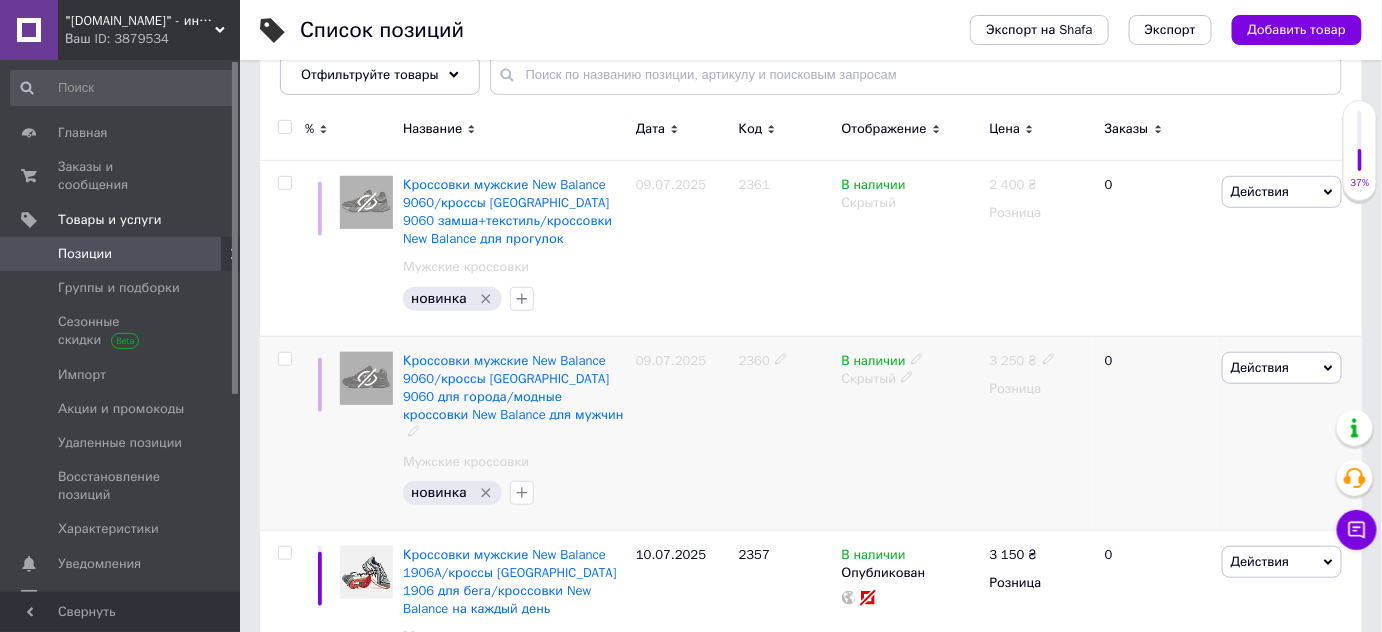 scroll, scrollTop: 363, scrollLeft: 0, axis: vertical 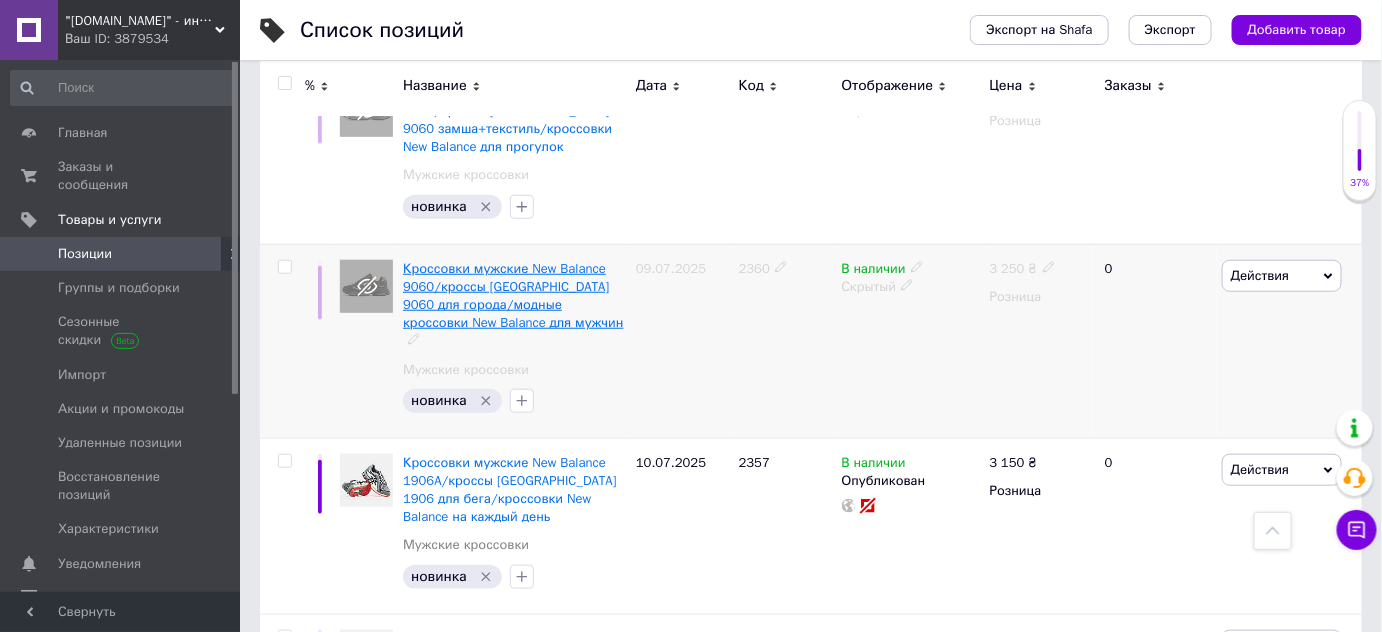 click on "Кроссовки мужские New Balance 9060/кроссы [GEOGRAPHIC_DATA] 9060 для города/модные кроссовки New Balance для мужчин" at bounding box center (513, 296) 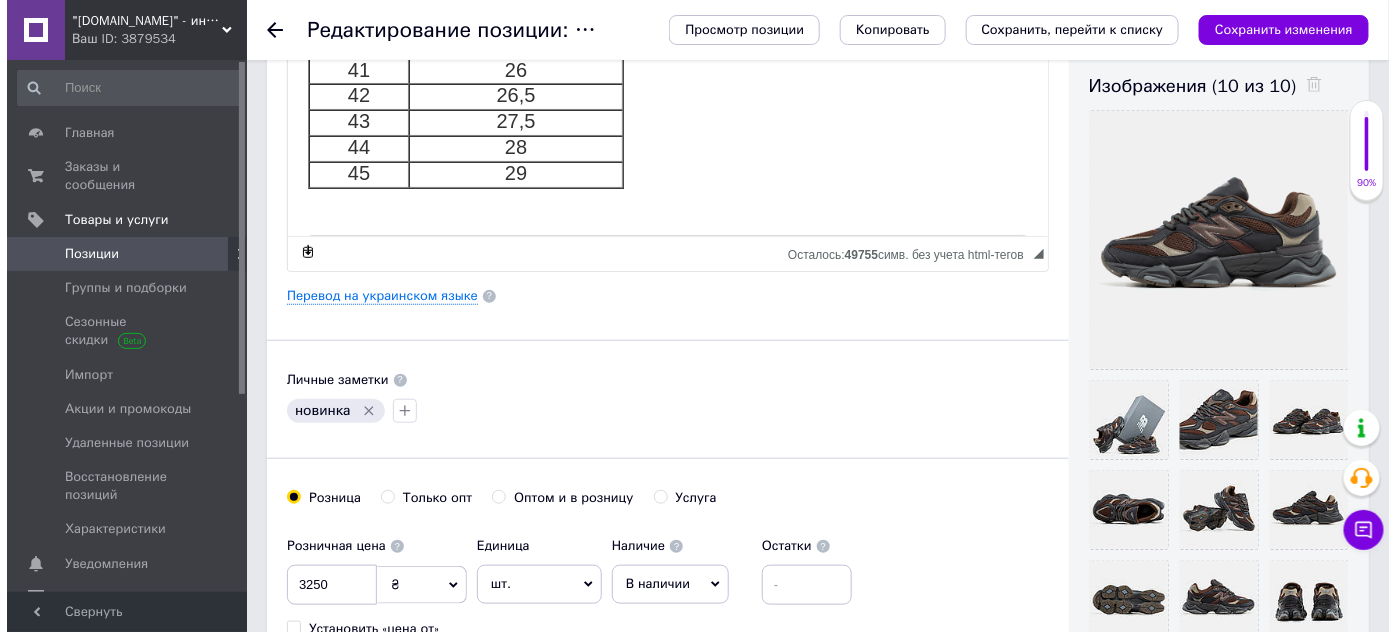 scroll, scrollTop: 454, scrollLeft: 0, axis: vertical 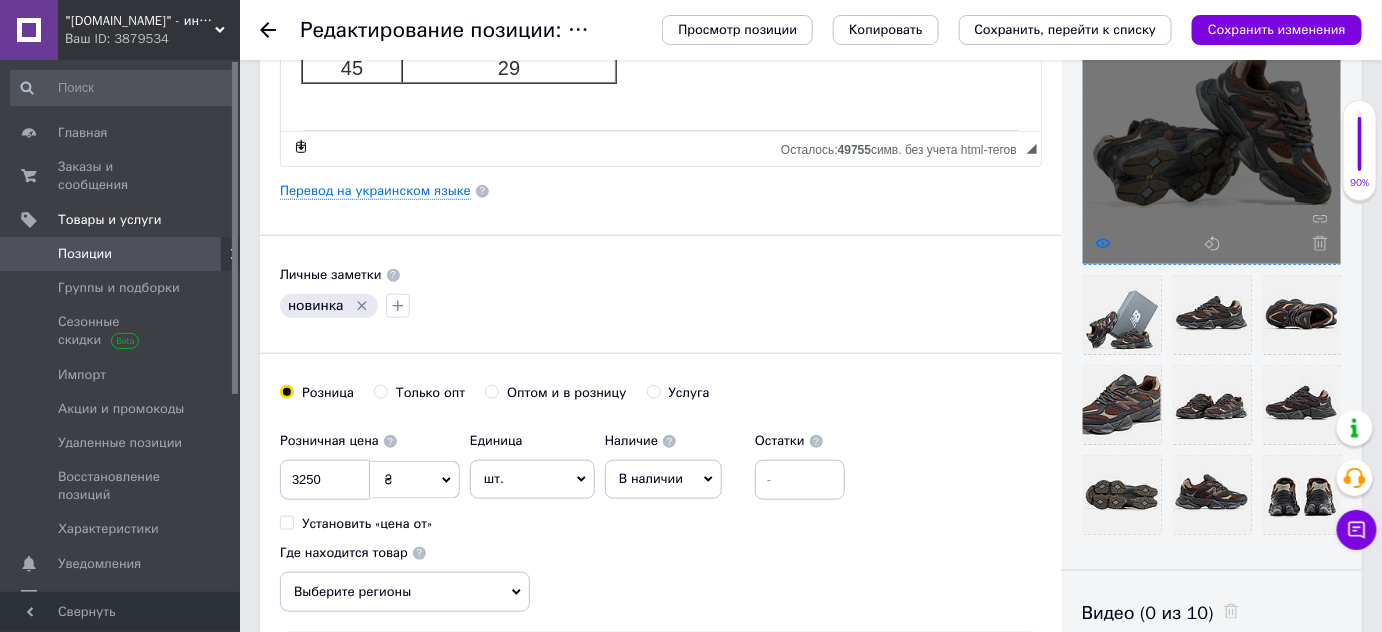 click 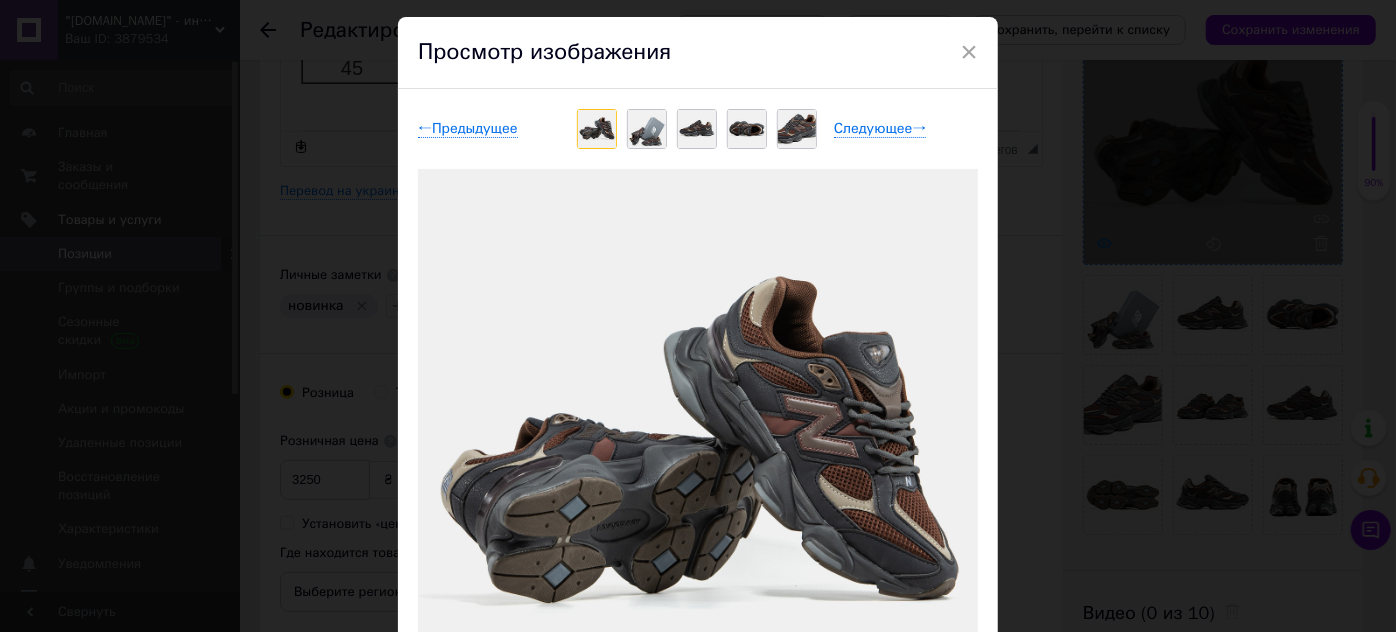 scroll, scrollTop: 90, scrollLeft: 0, axis: vertical 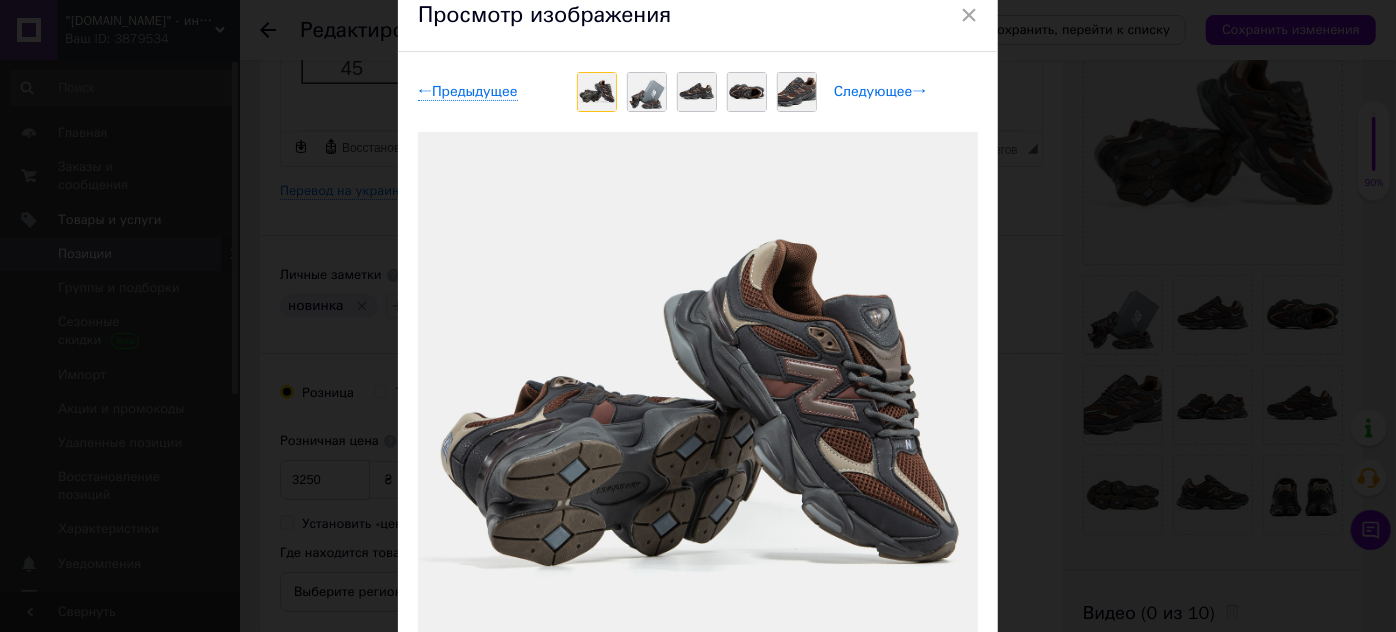 click on "Следующее →" at bounding box center (880, 92) 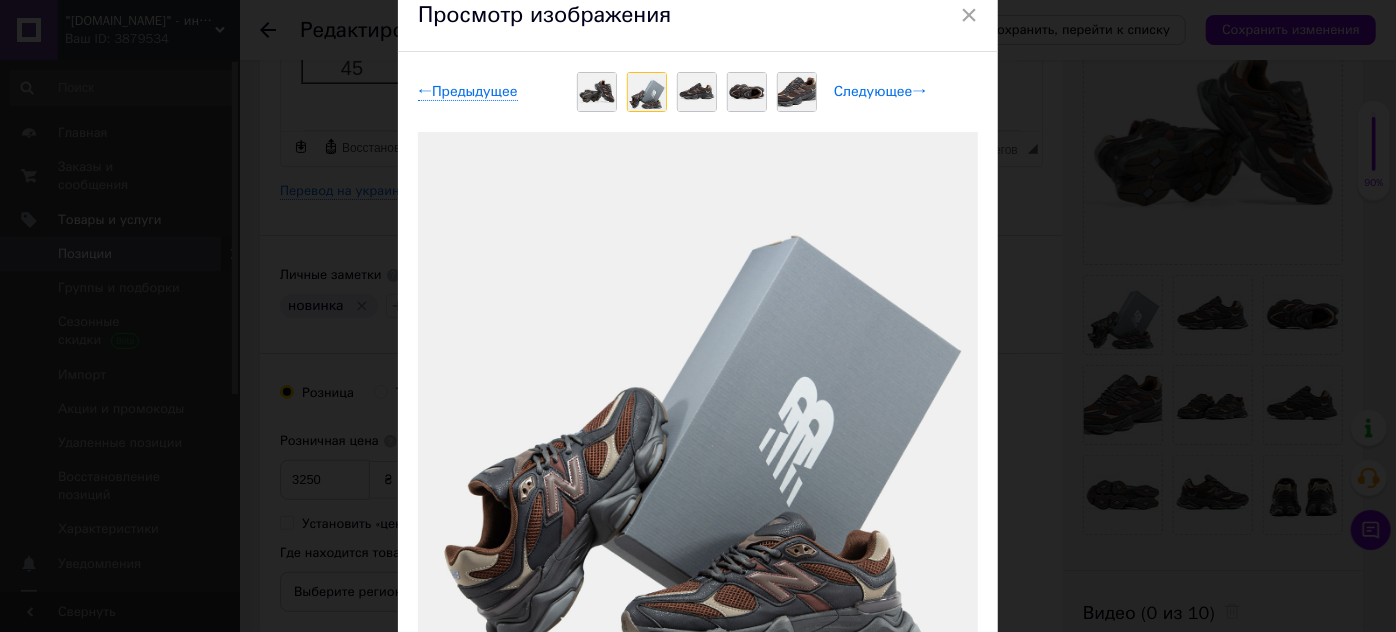 scroll, scrollTop: 181, scrollLeft: 0, axis: vertical 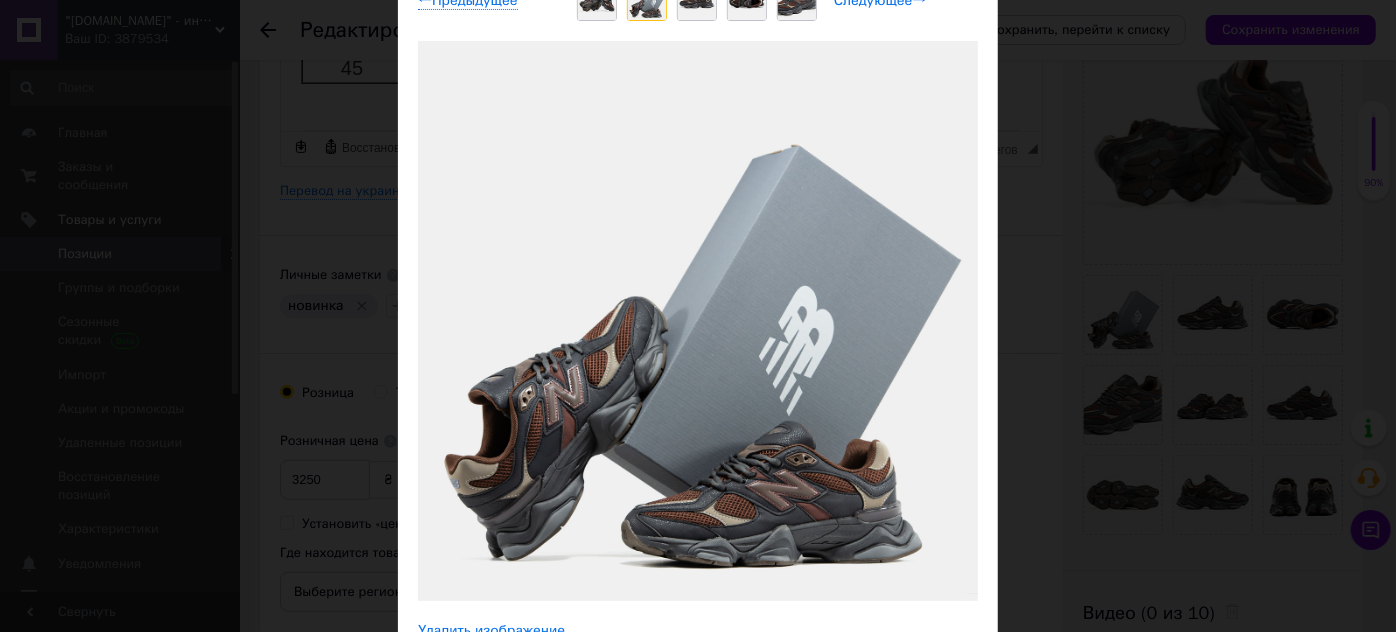 click on "Следующее →" at bounding box center (880, 1) 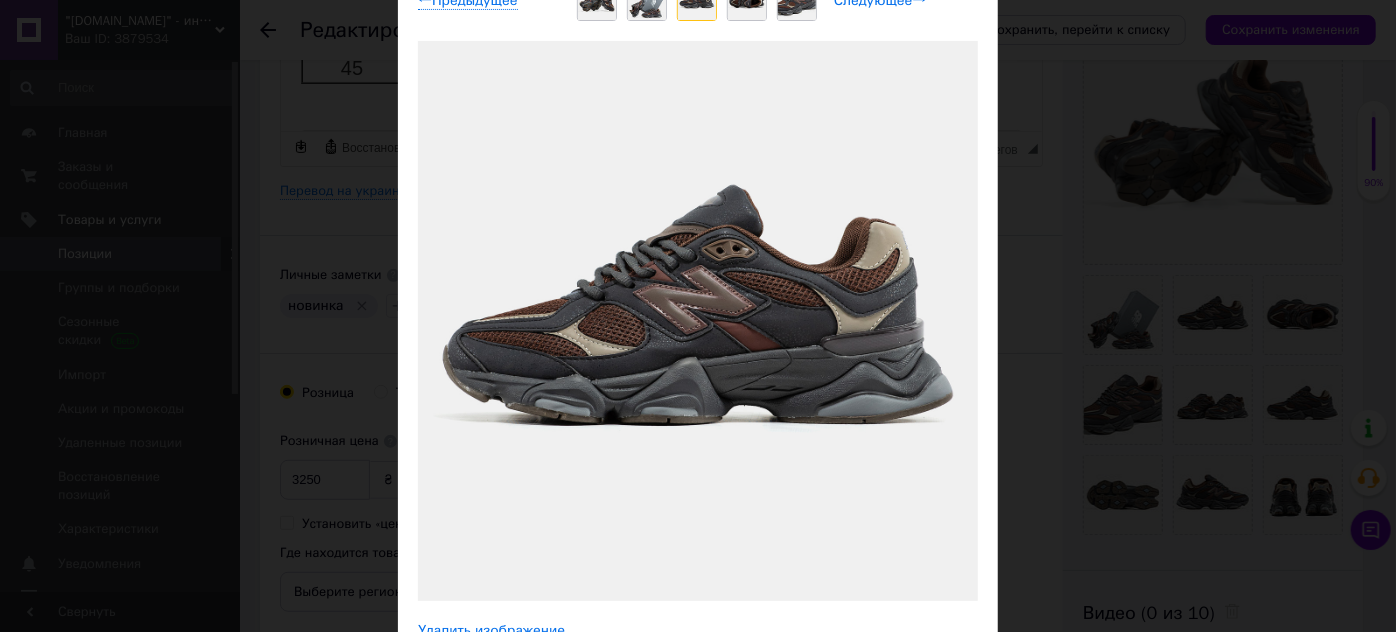click on "Следующее →" at bounding box center [880, 1] 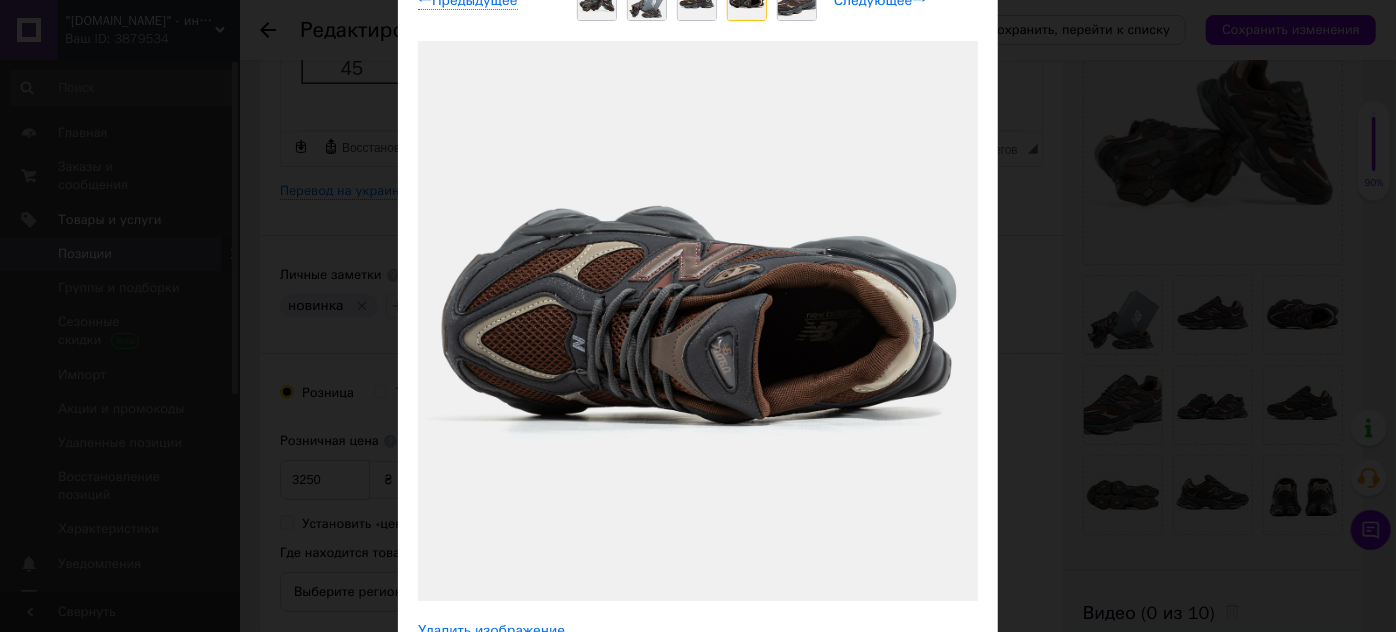 click on "Следующее →" at bounding box center (880, 1) 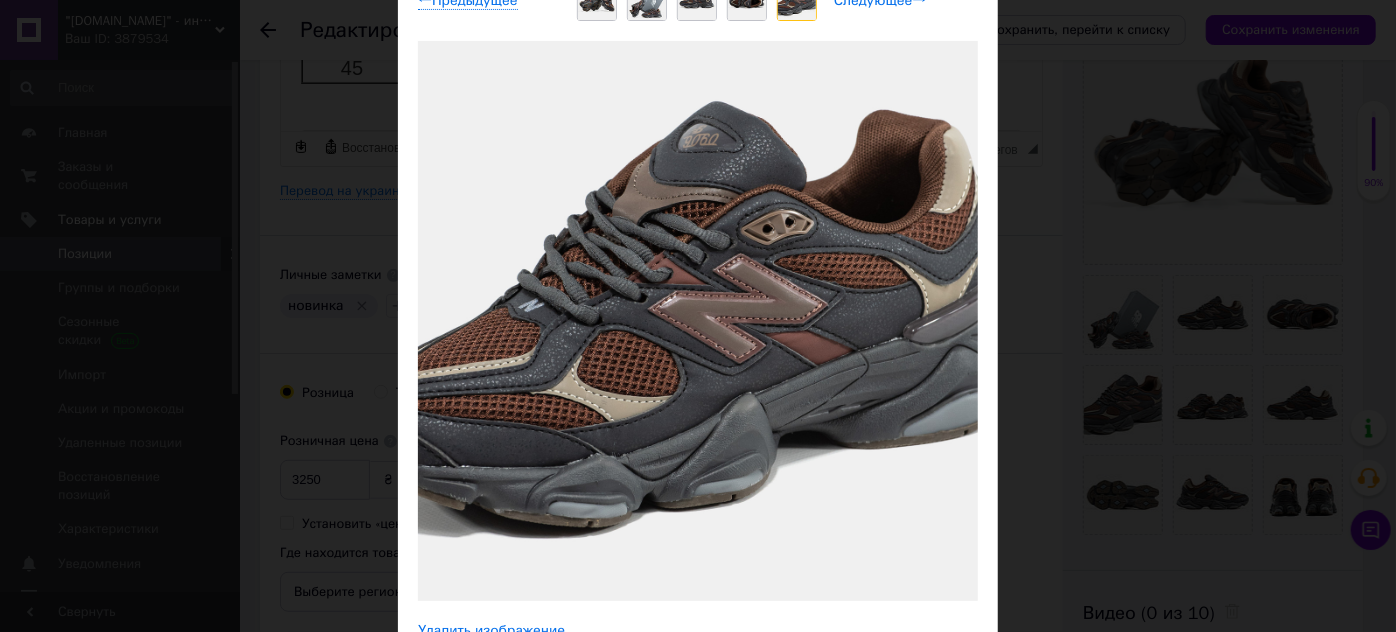 click on "Следующее →" at bounding box center (880, 1) 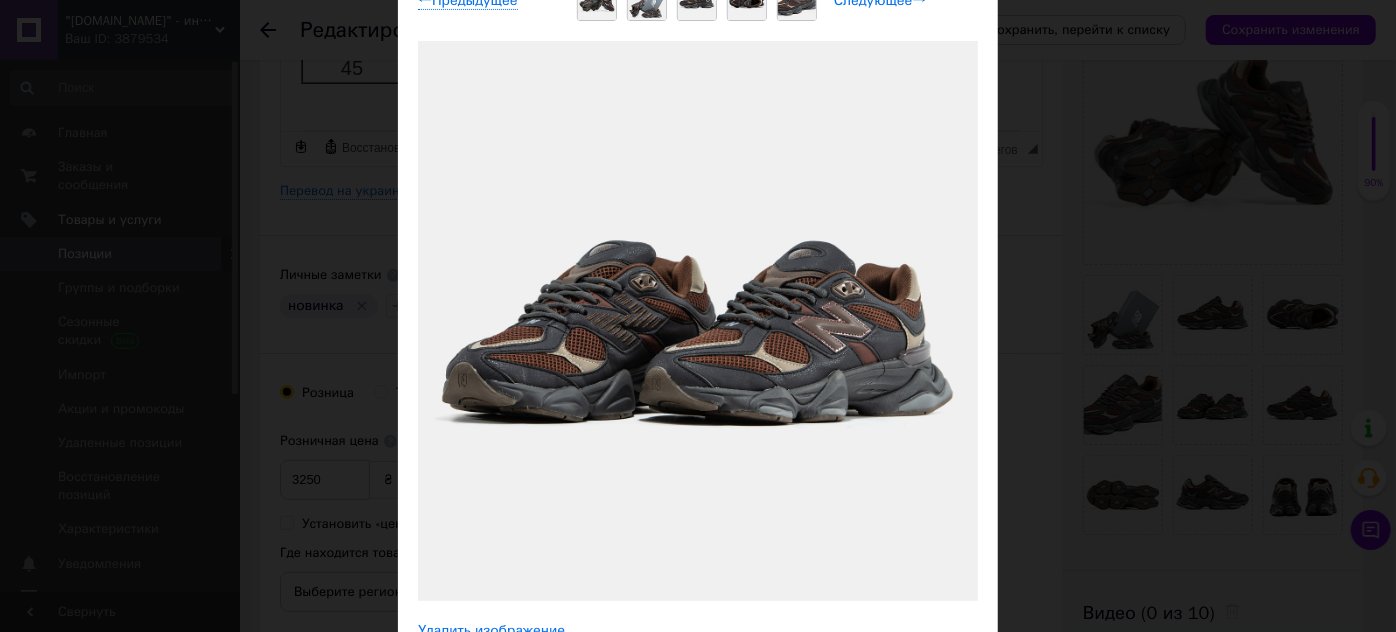click on "Следующее →" at bounding box center [880, 1] 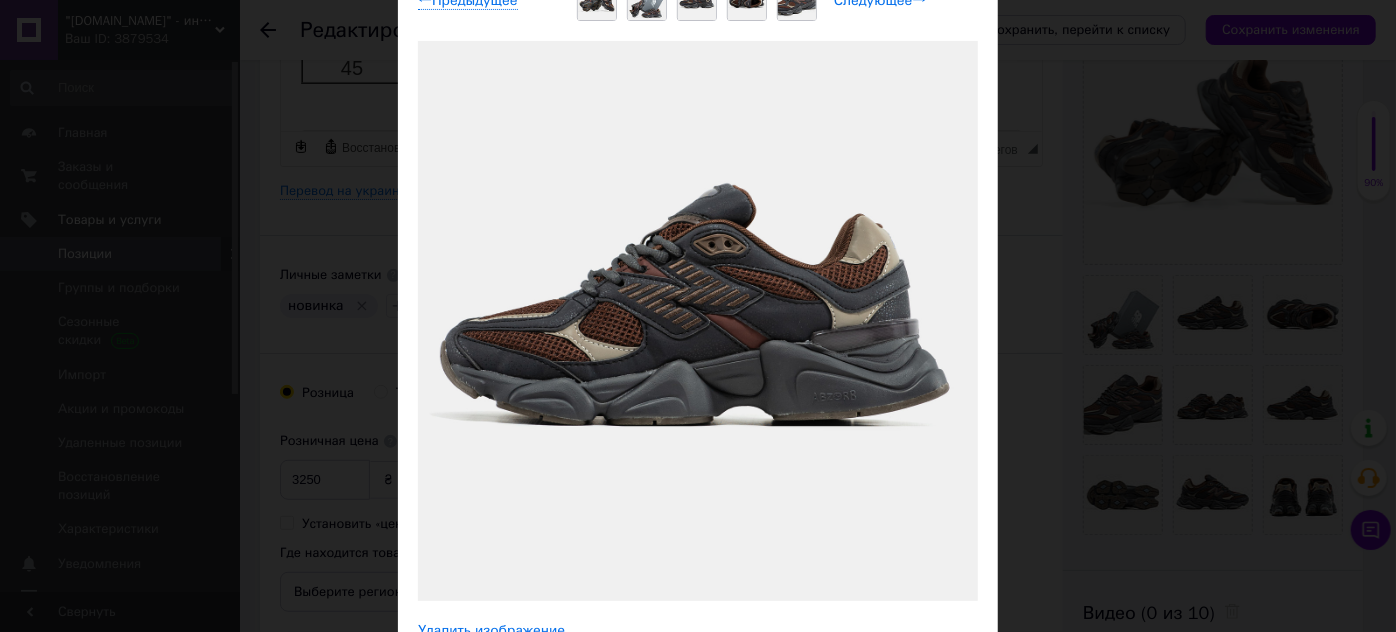 click on "Следующее →" at bounding box center [880, 1] 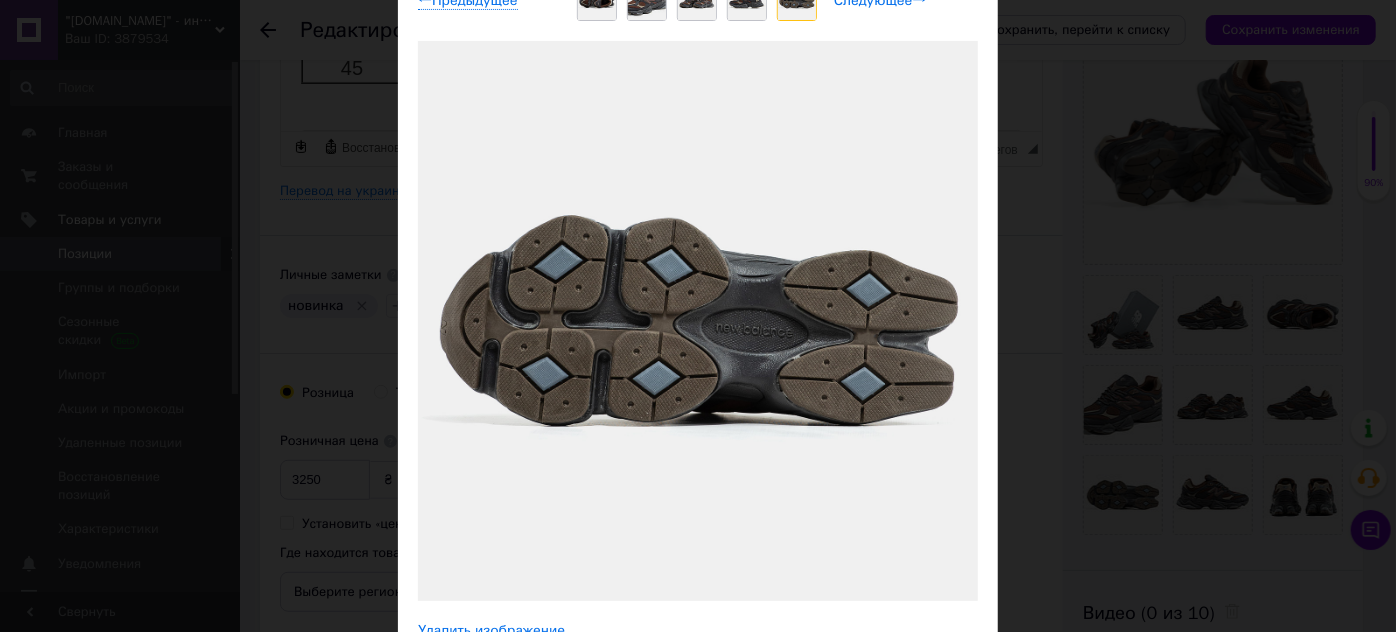click on "Следующее →" at bounding box center (880, 1) 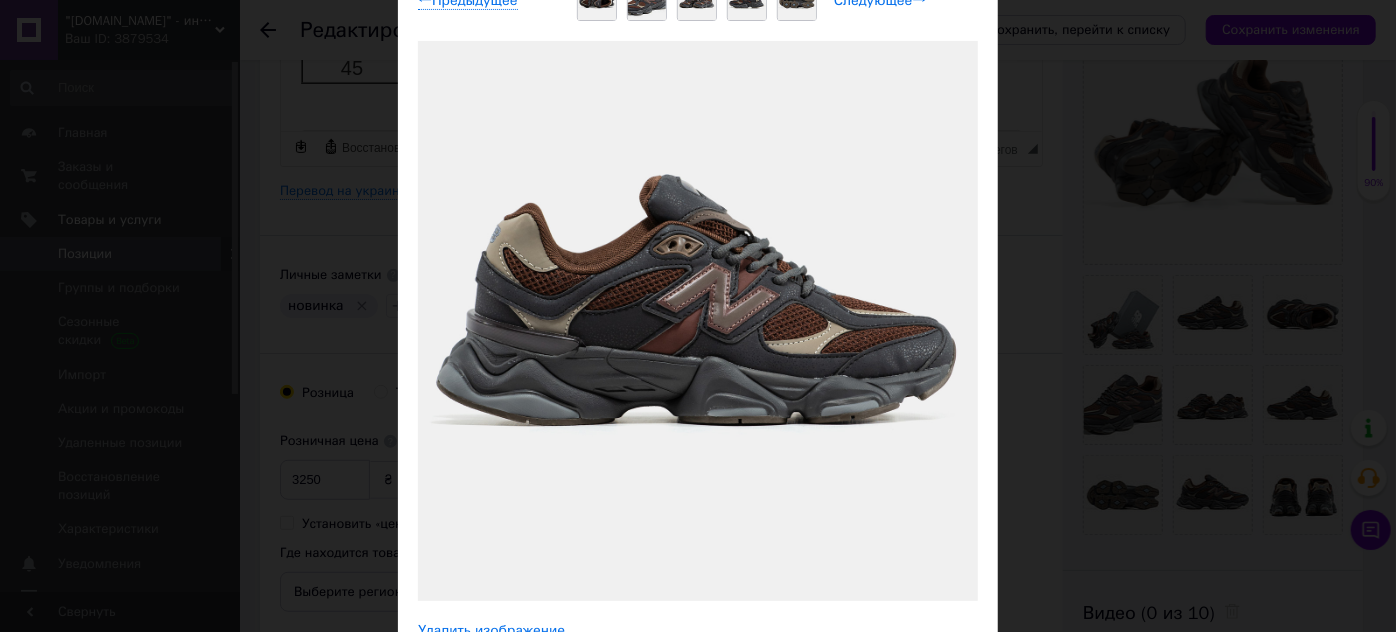click on "Следующее →" at bounding box center [880, 1] 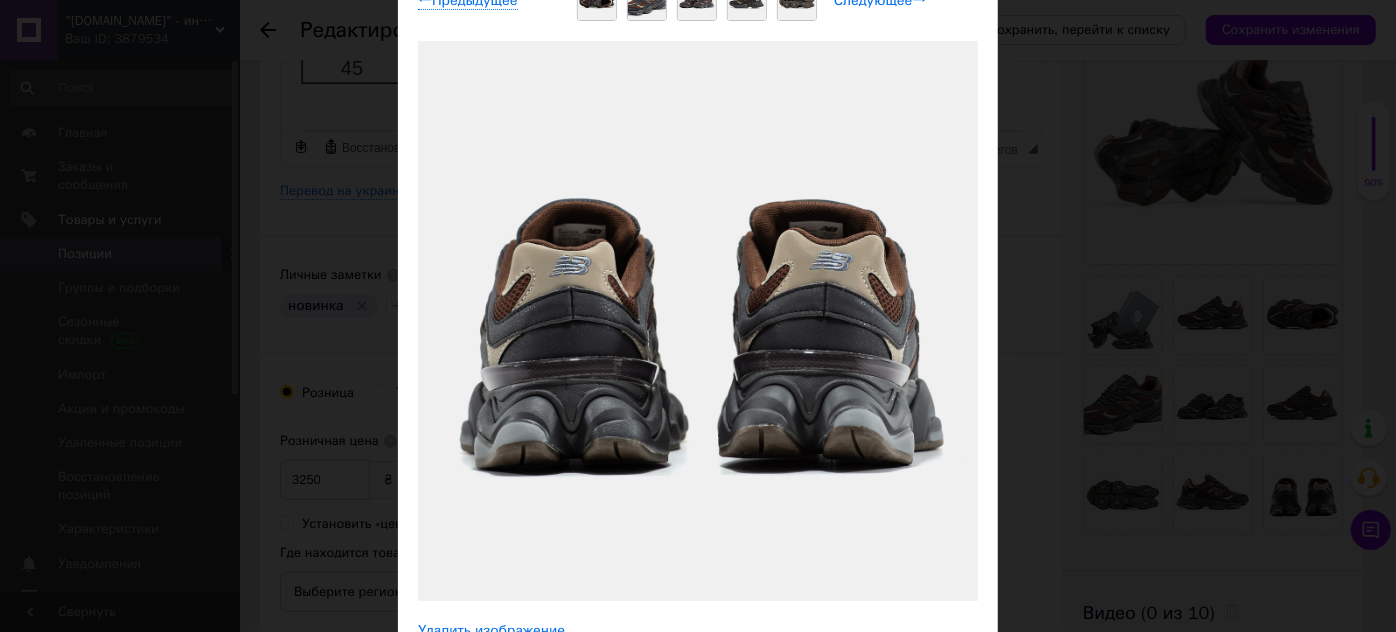 click on "Следующее →" at bounding box center (880, 1) 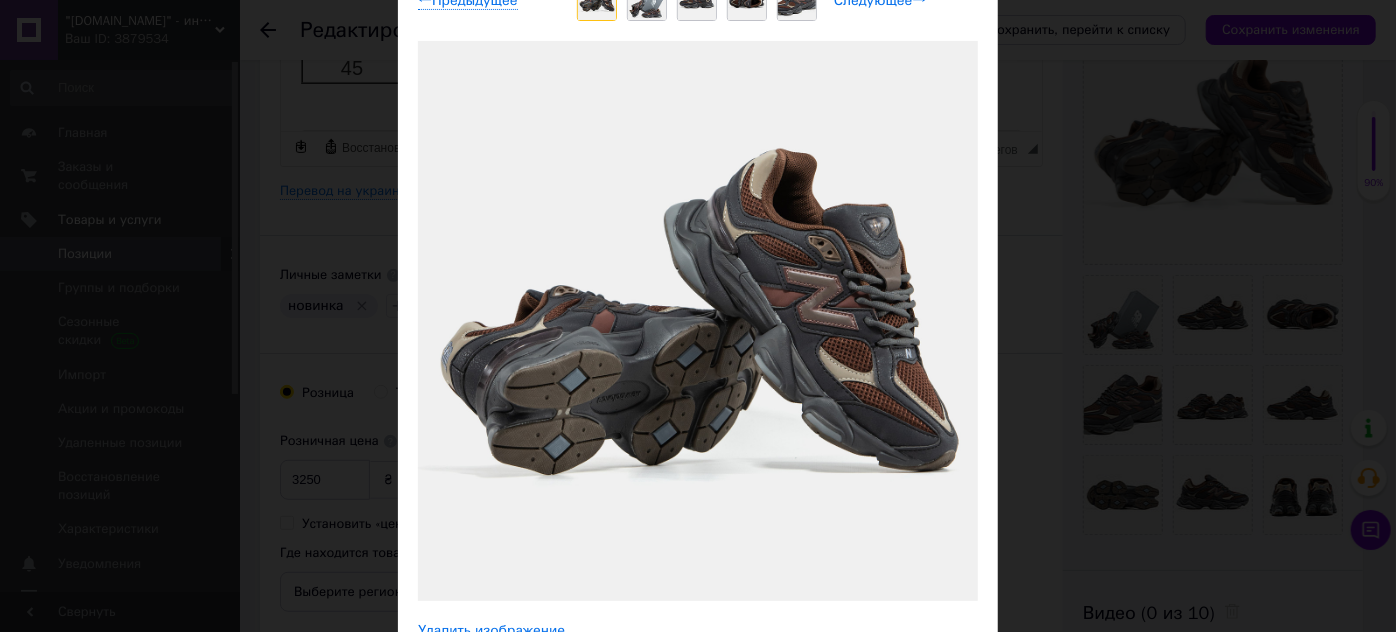 click on "Следующее →" at bounding box center [880, 1] 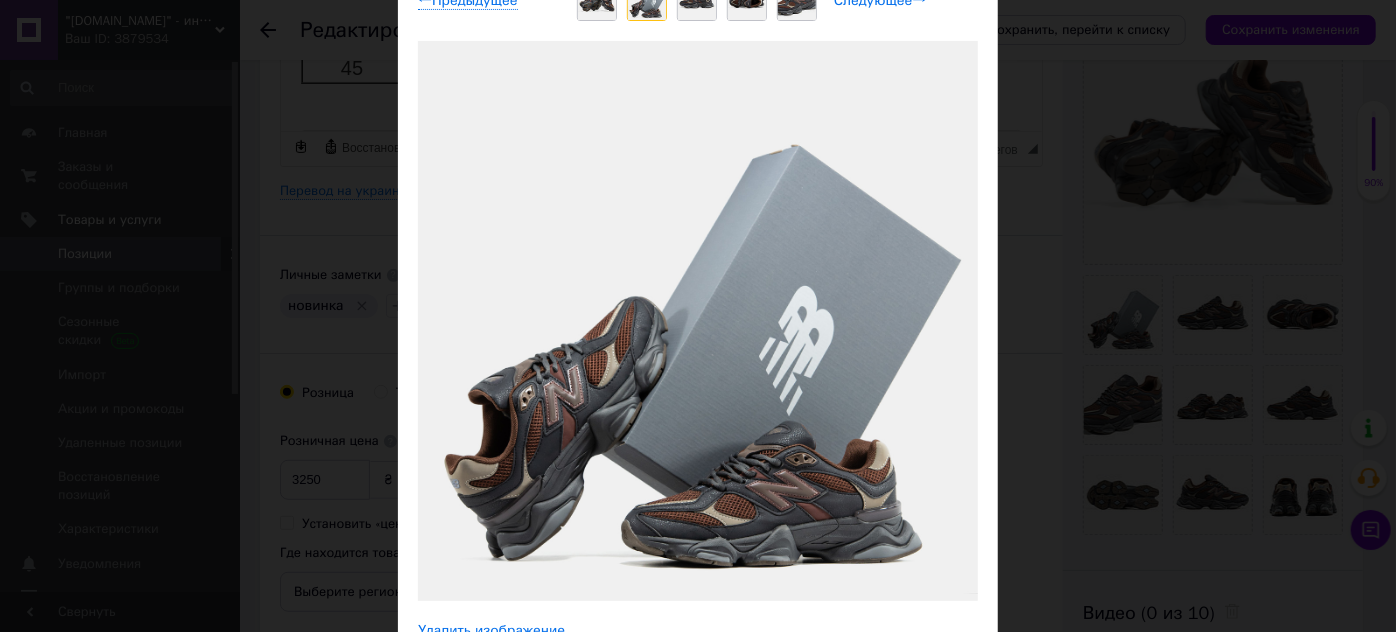 click on "Следующее →" at bounding box center (880, 1) 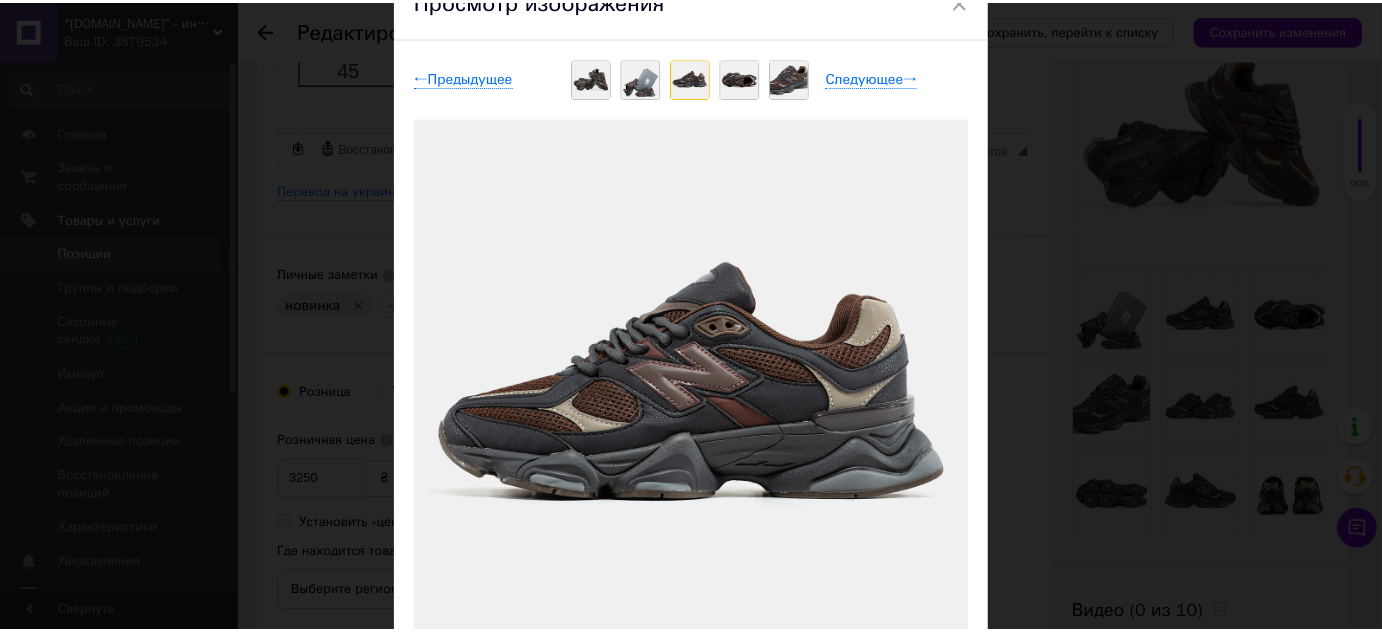 scroll, scrollTop: 0, scrollLeft: 0, axis: both 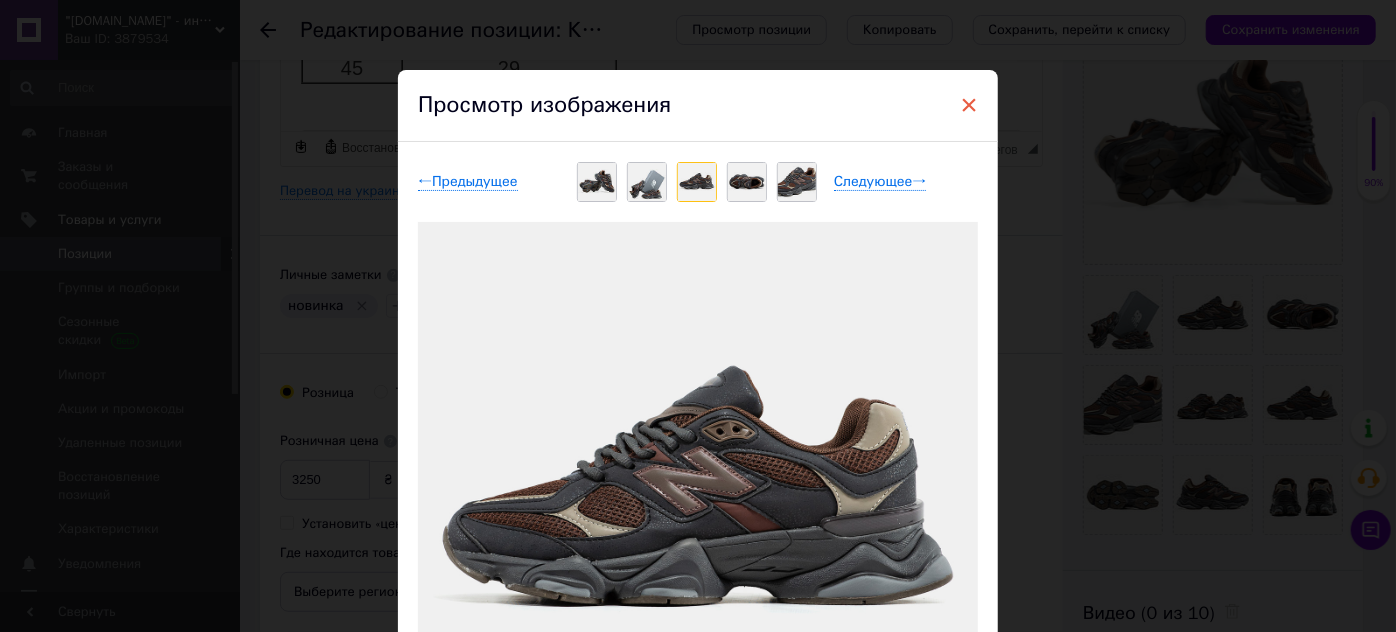 click on "×" at bounding box center (969, 105) 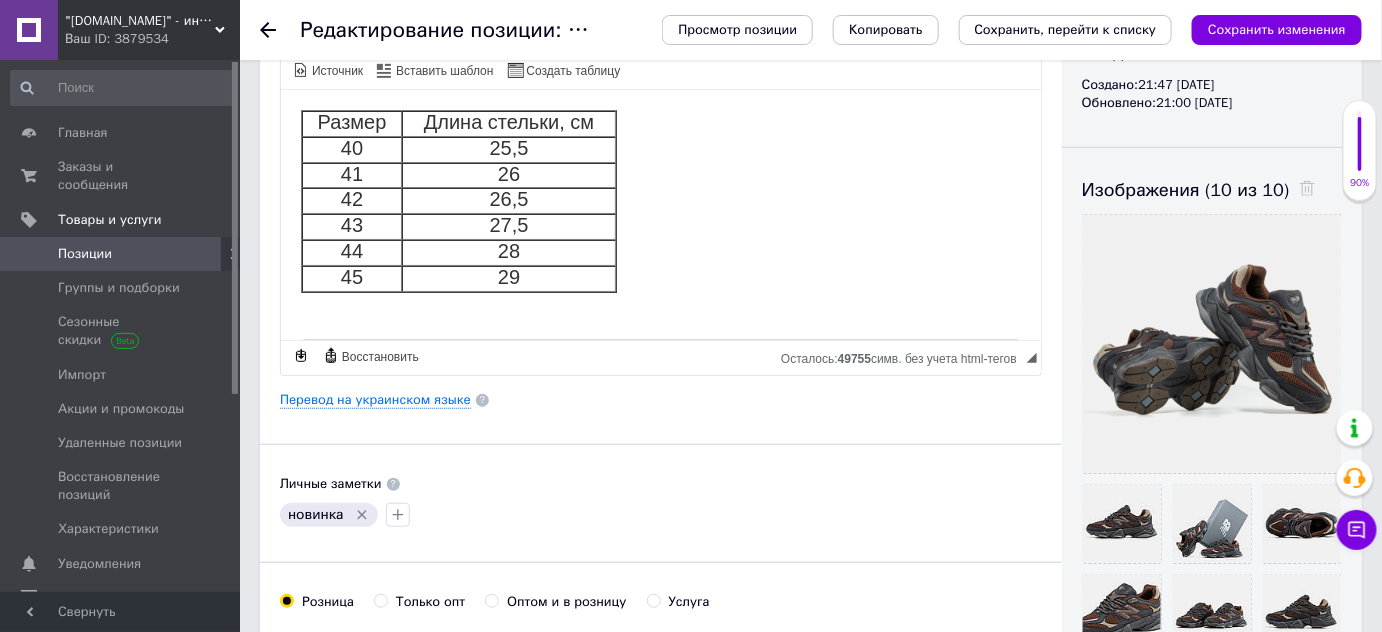 scroll, scrollTop: 0, scrollLeft: 0, axis: both 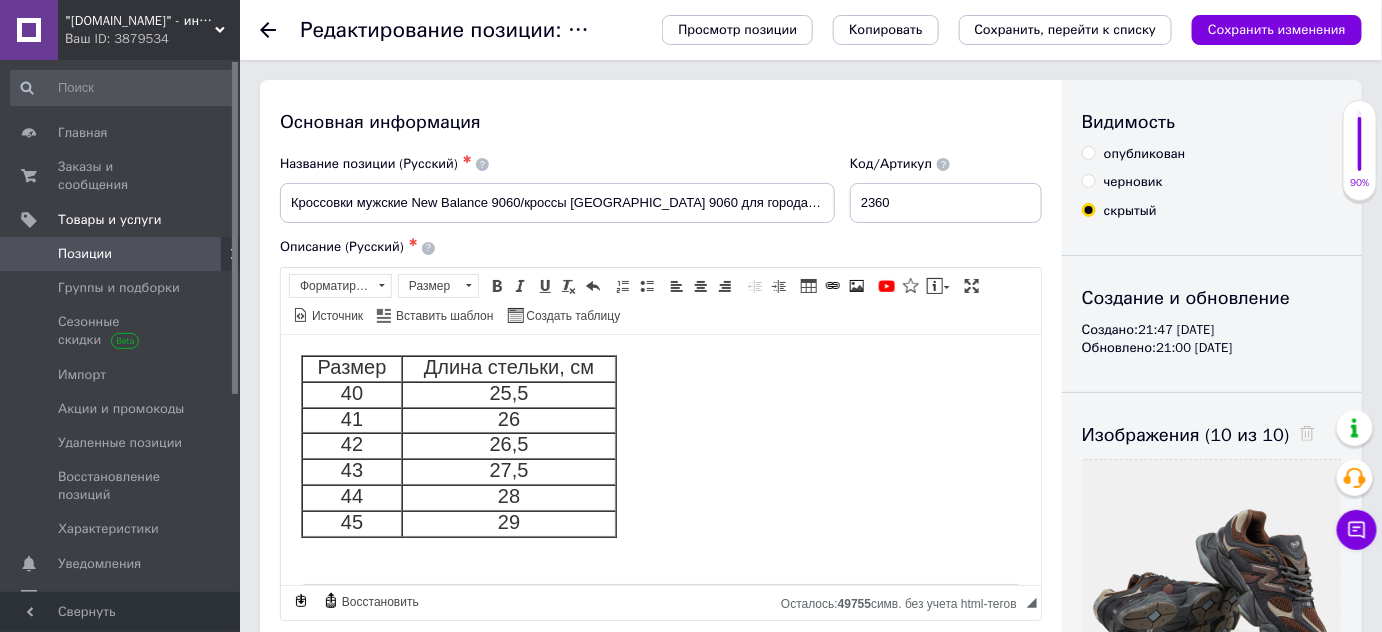 click on "опубликован" at bounding box center [1088, 152] 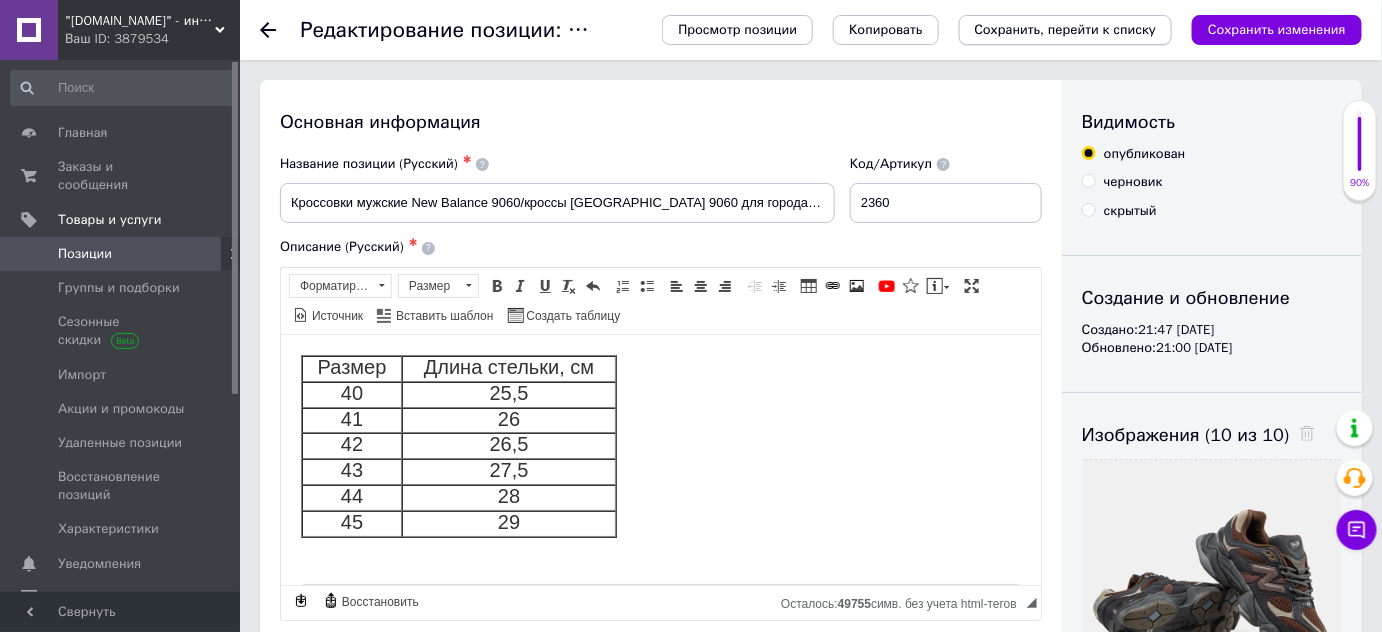 click on "Сохранить, перейти к списку" at bounding box center [1066, 29] 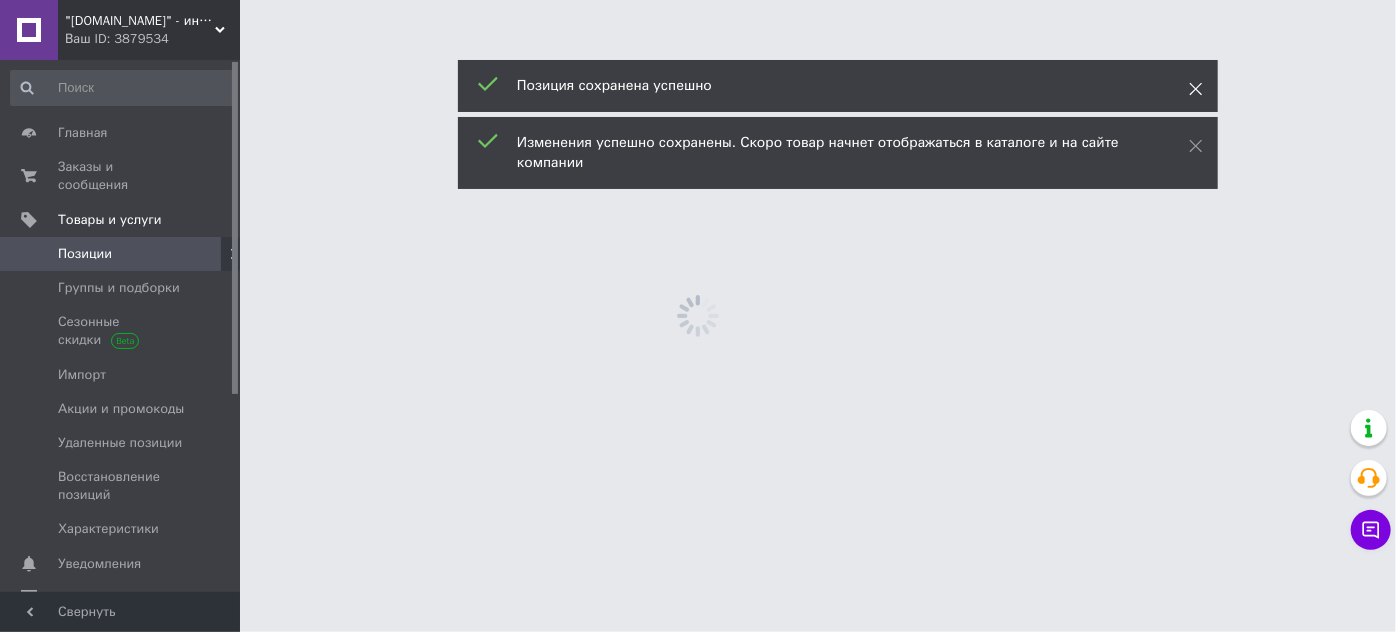click 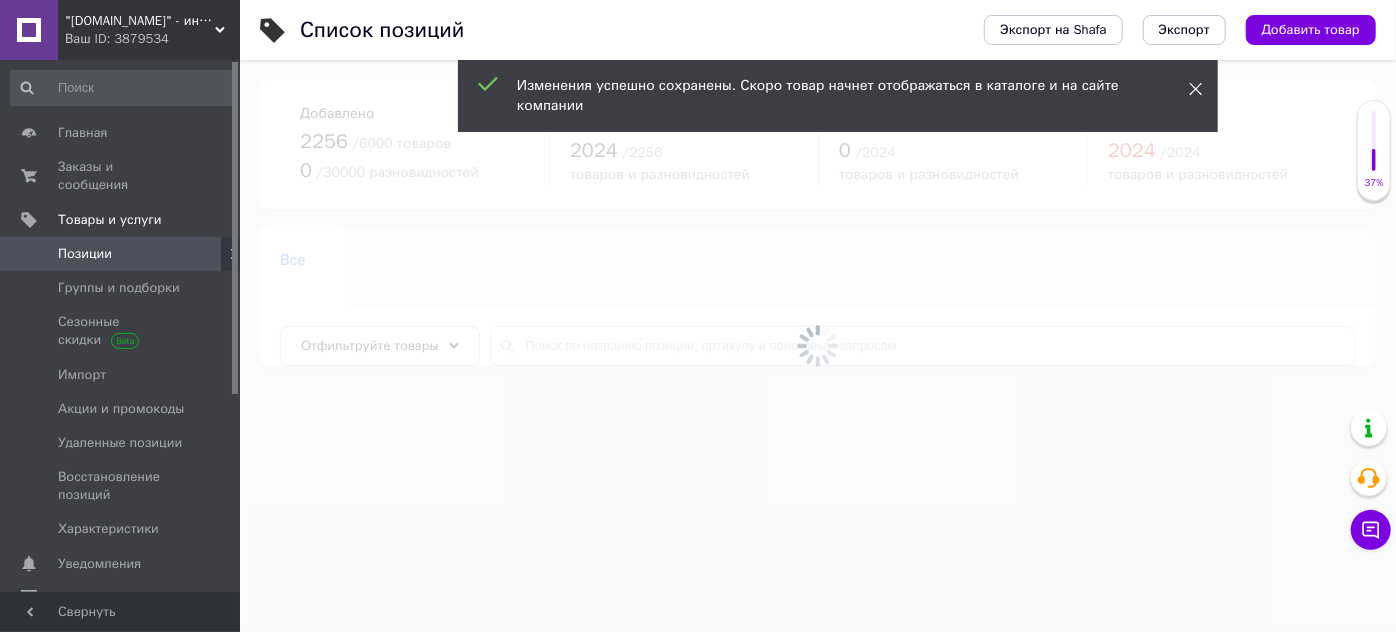 click 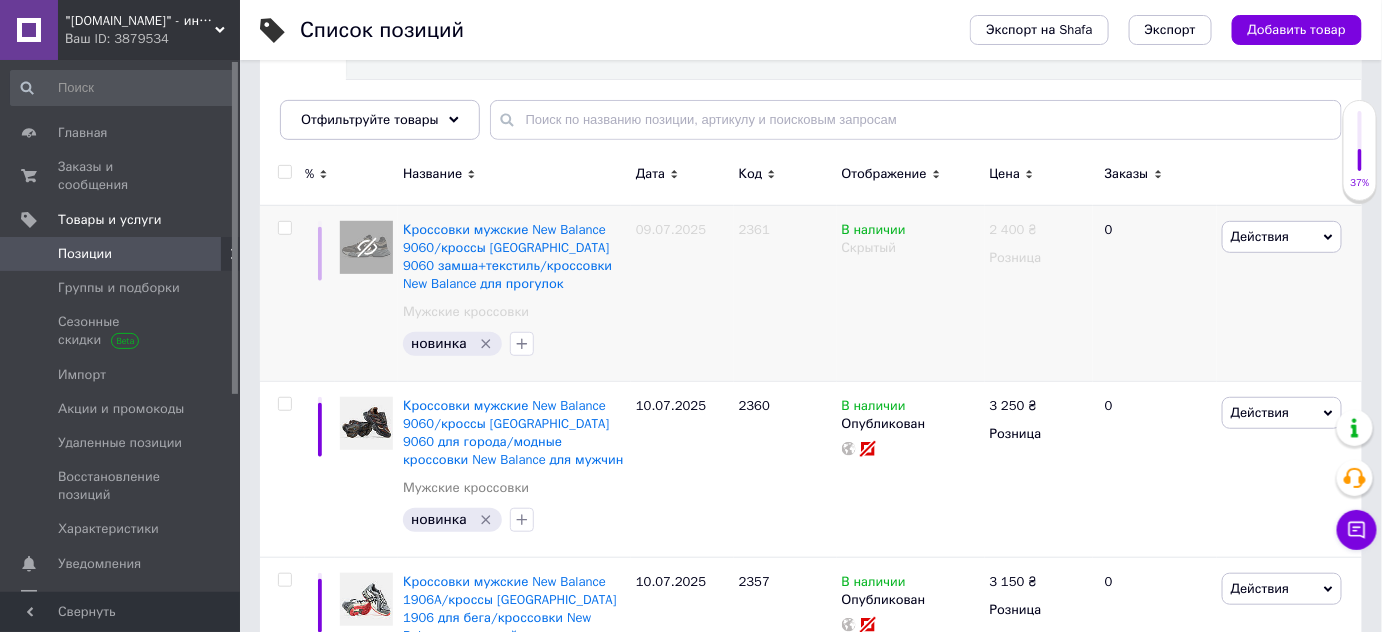 scroll, scrollTop: 272, scrollLeft: 0, axis: vertical 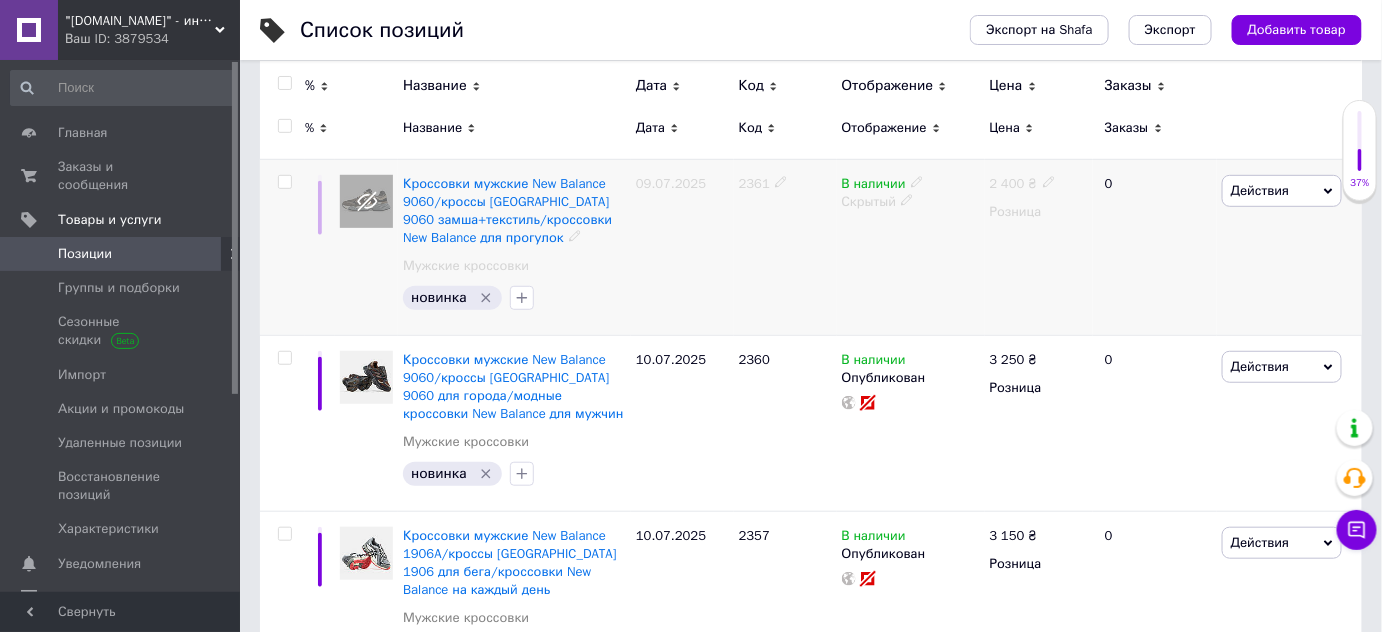 click 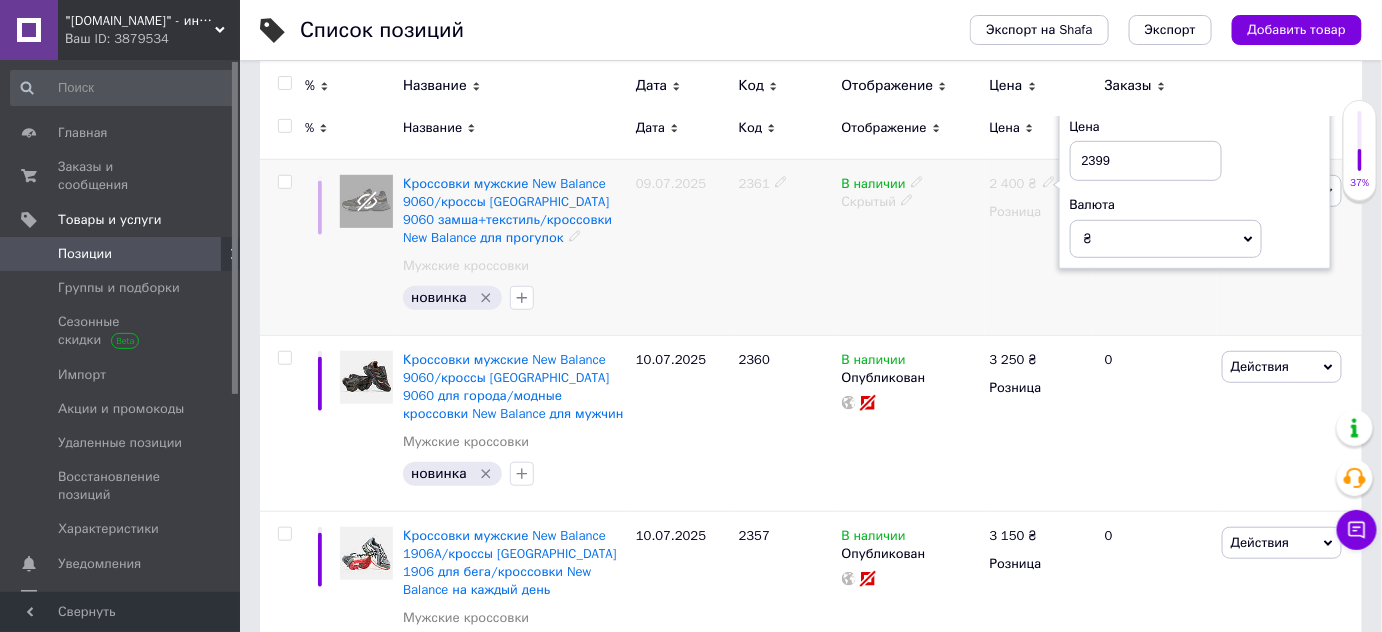 type on "2399" 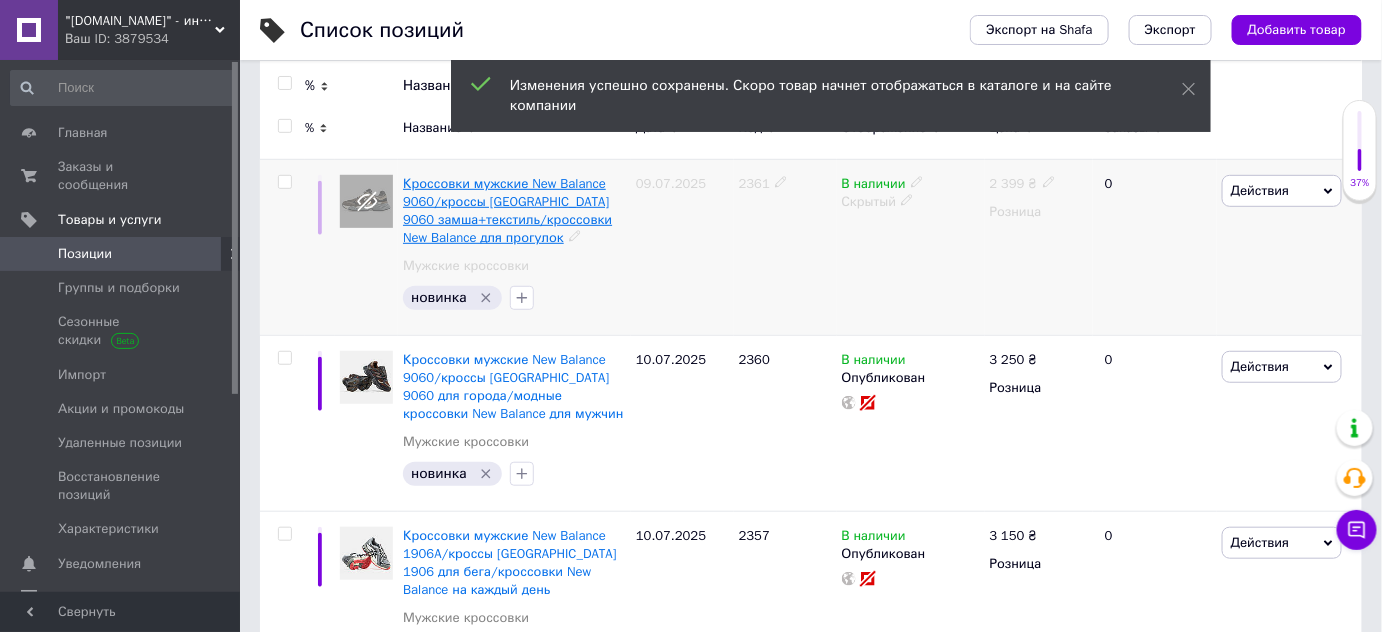 click on "Кроссовки мужские New Balance 9060/кроссы [GEOGRAPHIC_DATA] 9060 замша+текстиль/кроссовки New Balance для прогулок" at bounding box center [507, 211] 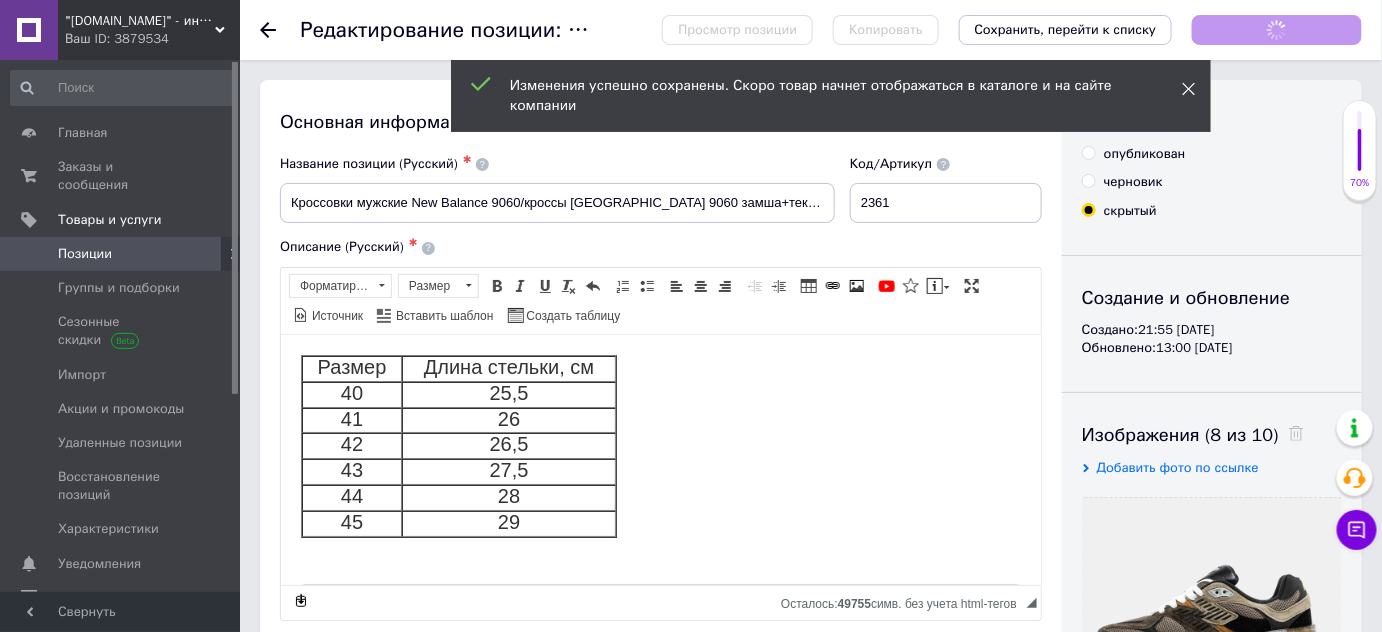 scroll, scrollTop: 0, scrollLeft: 0, axis: both 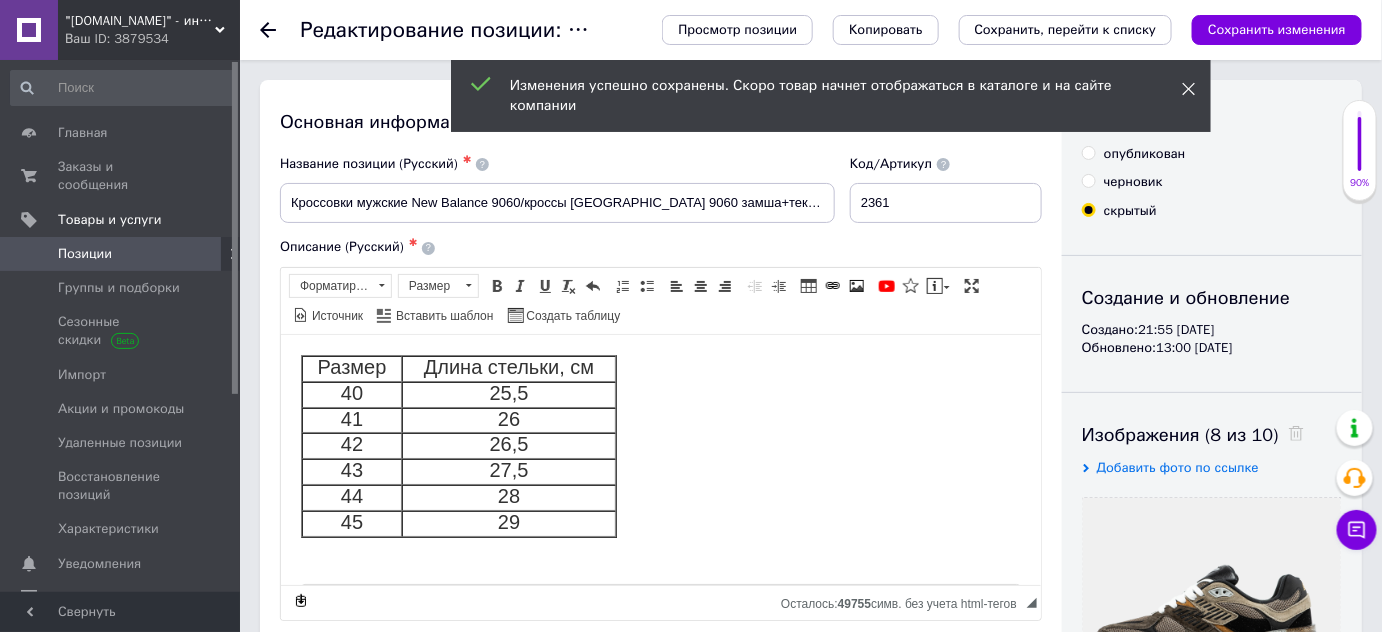 click 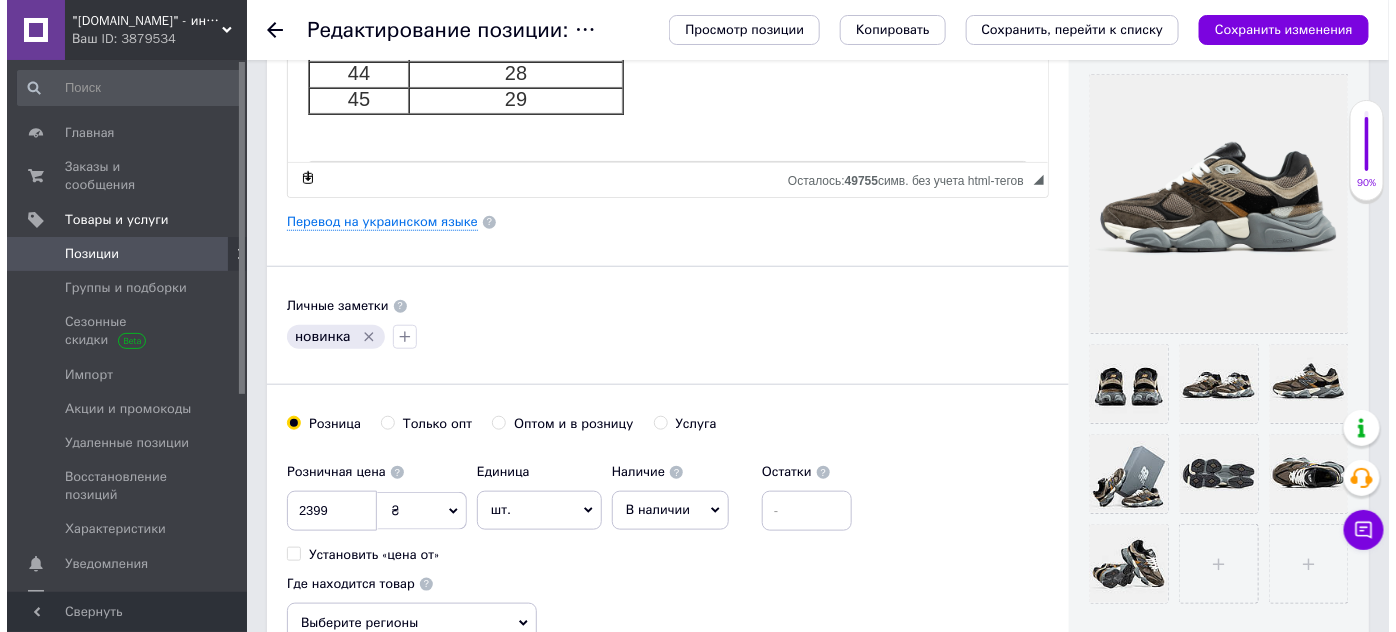 scroll, scrollTop: 454, scrollLeft: 0, axis: vertical 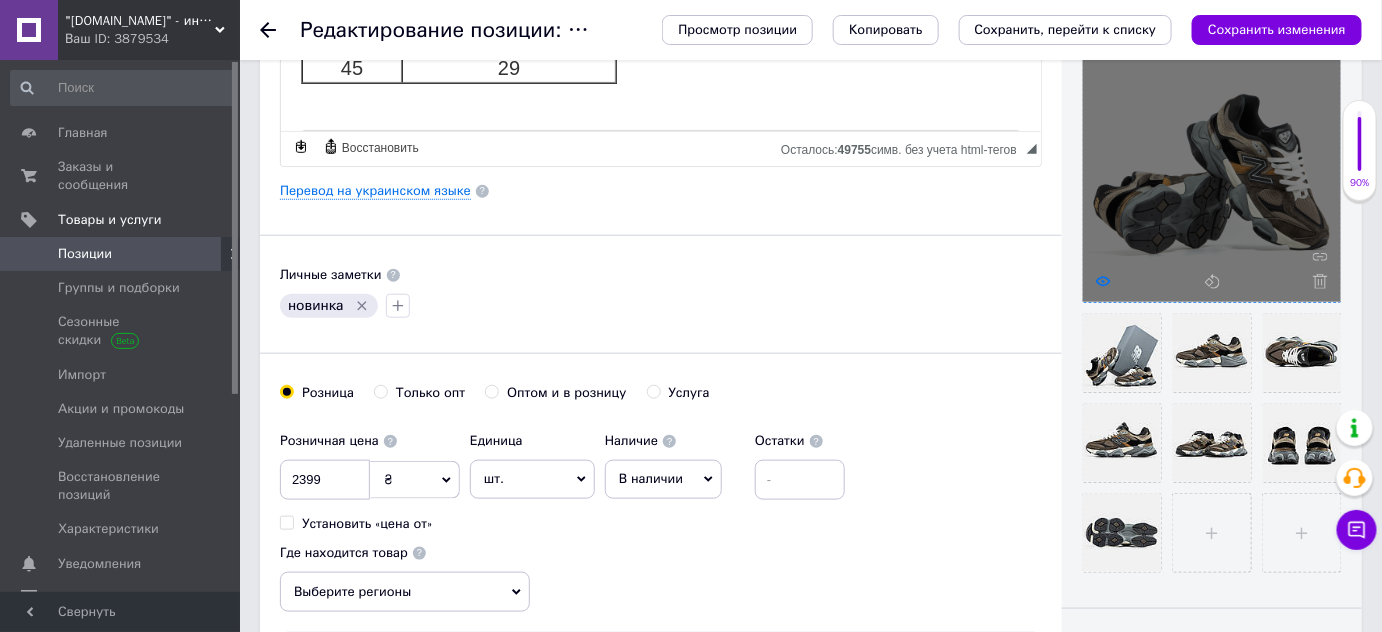 click 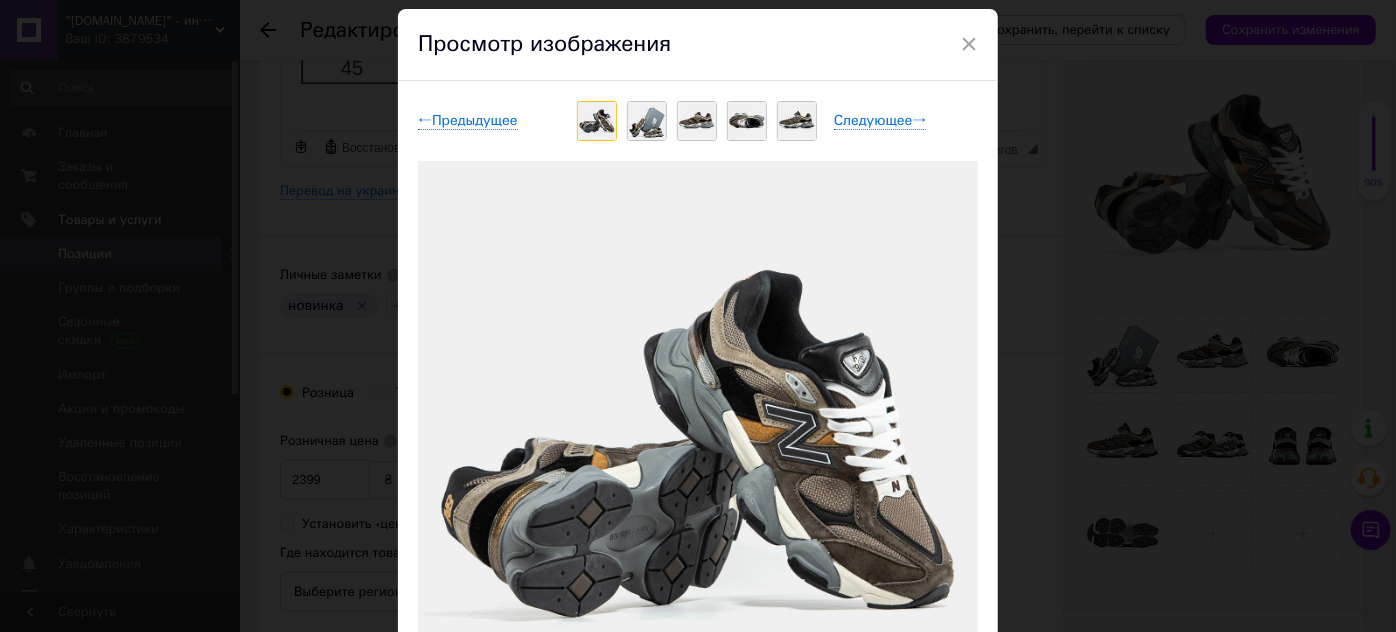scroll, scrollTop: 181, scrollLeft: 0, axis: vertical 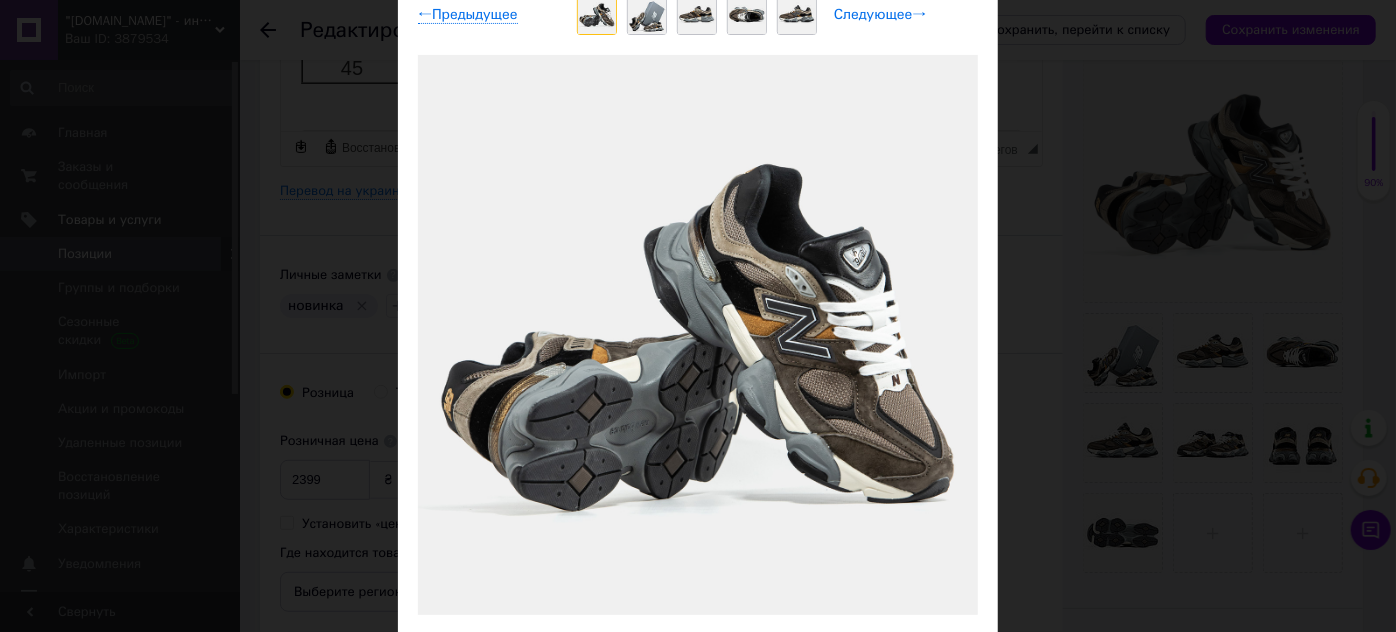 click on "Следующее →" at bounding box center [880, 15] 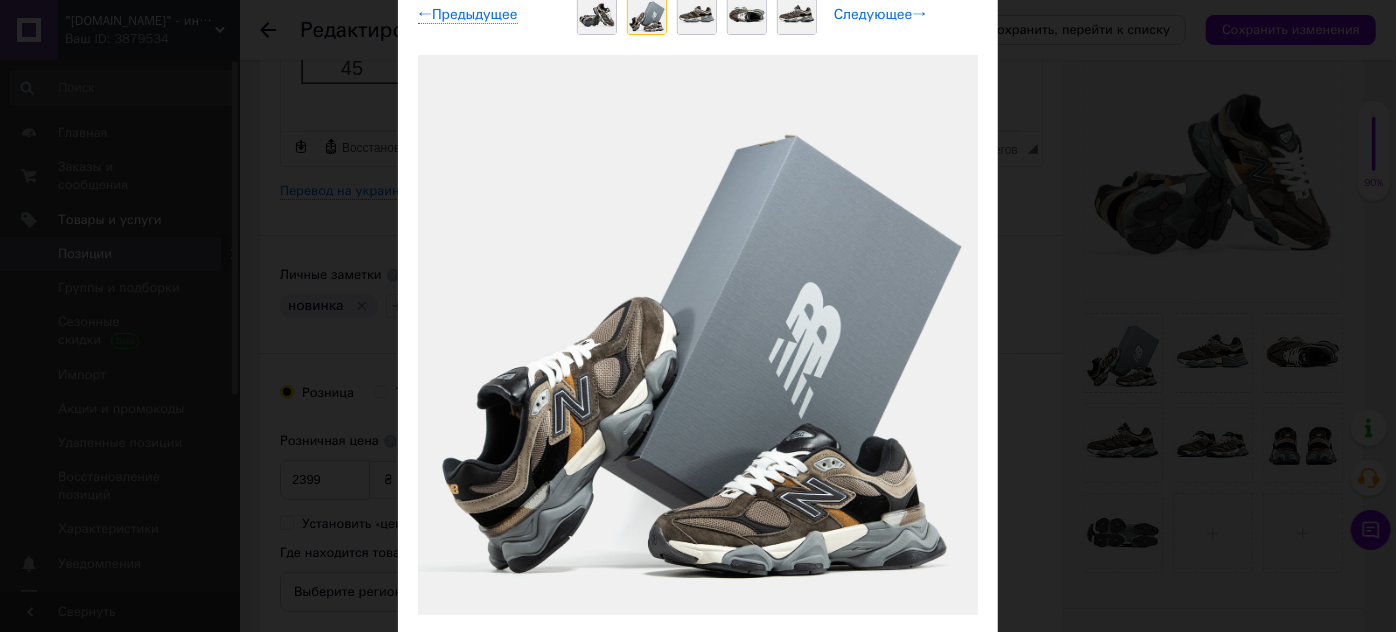 click on "Следующее →" at bounding box center [880, 15] 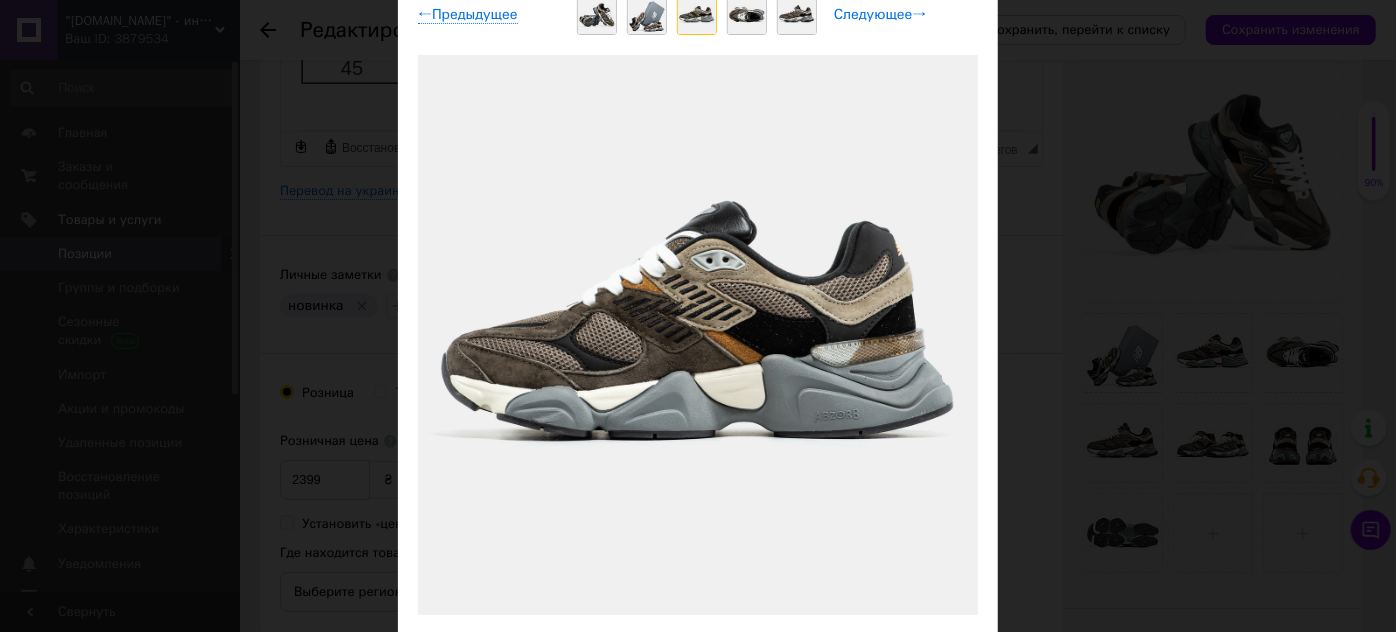 click on "Следующее →" at bounding box center (880, 15) 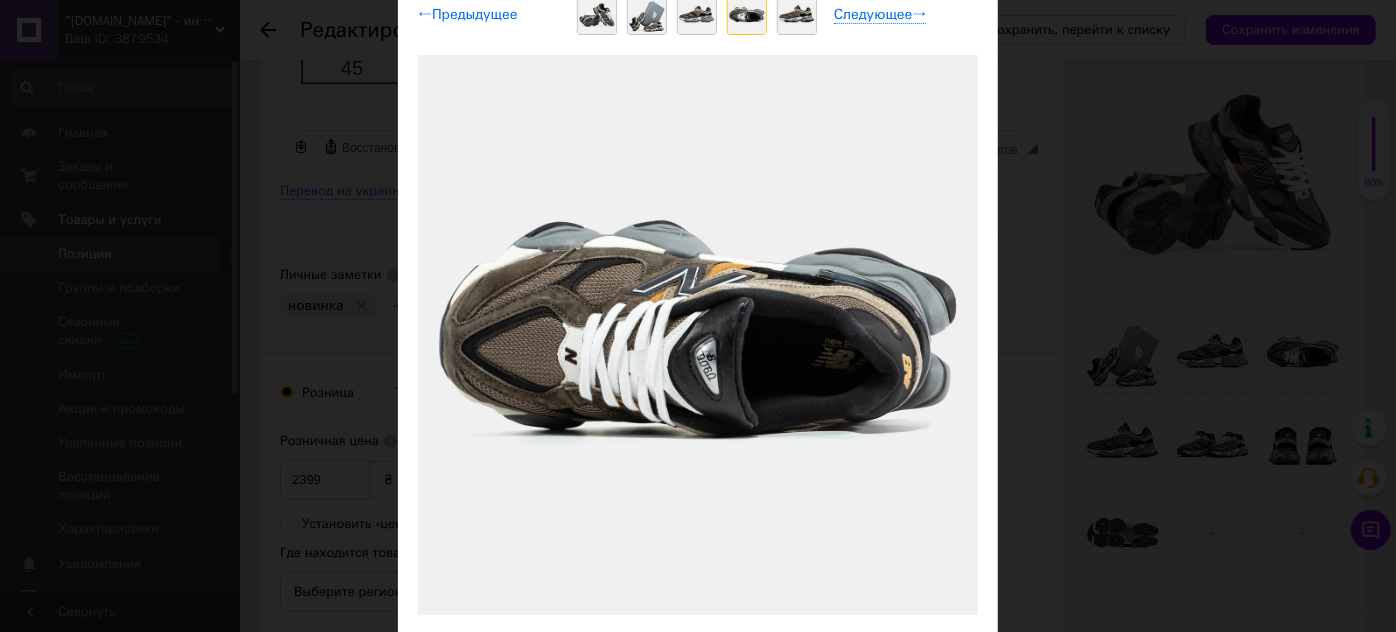 click on "← Предыдущее" at bounding box center [468, 15] 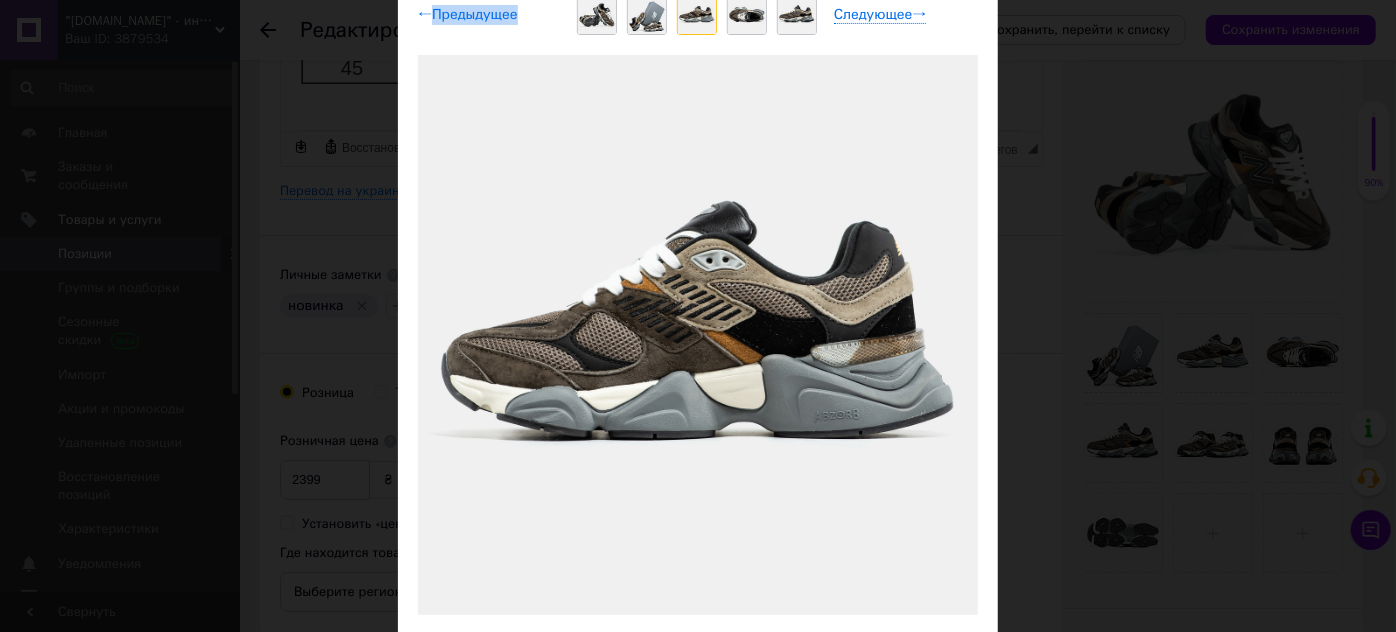 click on "← Предыдущее" at bounding box center (468, 15) 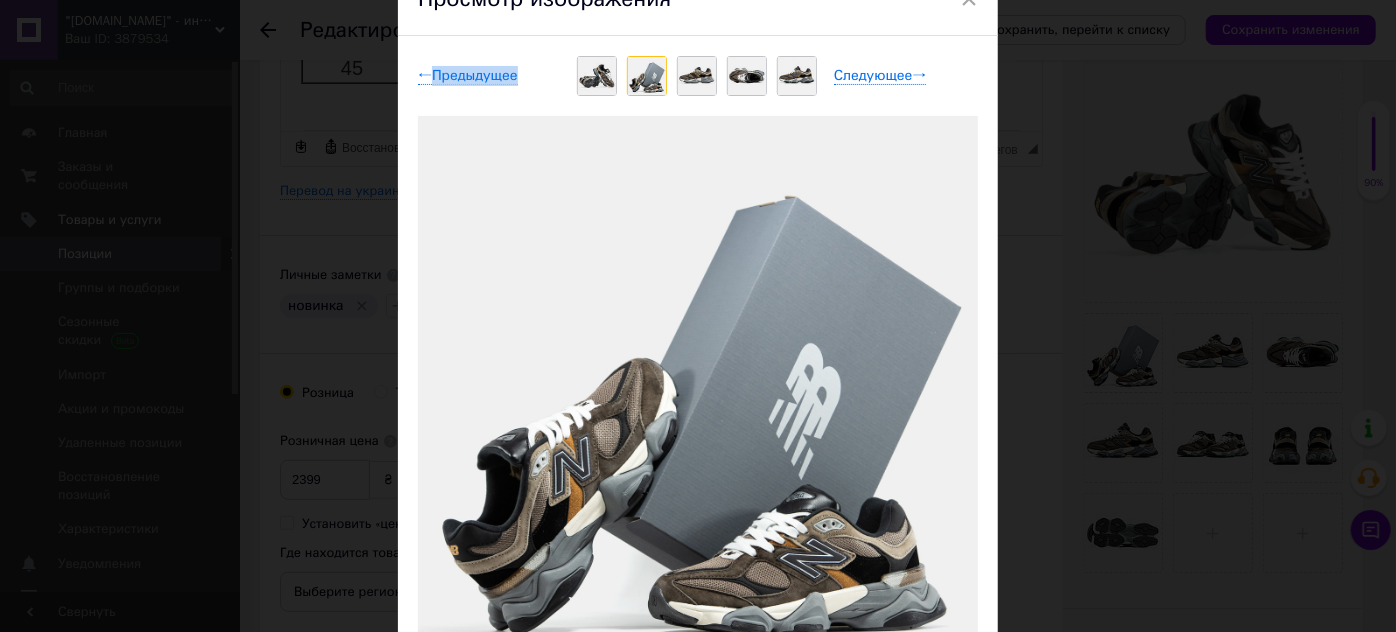 scroll, scrollTop: 76, scrollLeft: 0, axis: vertical 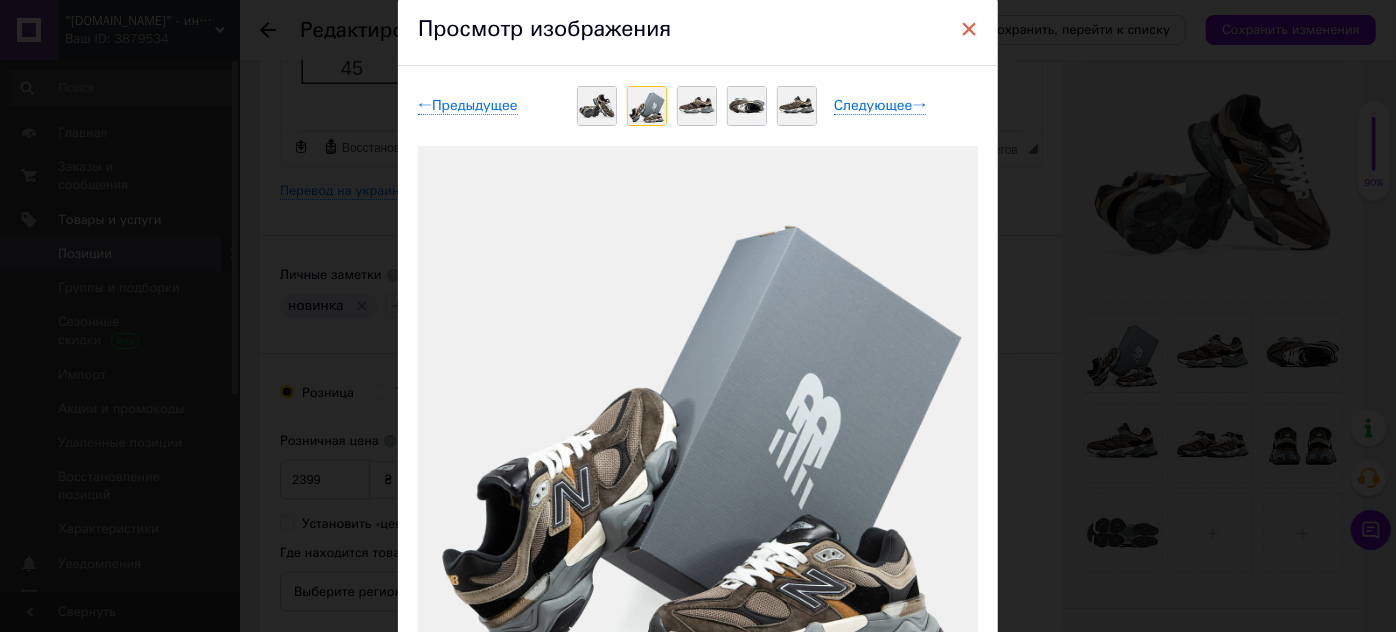 click on "×" at bounding box center (969, 29) 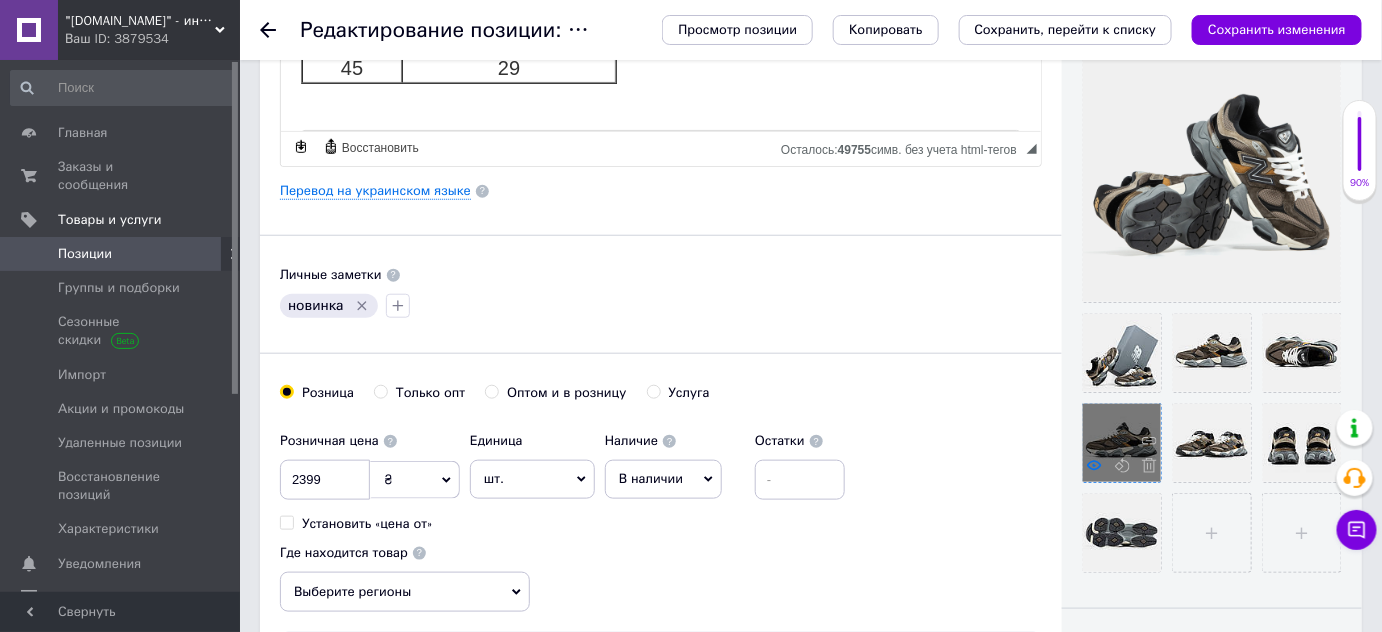 click 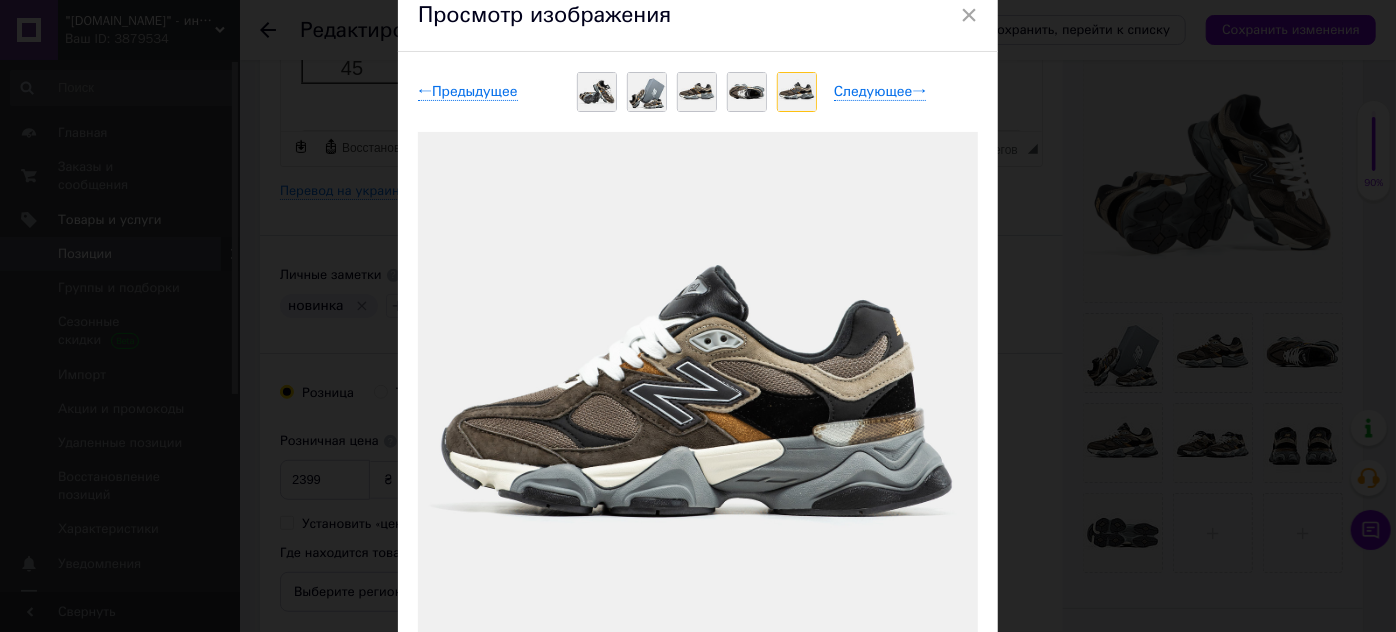 scroll, scrollTop: 0, scrollLeft: 0, axis: both 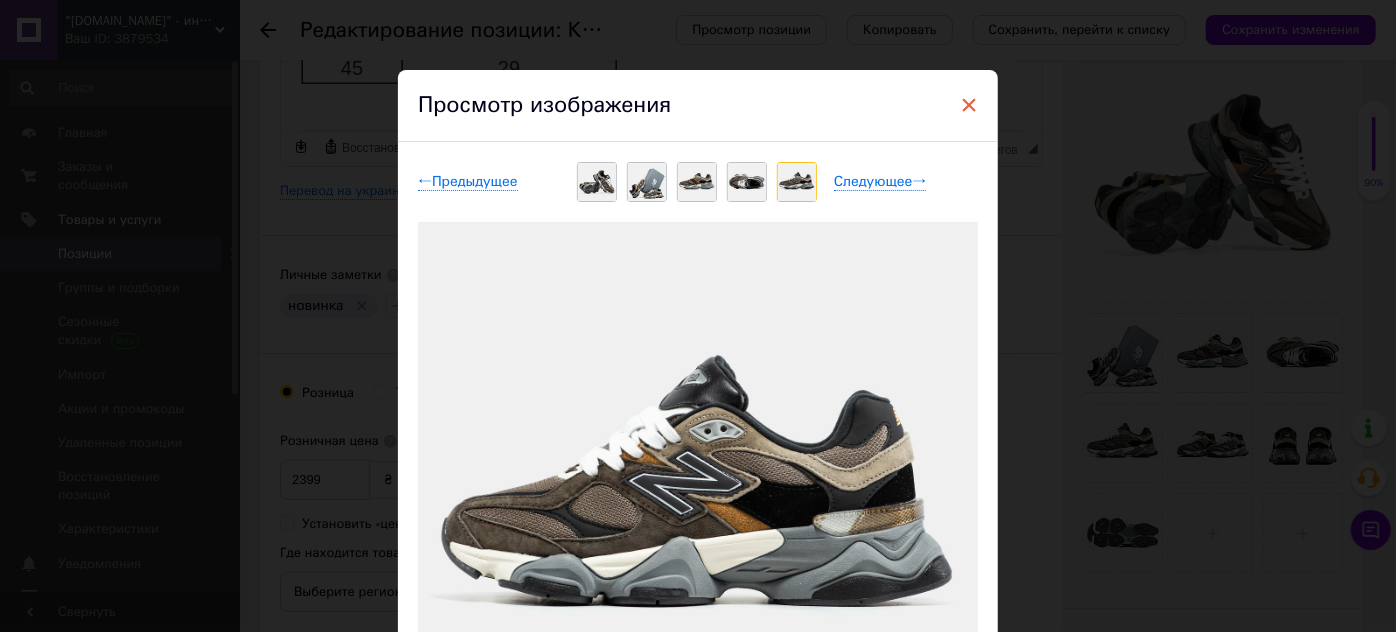 click on "×" at bounding box center (969, 105) 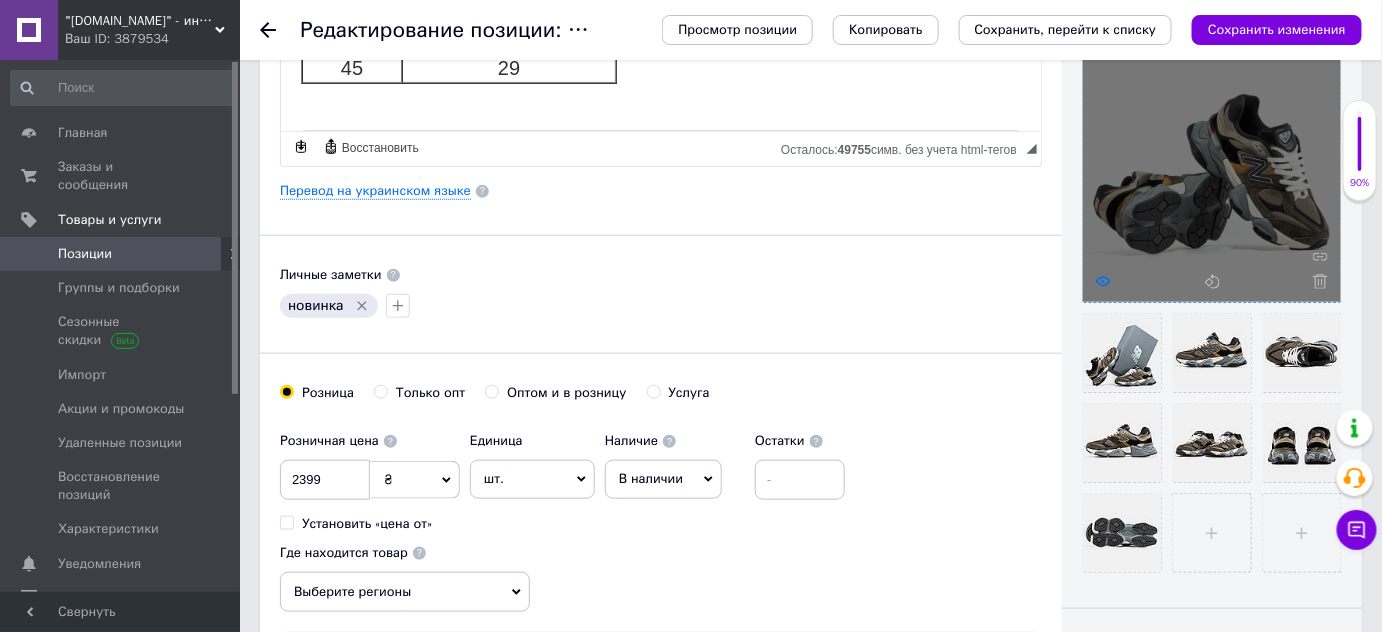 click 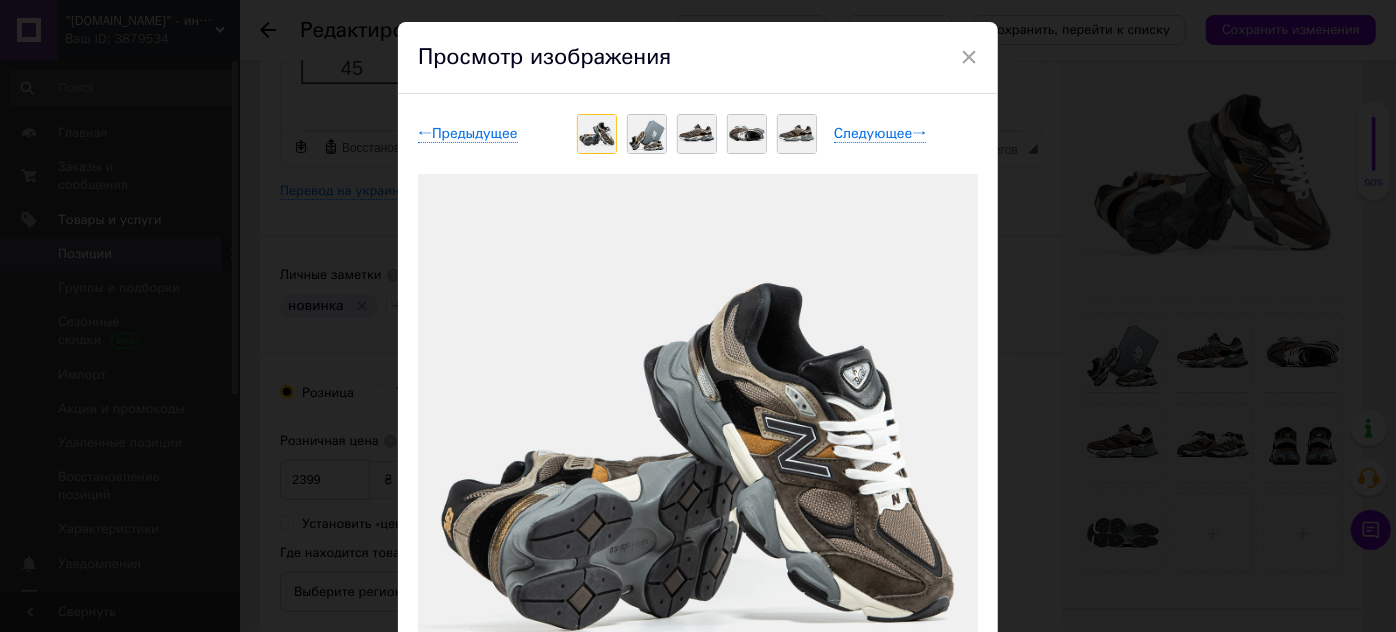 scroll, scrollTop: 90, scrollLeft: 0, axis: vertical 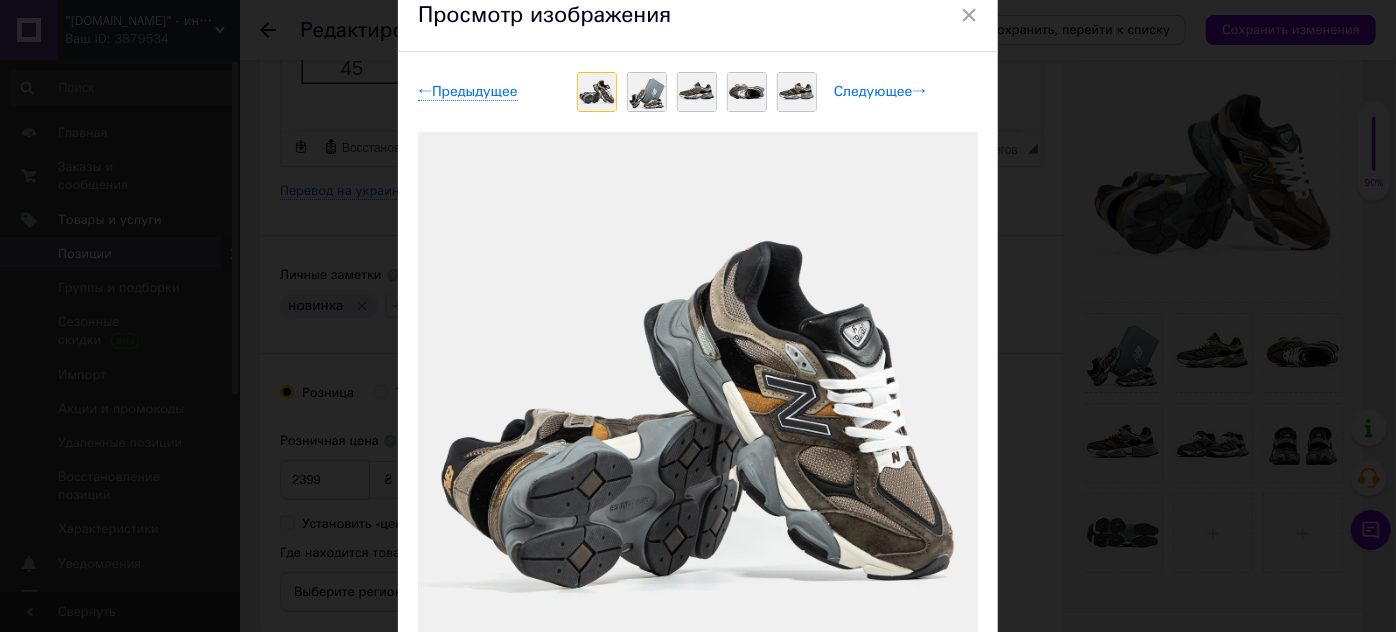 click on "Следующее →" at bounding box center (880, 92) 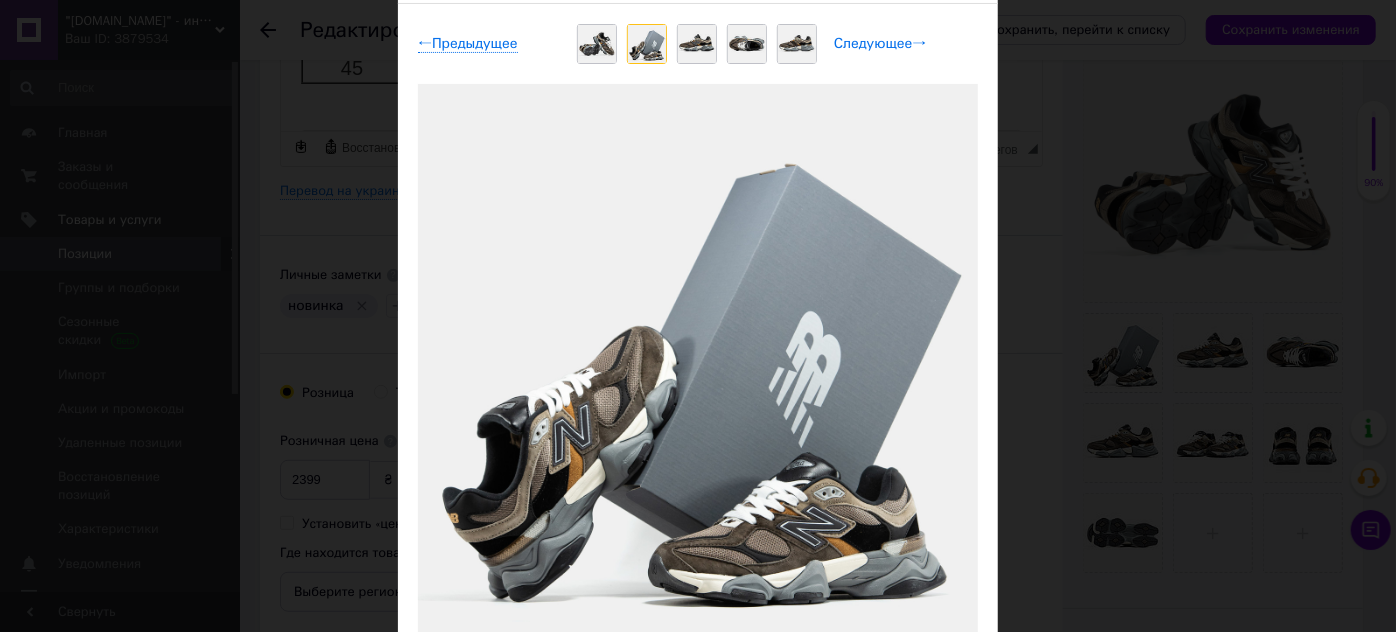 scroll, scrollTop: 181, scrollLeft: 0, axis: vertical 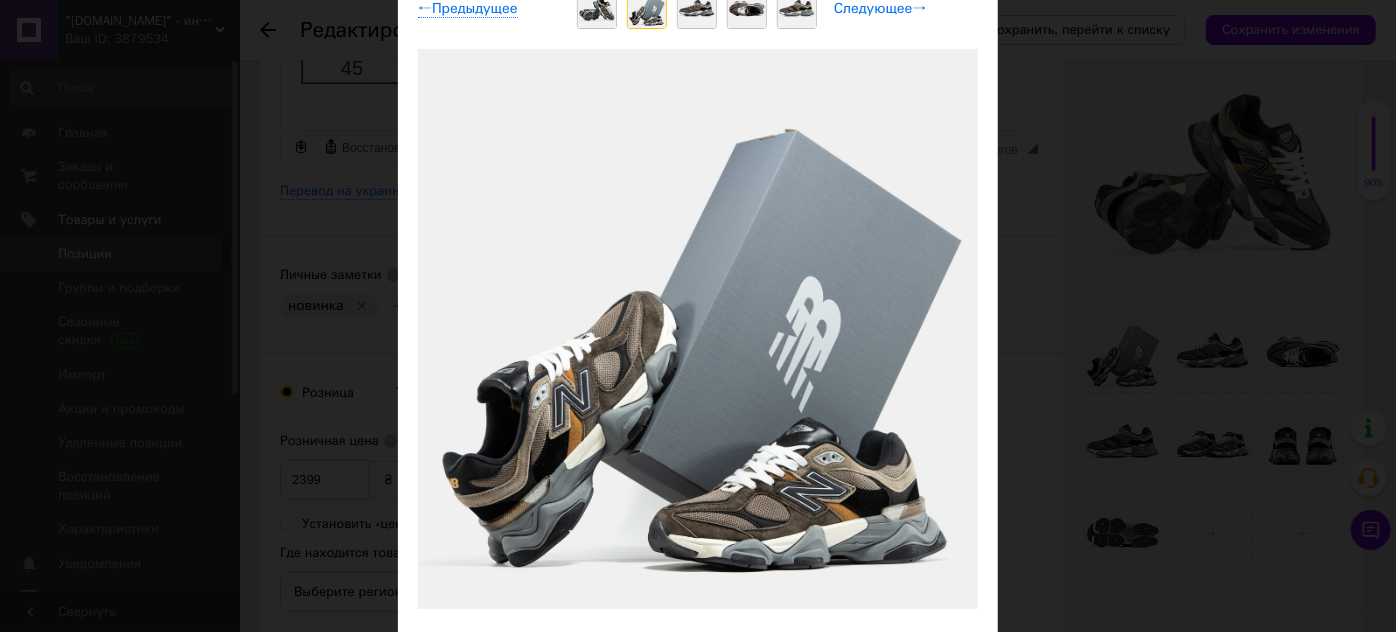 click on "Следующее →" at bounding box center (880, 9) 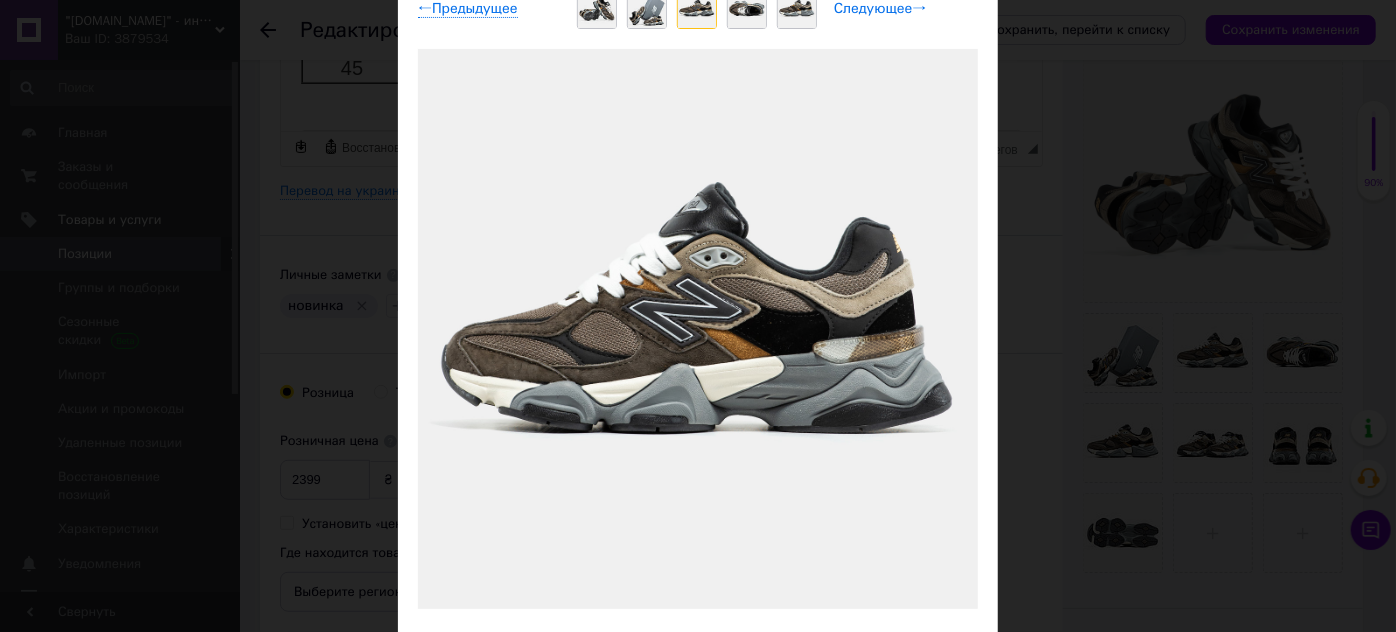 click on "Следующее →" at bounding box center [880, 9] 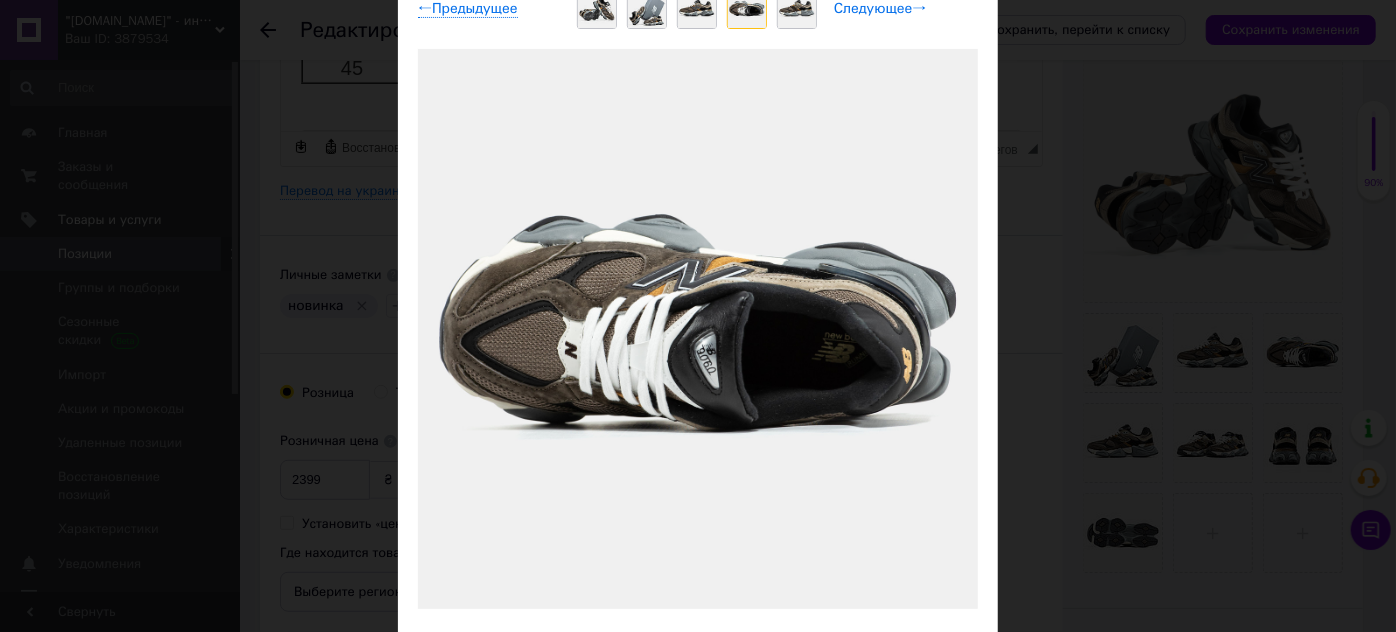 click on "Следующее →" at bounding box center [880, 9] 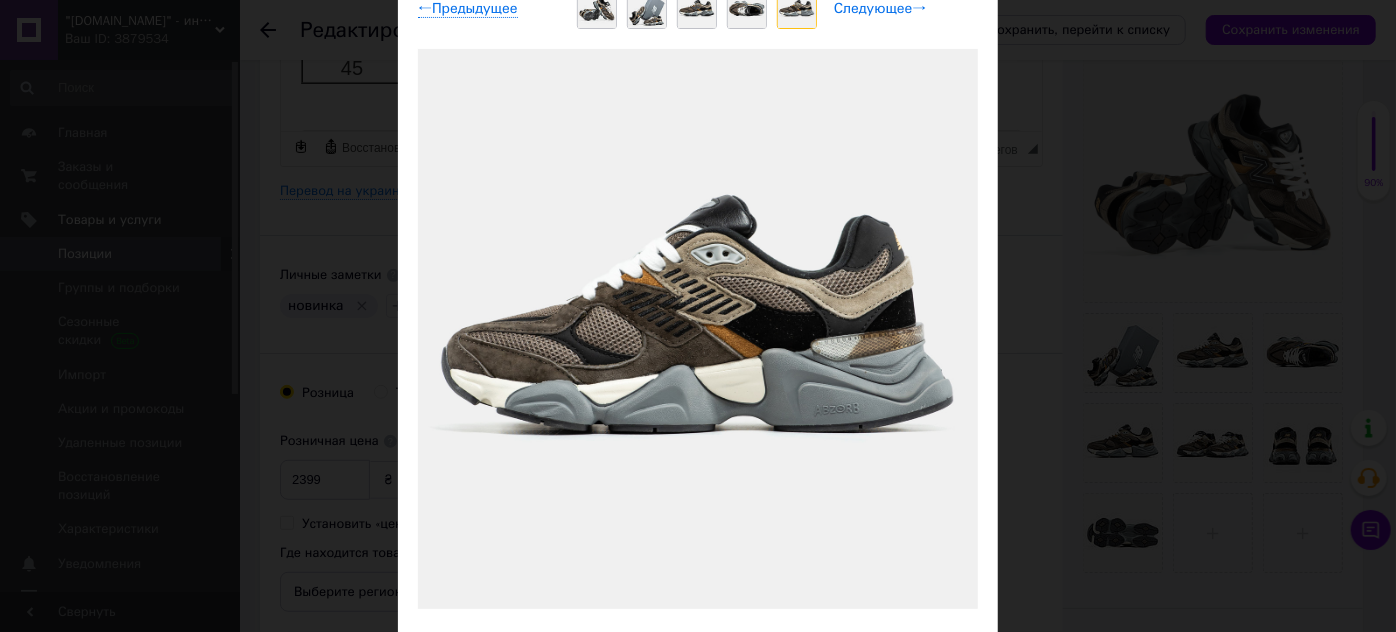 click on "Следующее →" at bounding box center (880, 9) 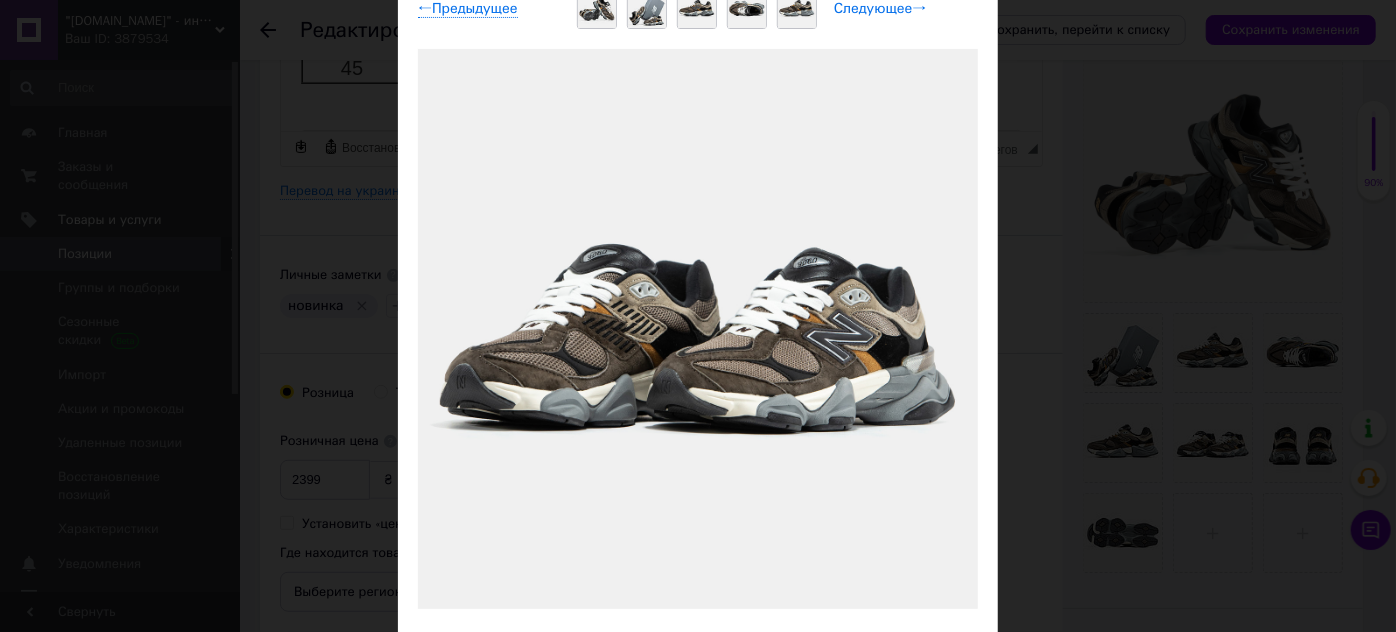 click on "Следующее →" at bounding box center (880, 9) 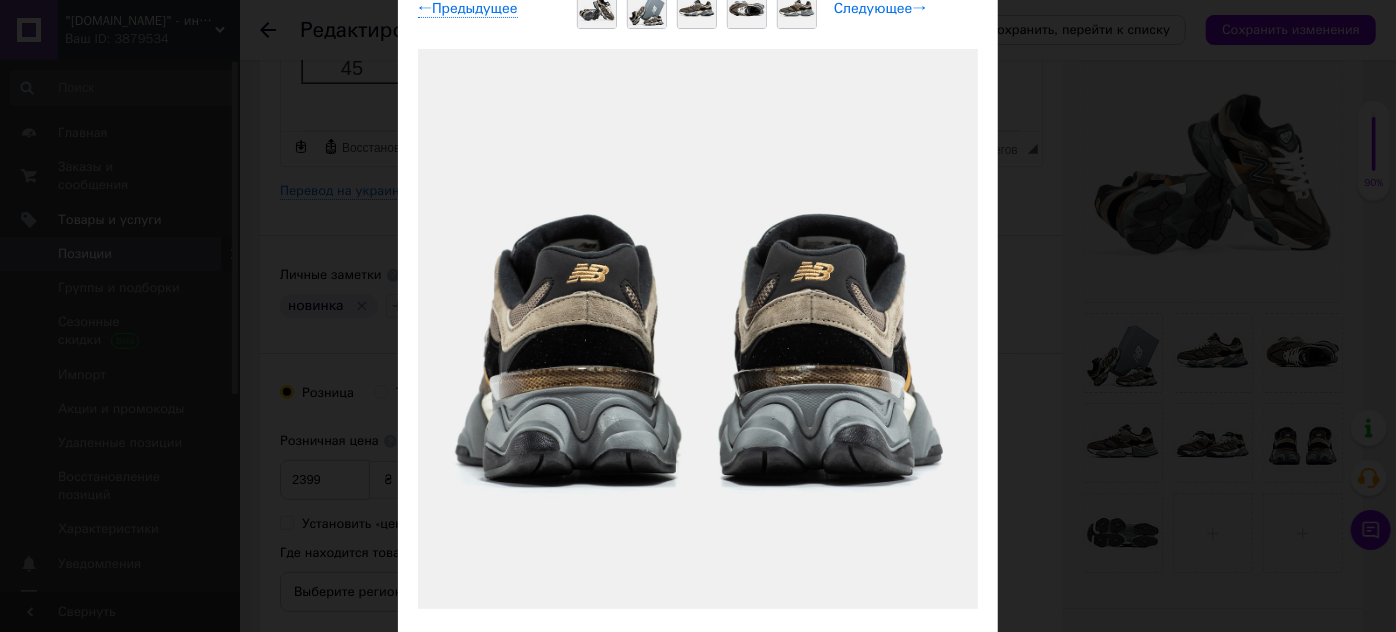 click on "Следующее →" at bounding box center [880, 9] 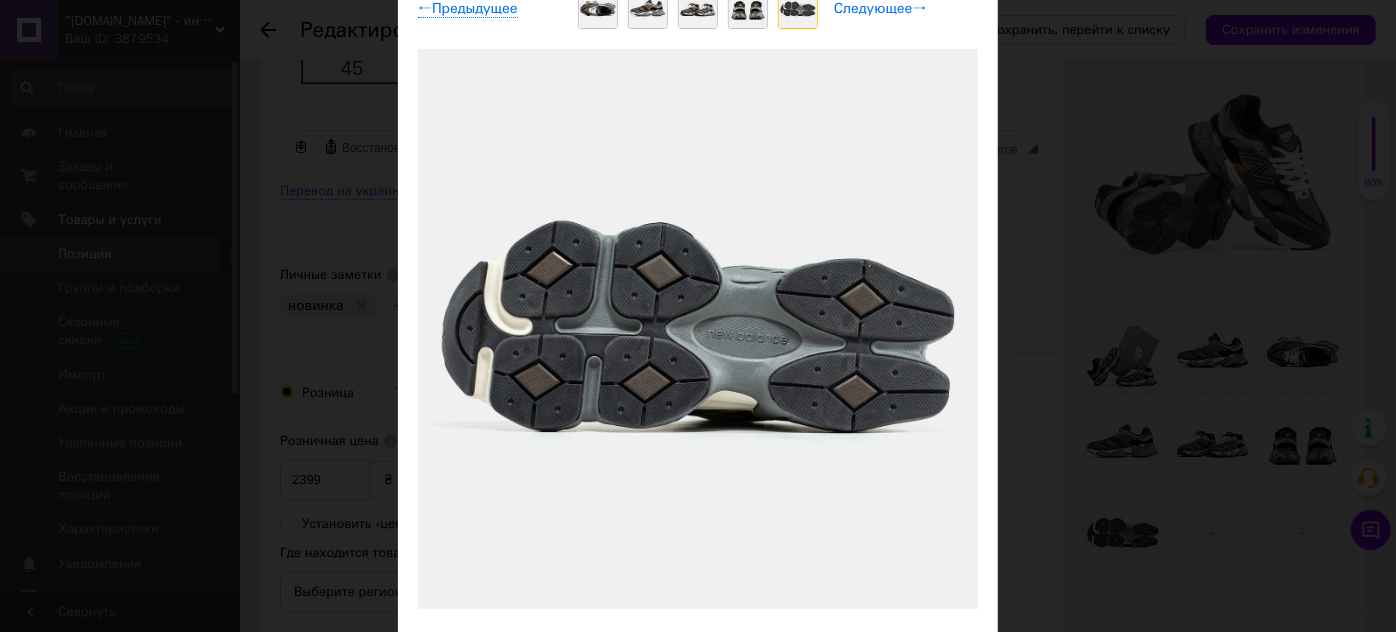 click on "Следующее →" at bounding box center [880, 9] 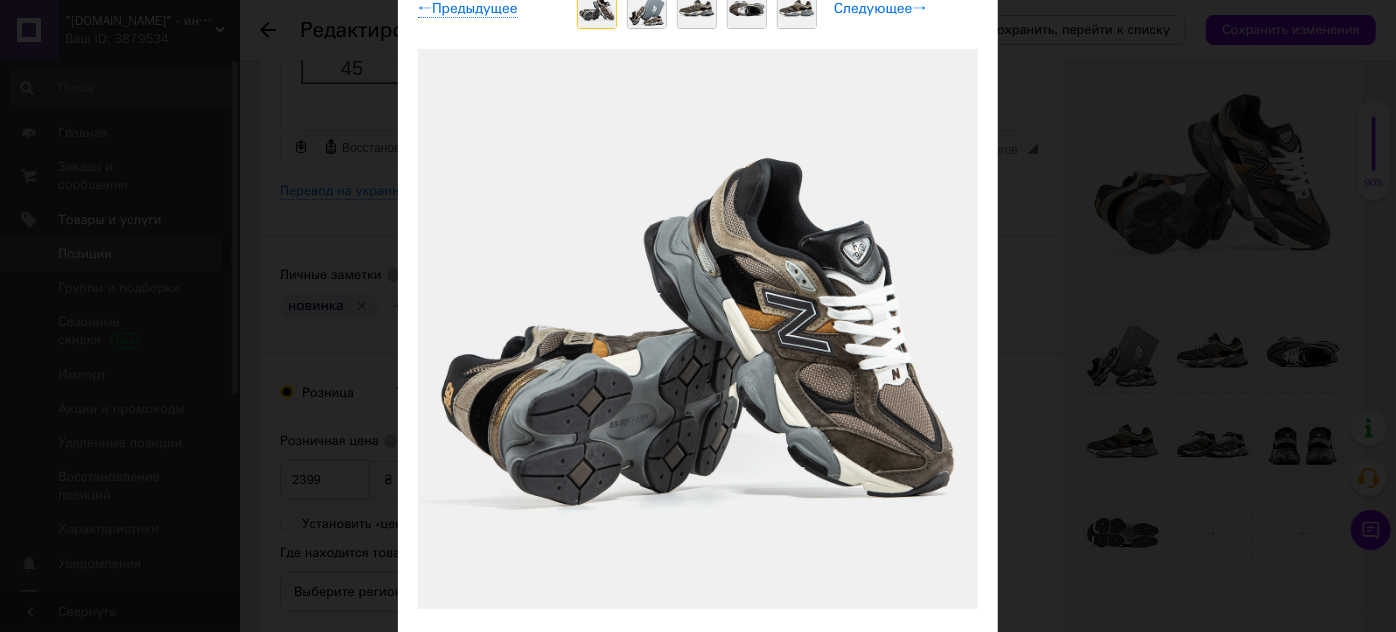 click on "Следующее →" at bounding box center [880, 9] 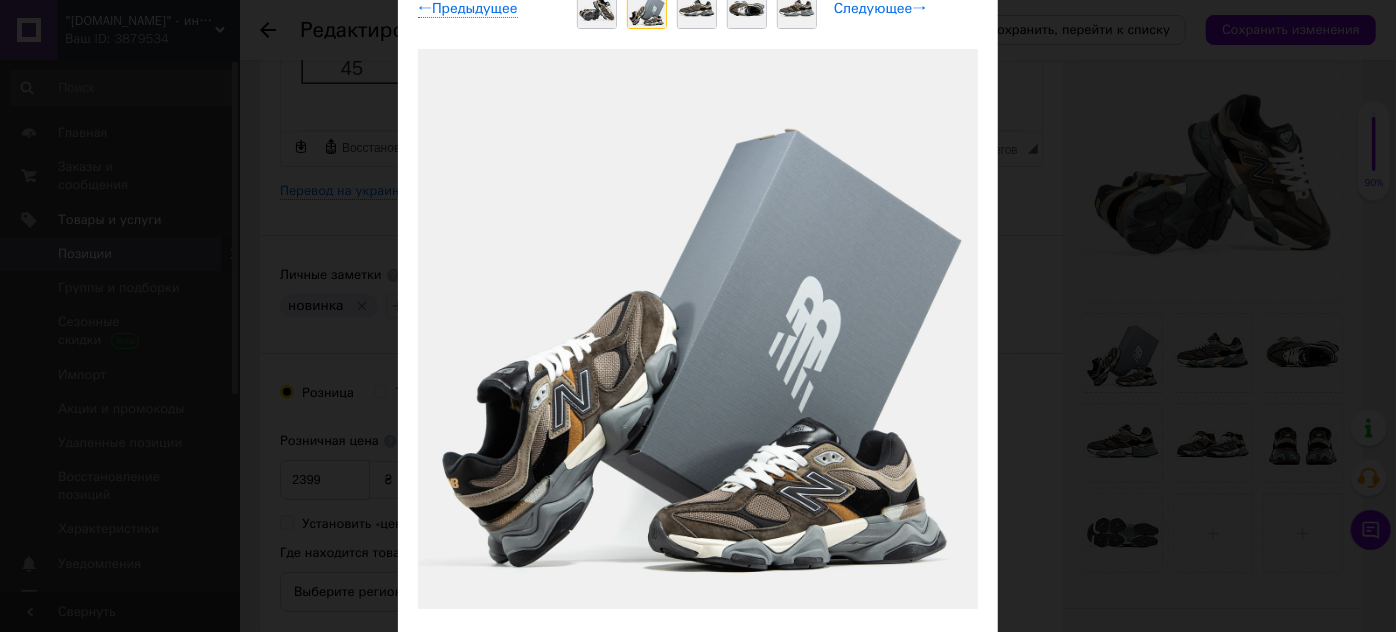 click on "Следующее →" at bounding box center (880, 9) 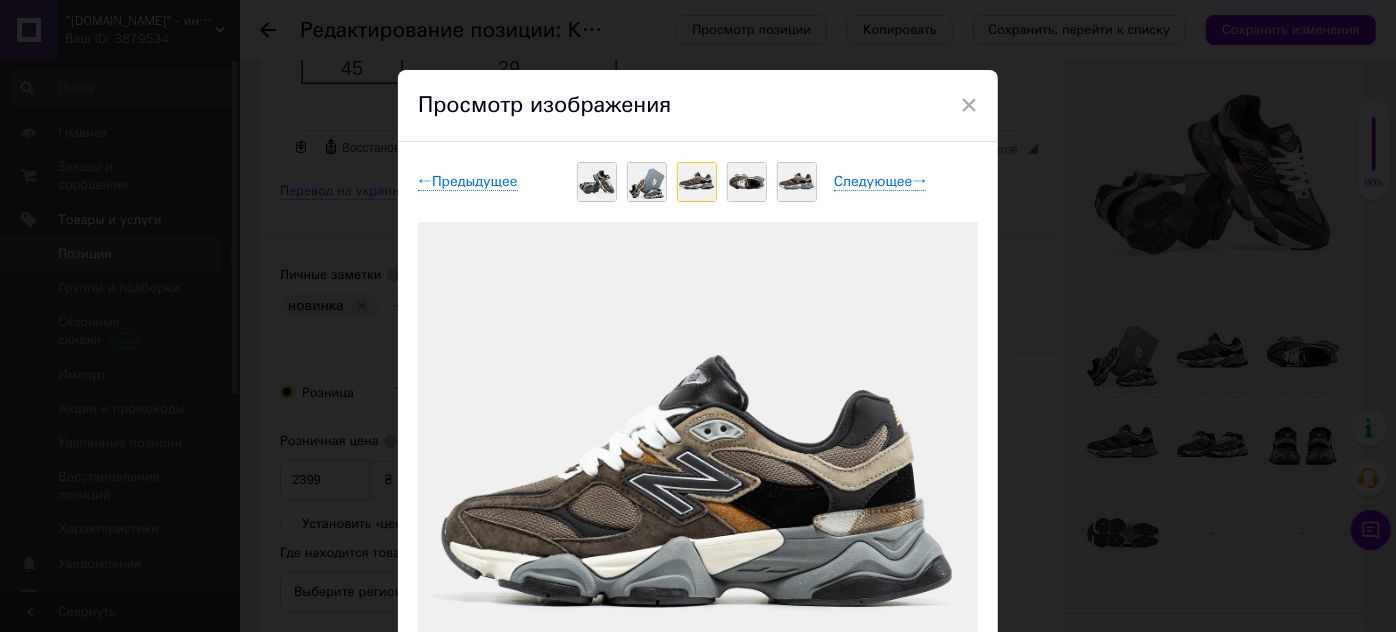 scroll, scrollTop: 0, scrollLeft: 0, axis: both 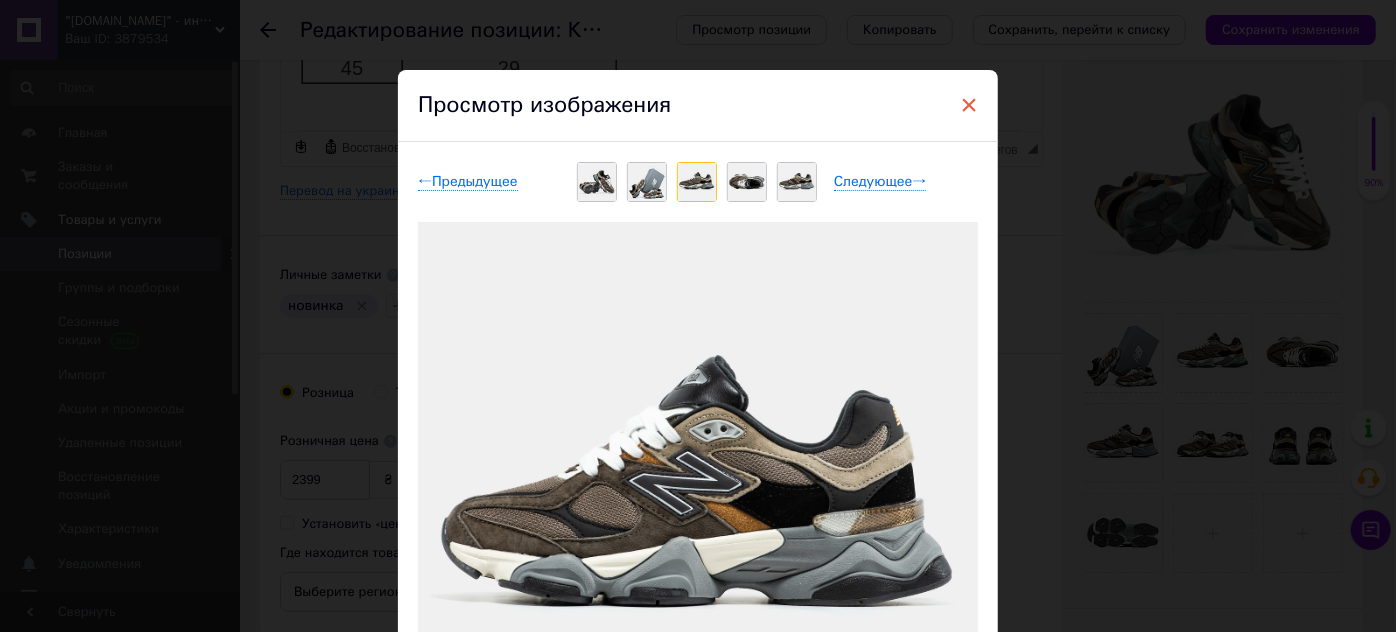 click on "×" at bounding box center (969, 105) 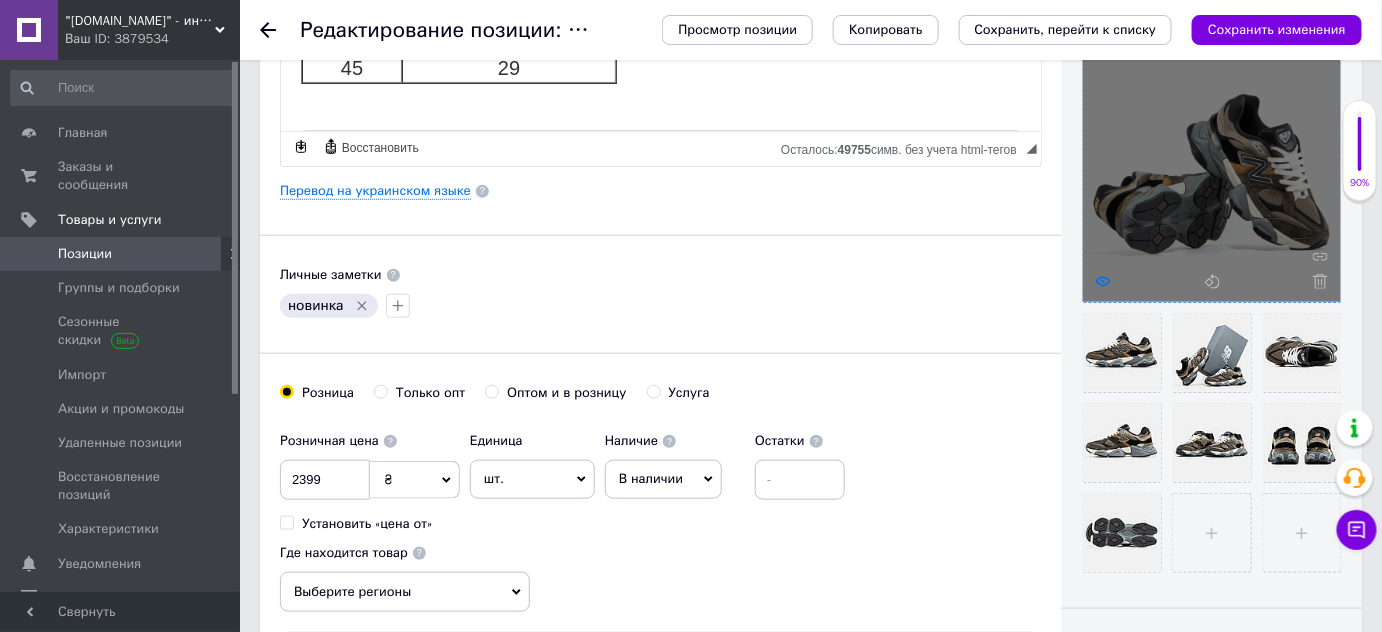 click 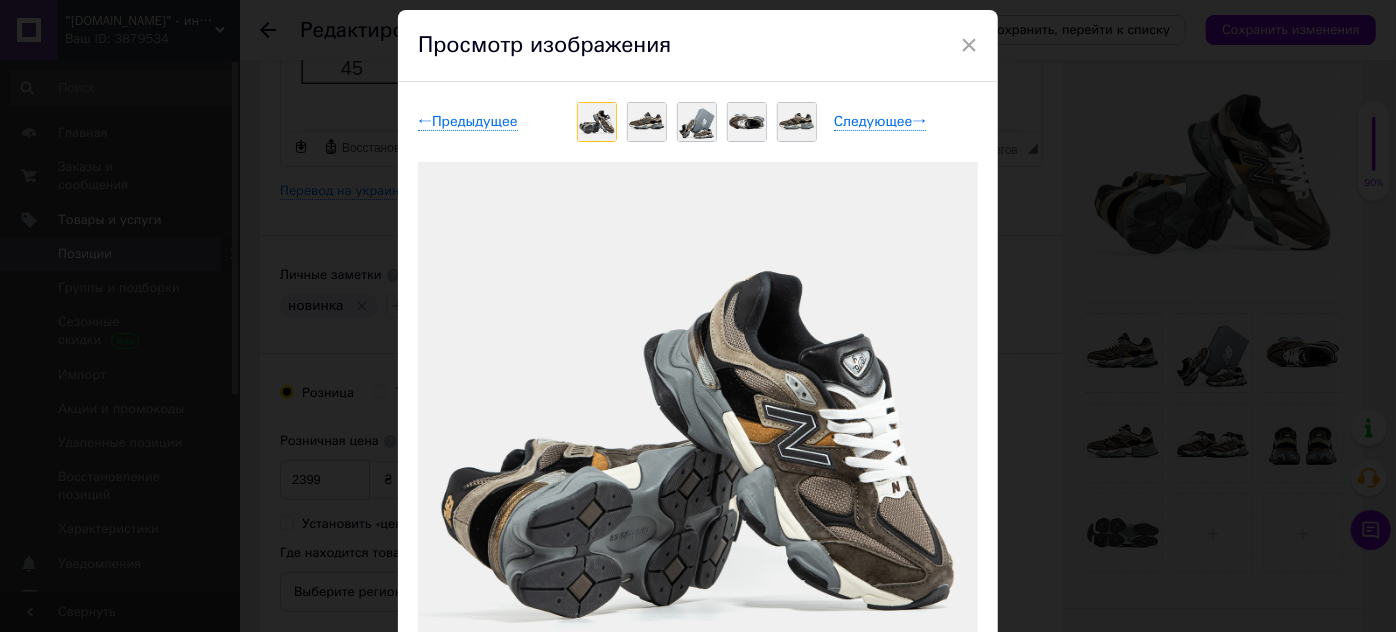 scroll, scrollTop: 90, scrollLeft: 0, axis: vertical 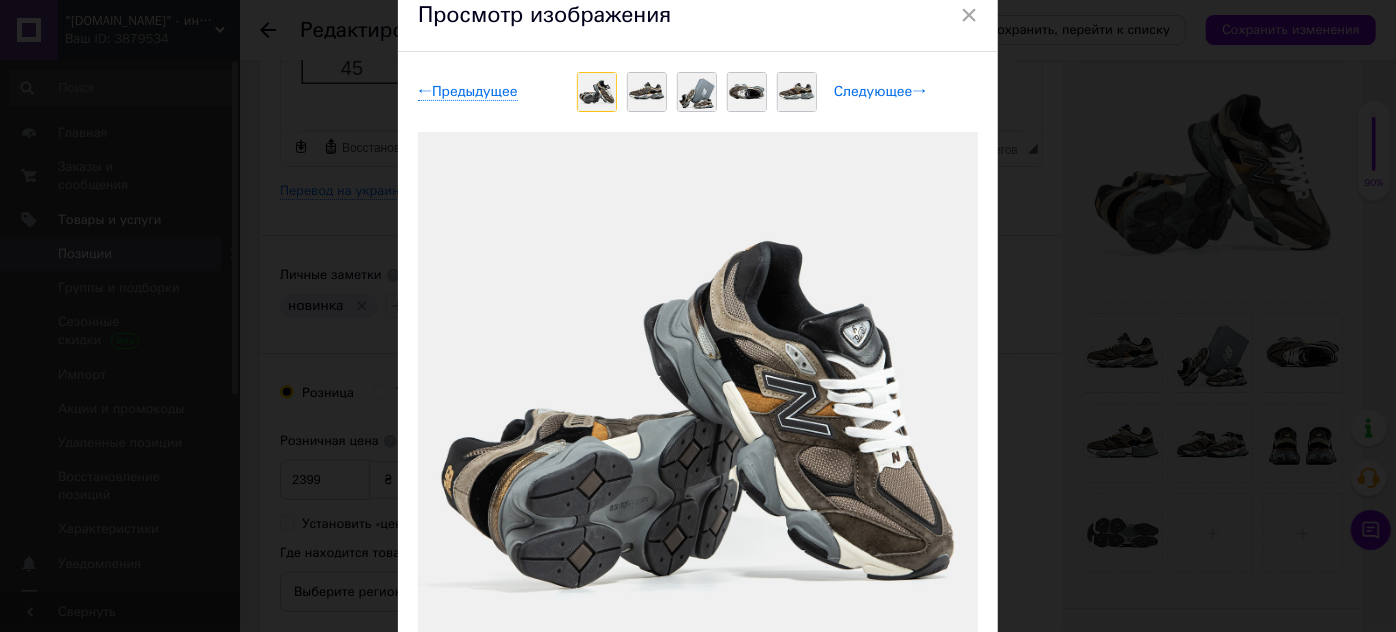 click on "Следующее →" at bounding box center (880, 92) 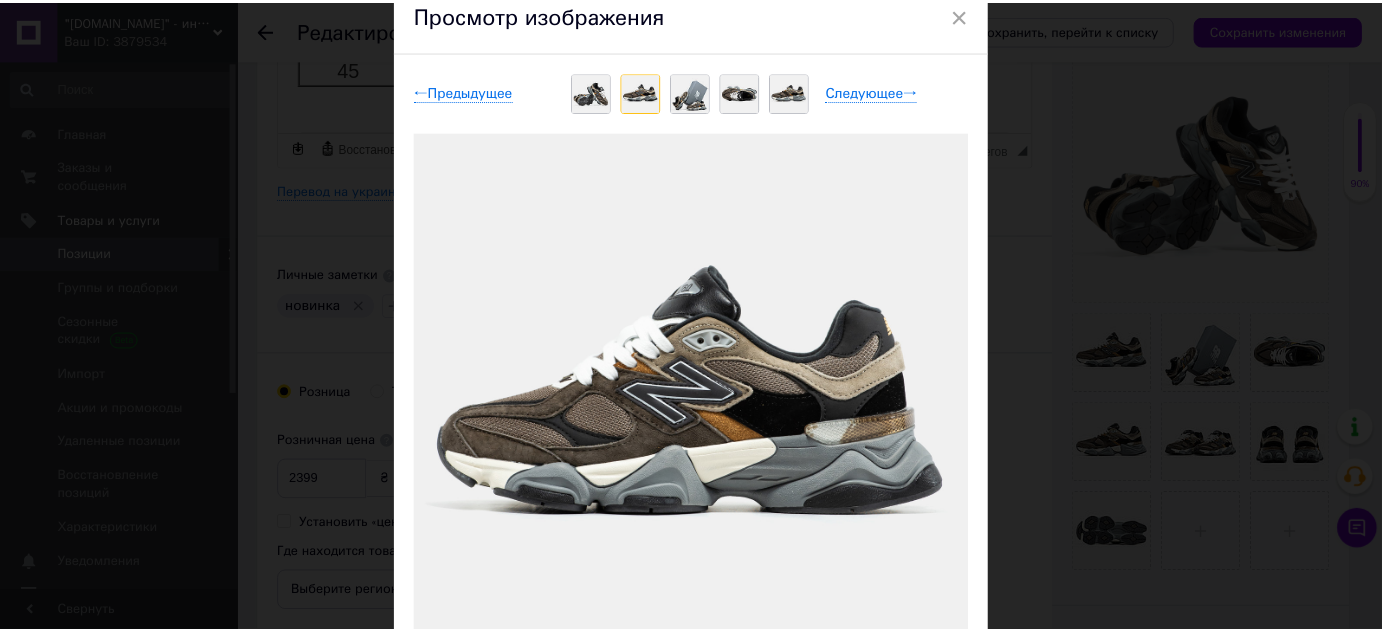 scroll, scrollTop: 0, scrollLeft: 0, axis: both 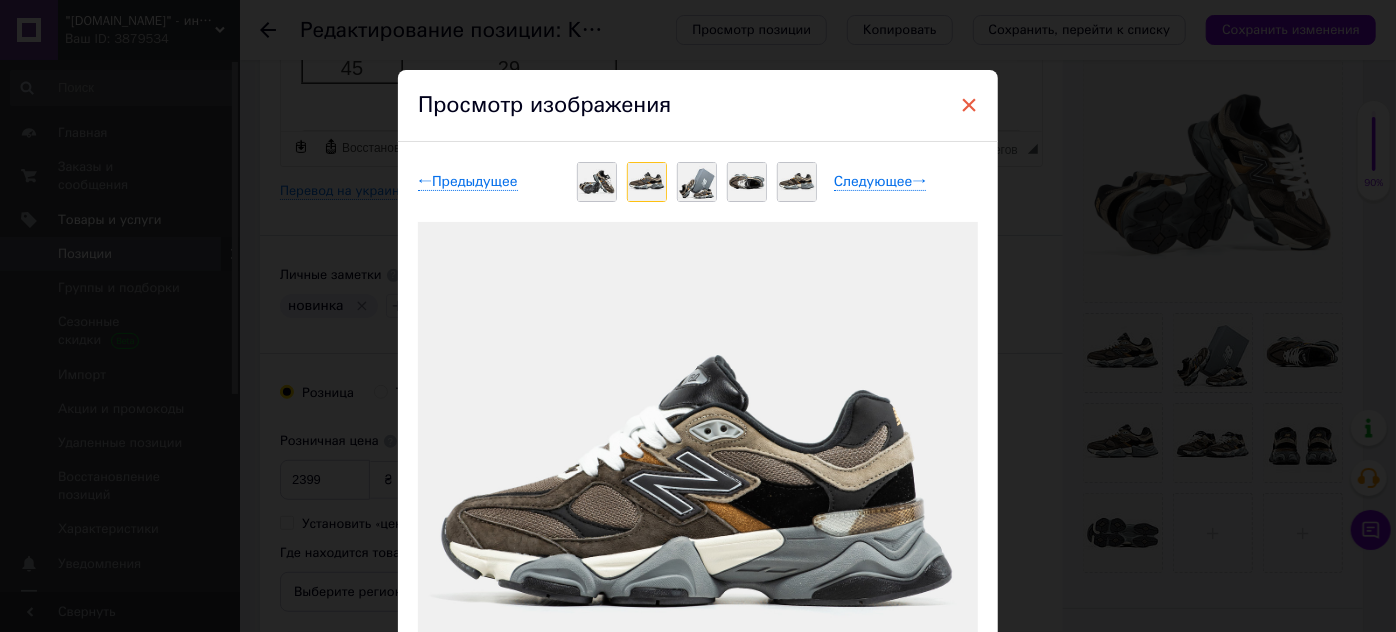 click on "×" at bounding box center (969, 105) 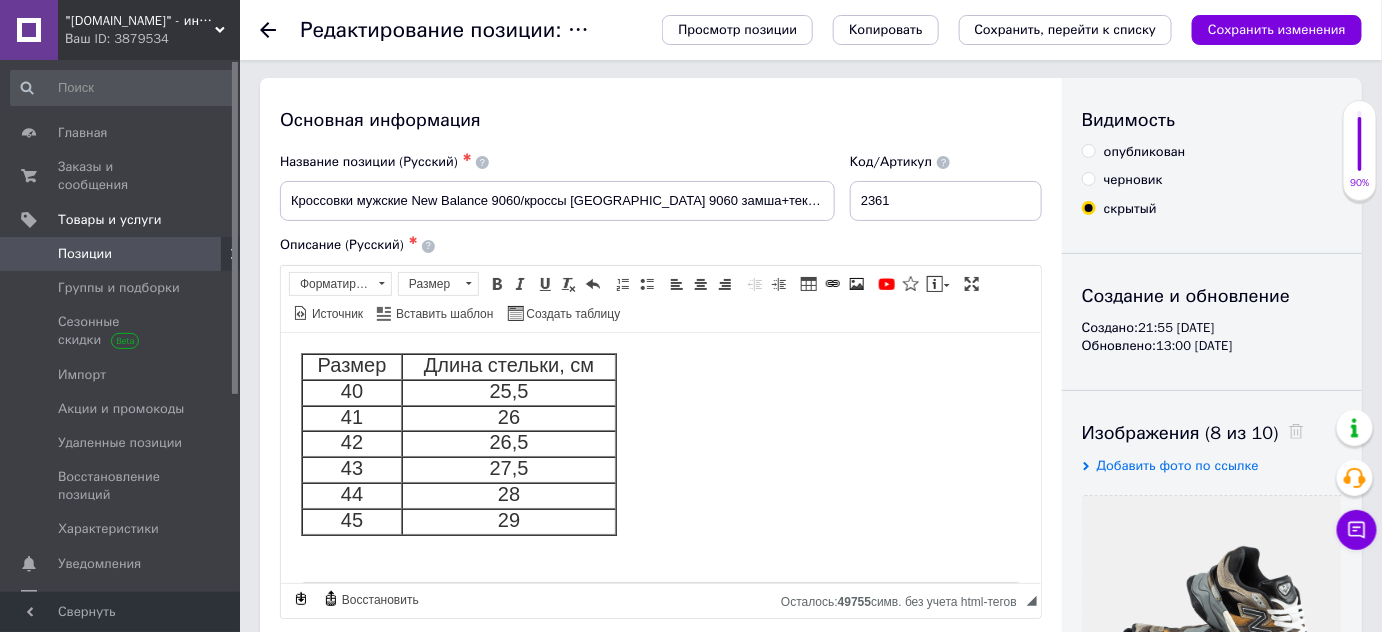 scroll, scrollTop: 0, scrollLeft: 0, axis: both 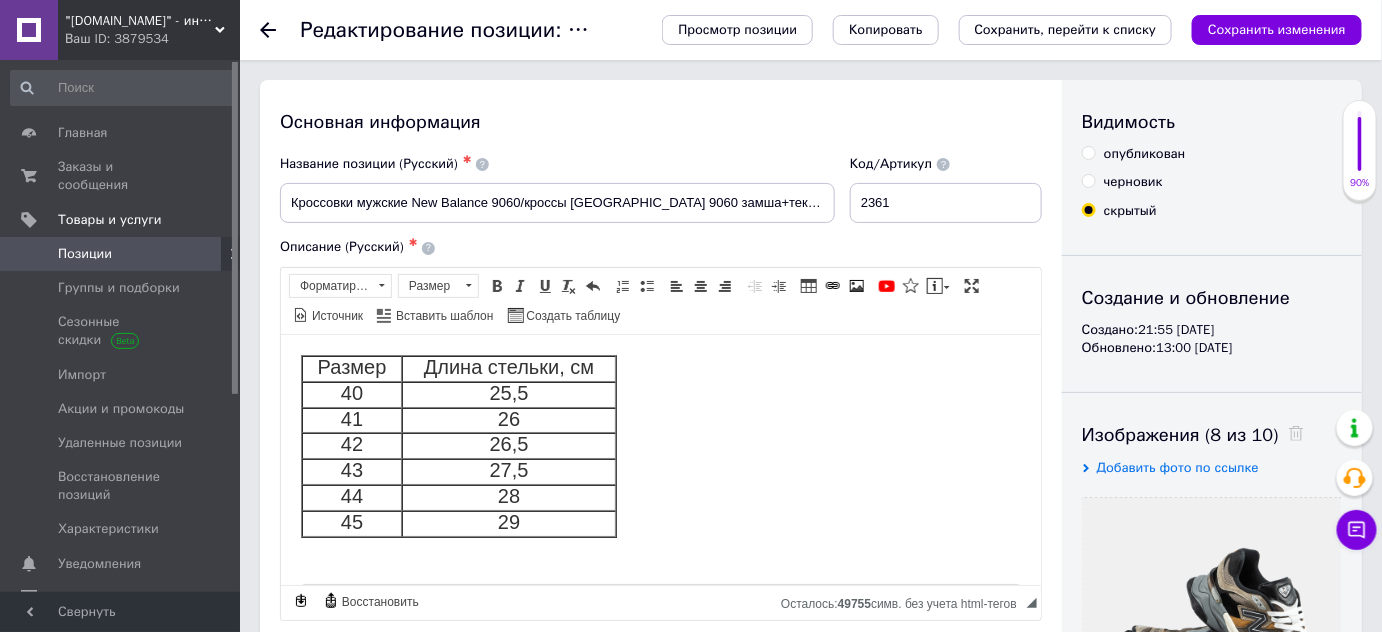 click on "опубликован" at bounding box center [1088, 152] 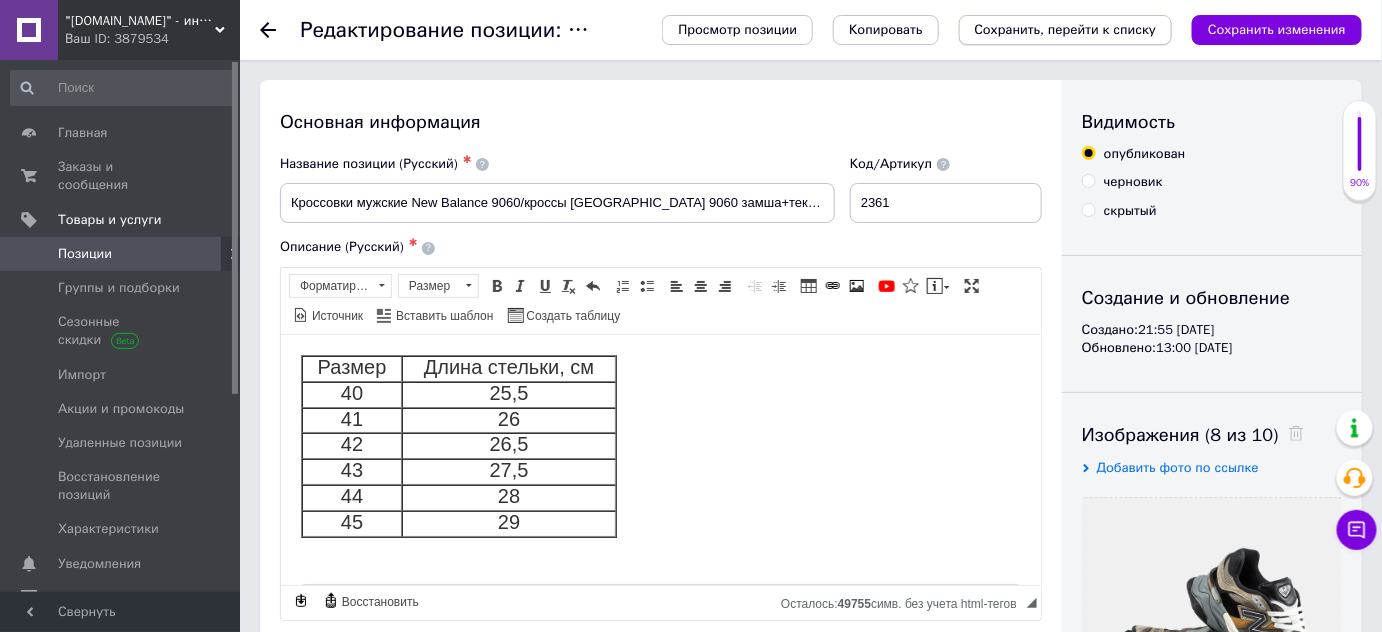 click on "Сохранить, перейти к списку" at bounding box center [1066, 29] 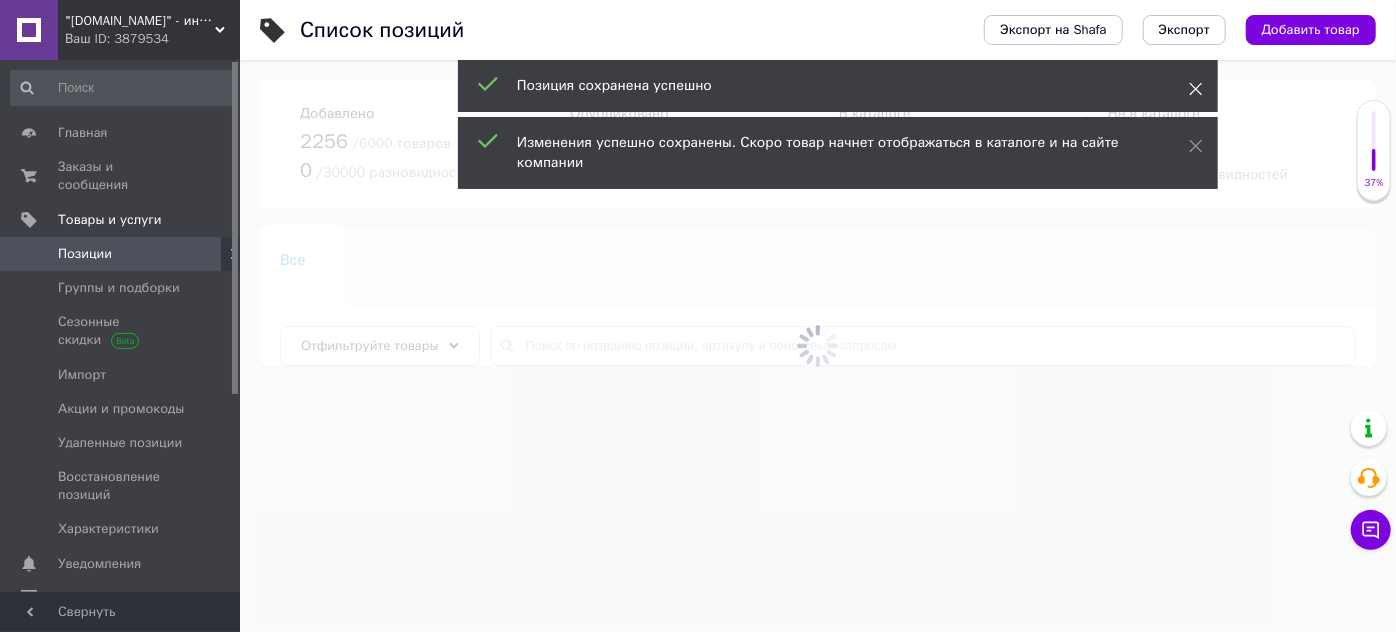 click 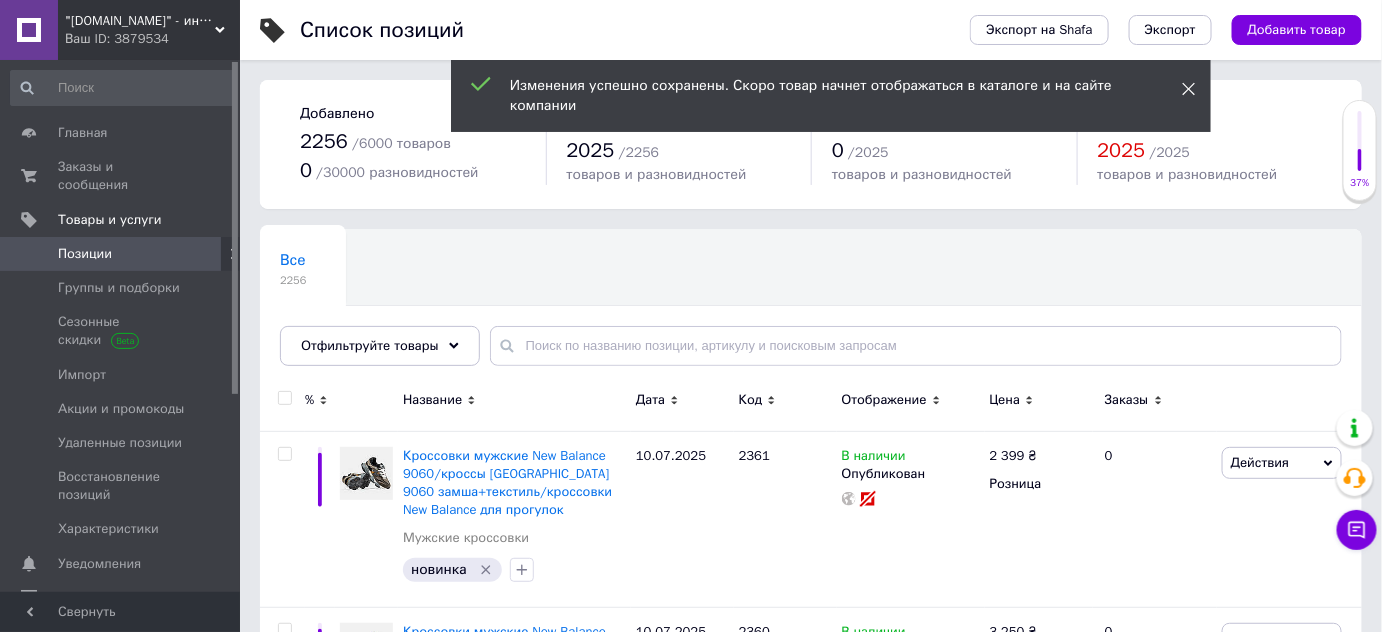 click 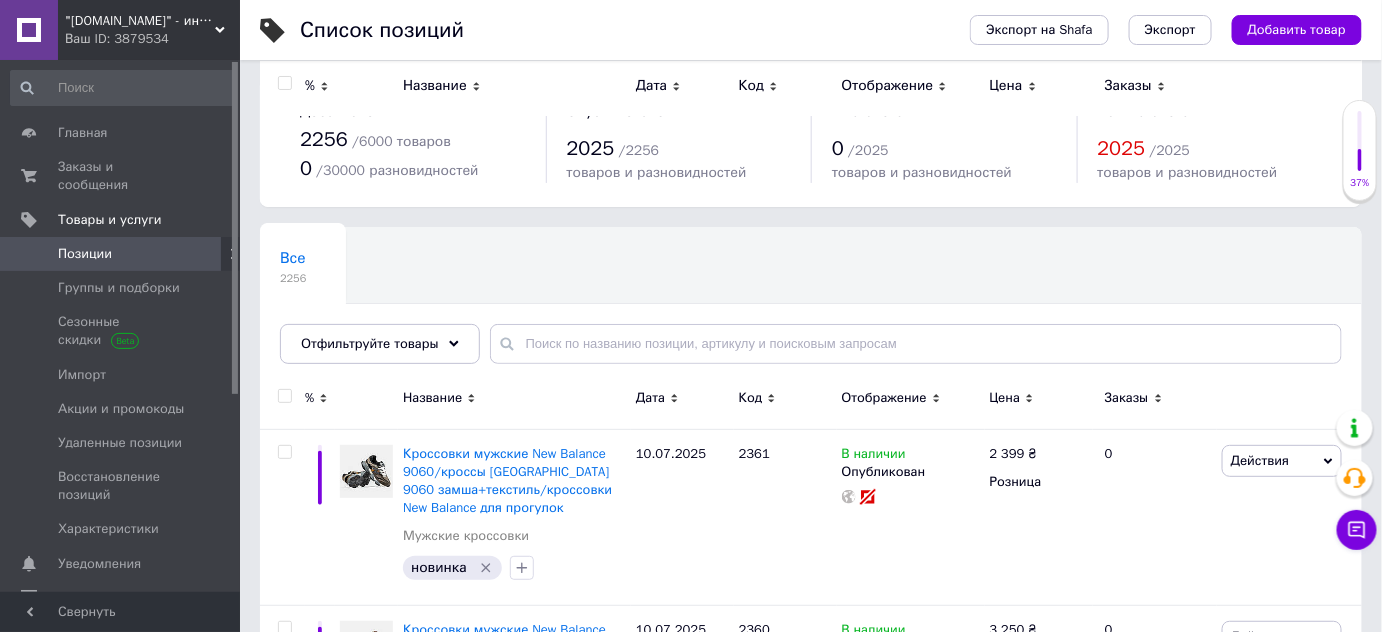 scroll, scrollTop: 0, scrollLeft: 0, axis: both 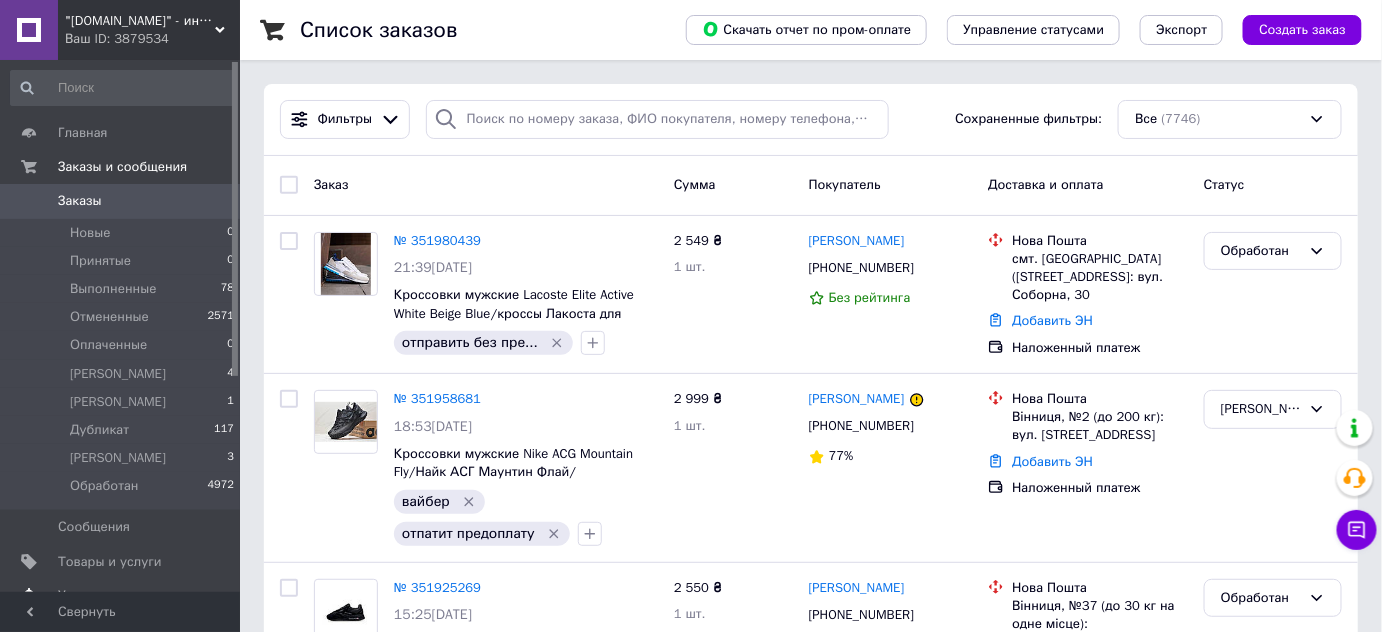 click on "Товары и услуги" at bounding box center [110, 562] 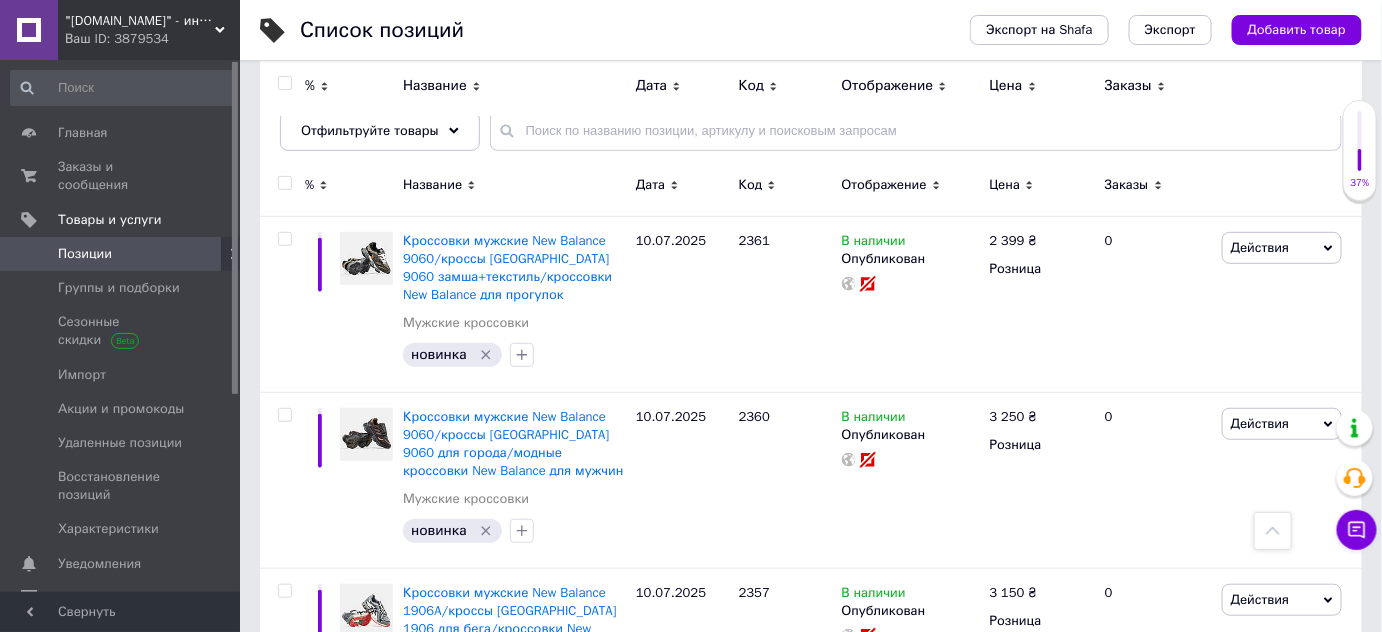 scroll, scrollTop: 0, scrollLeft: 0, axis: both 